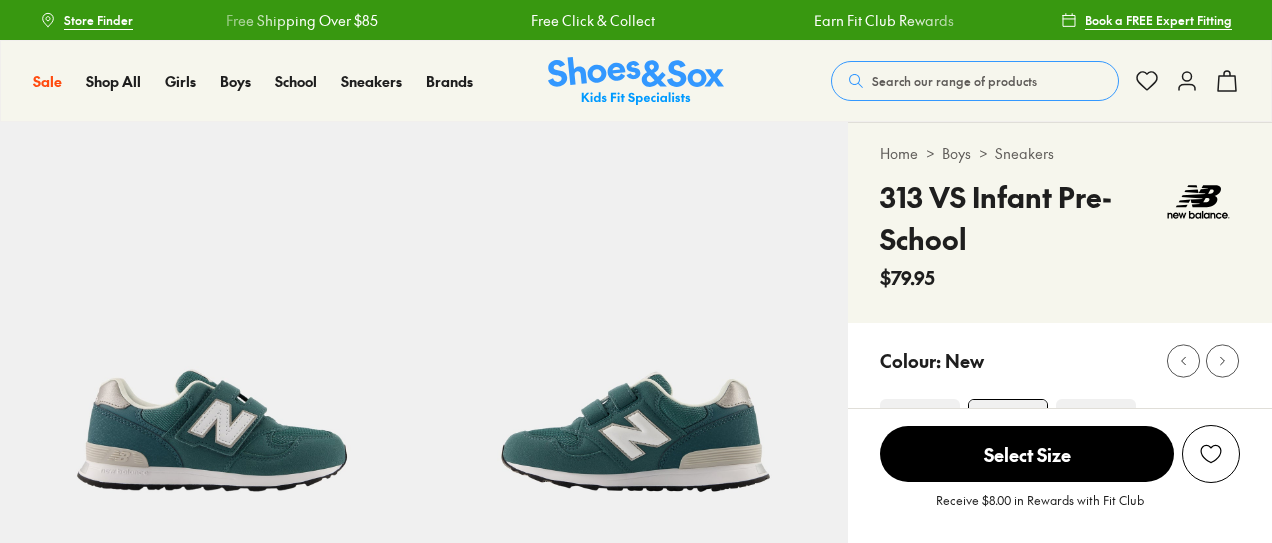 select on "*" 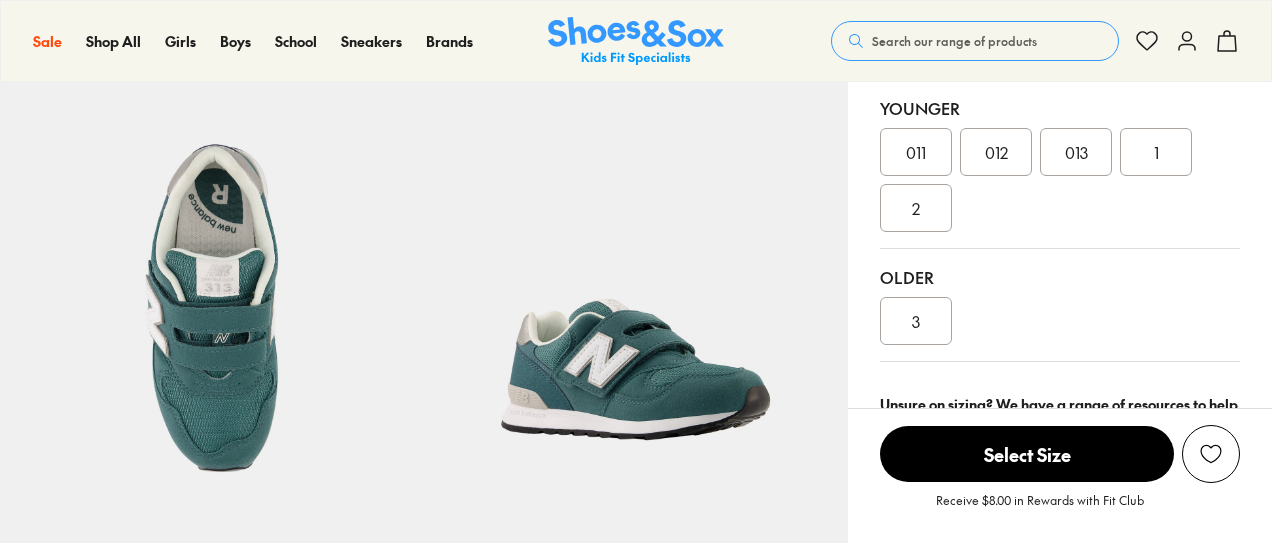 scroll, scrollTop: 431, scrollLeft: 0, axis: vertical 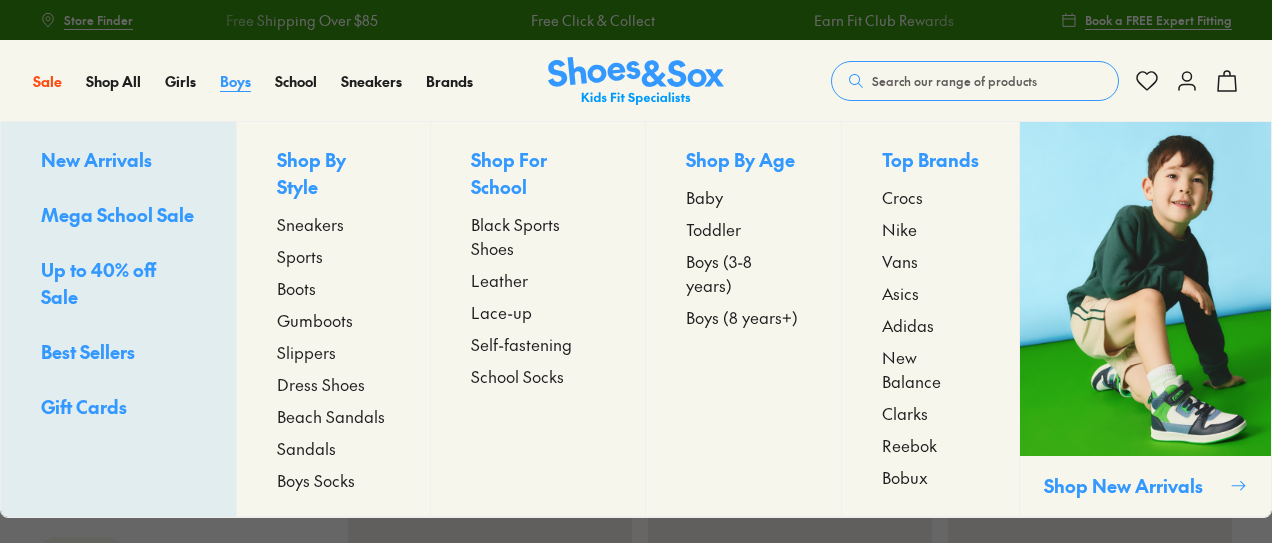 type on "***" 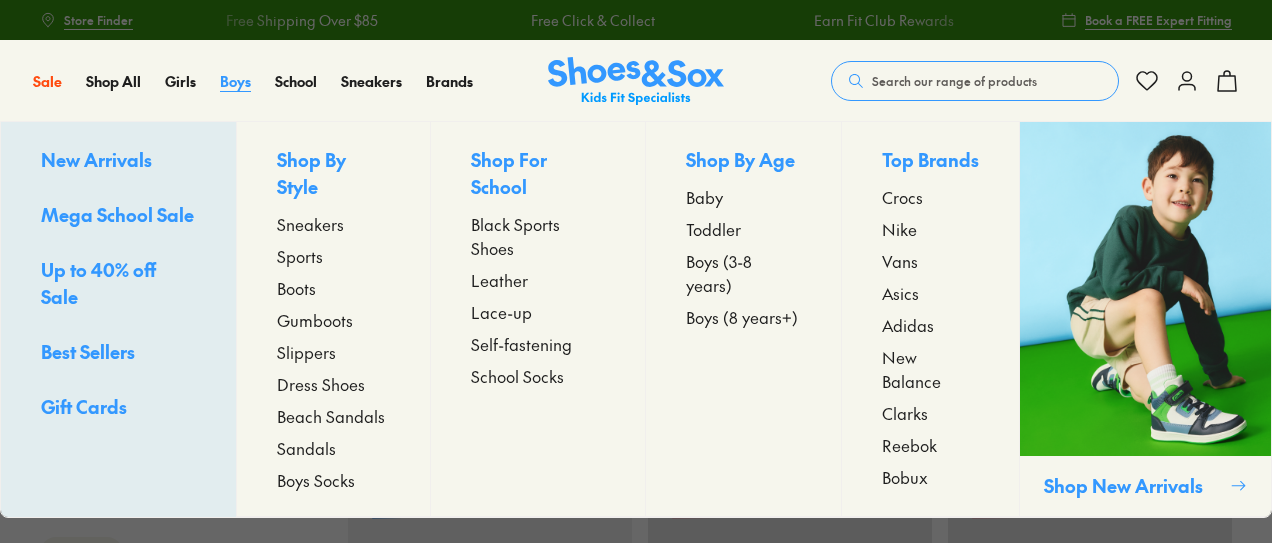 scroll, scrollTop: 0, scrollLeft: 0, axis: both 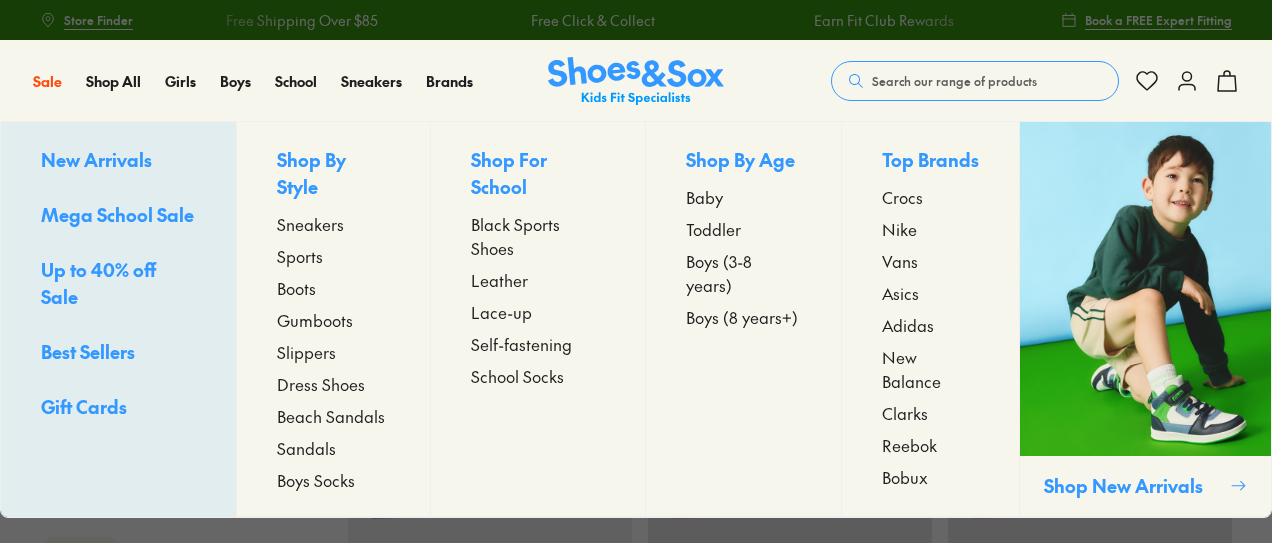 click on "Boys (3-8 years)" at bounding box center [743, 273] 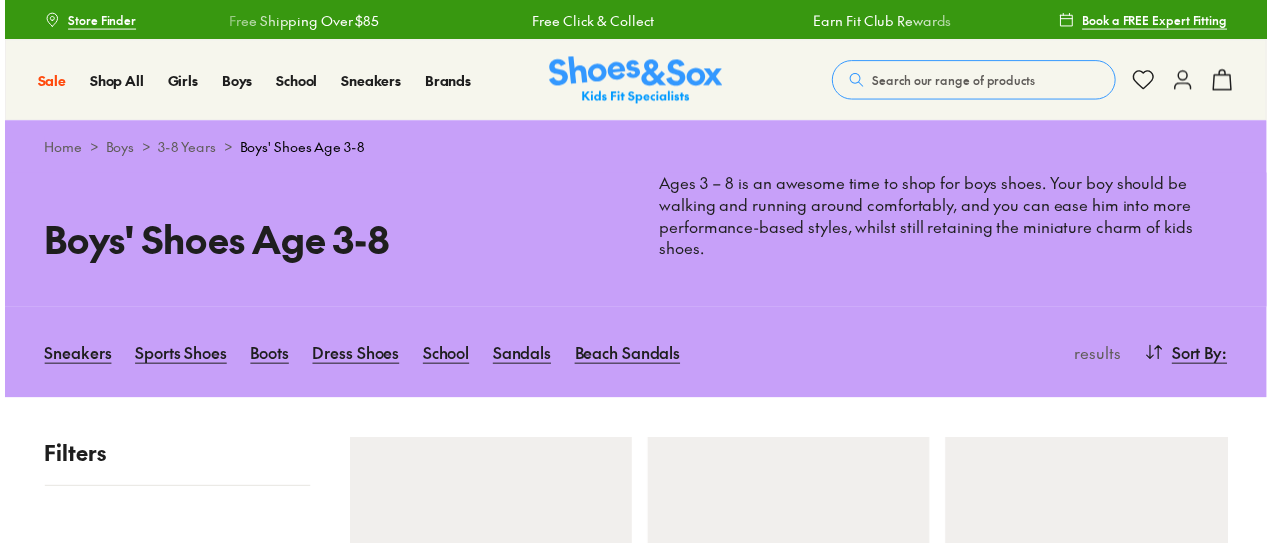 scroll, scrollTop: 0, scrollLeft: 0, axis: both 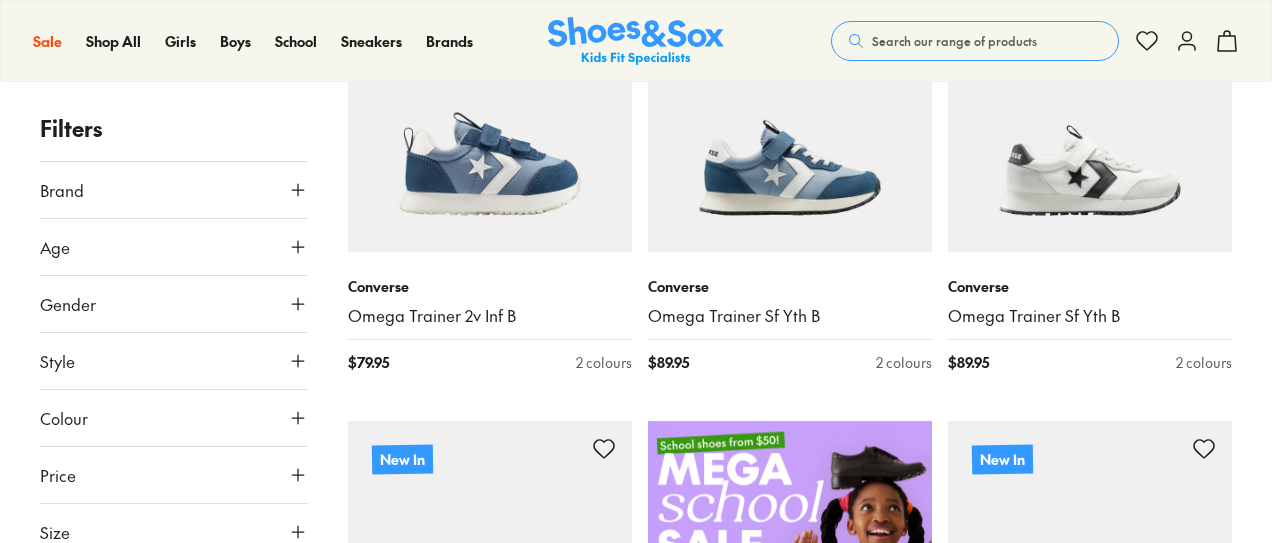 click on "Skip to Main Content
Store Finder
Free Shipping Over $85
Free Click & Collect
Earn Fit Club Rewards
Free Shipping Over $85
Free Click & Collect
Earn Fit Club Rewards
Book a FREE Expert Fitting
Sale
Sale
Shop All
Mega School Sale
Up to 40% off Sale" at bounding box center (636, 2881) 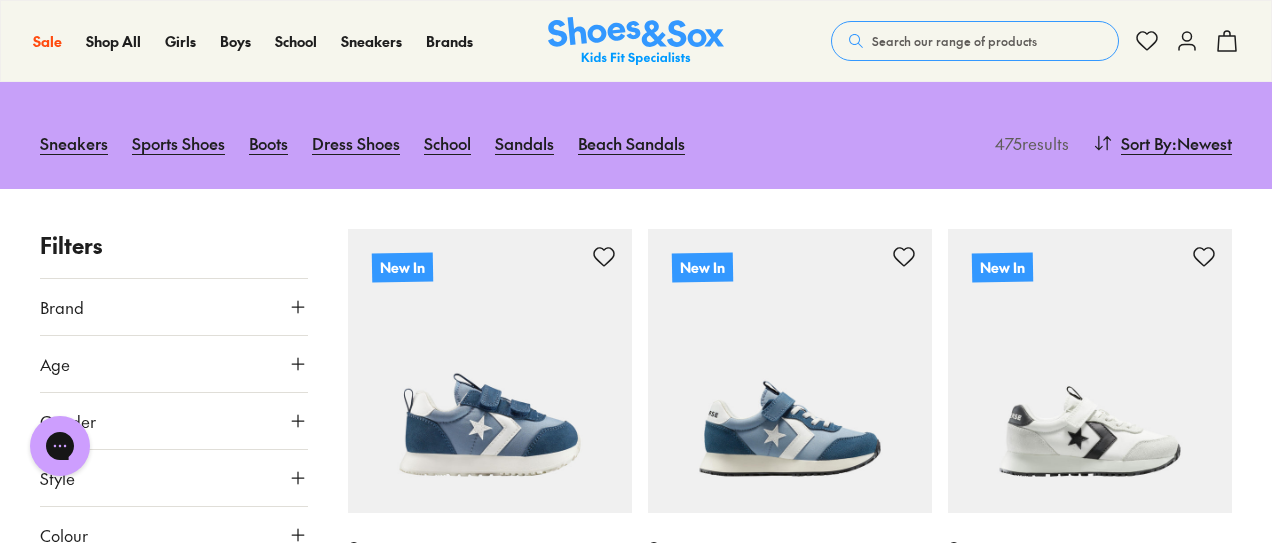 scroll, scrollTop: 0, scrollLeft: 0, axis: both 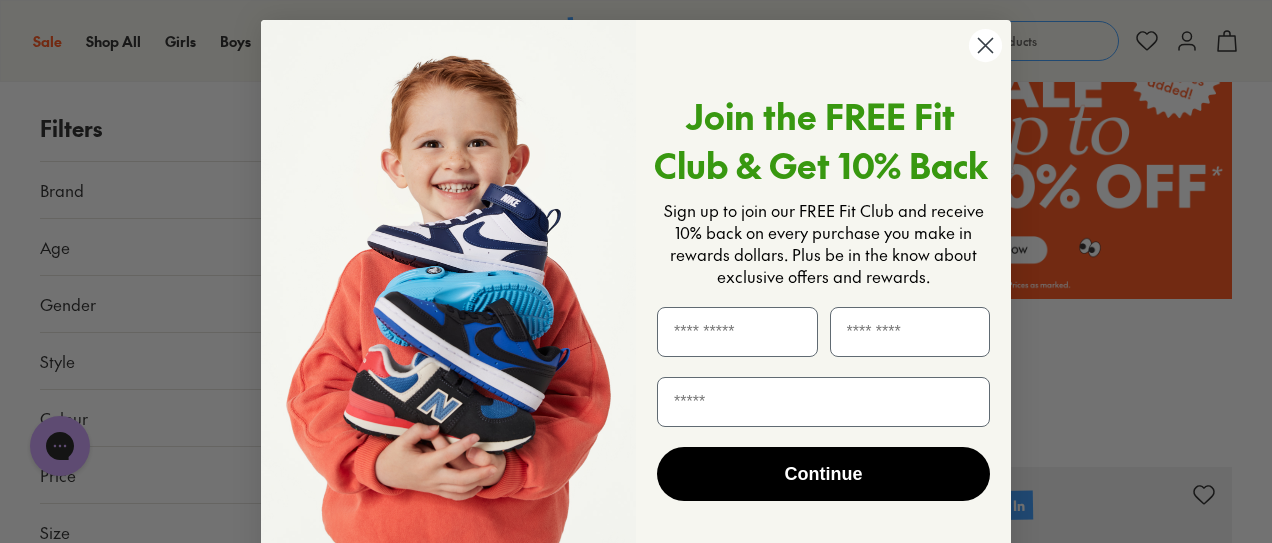 click 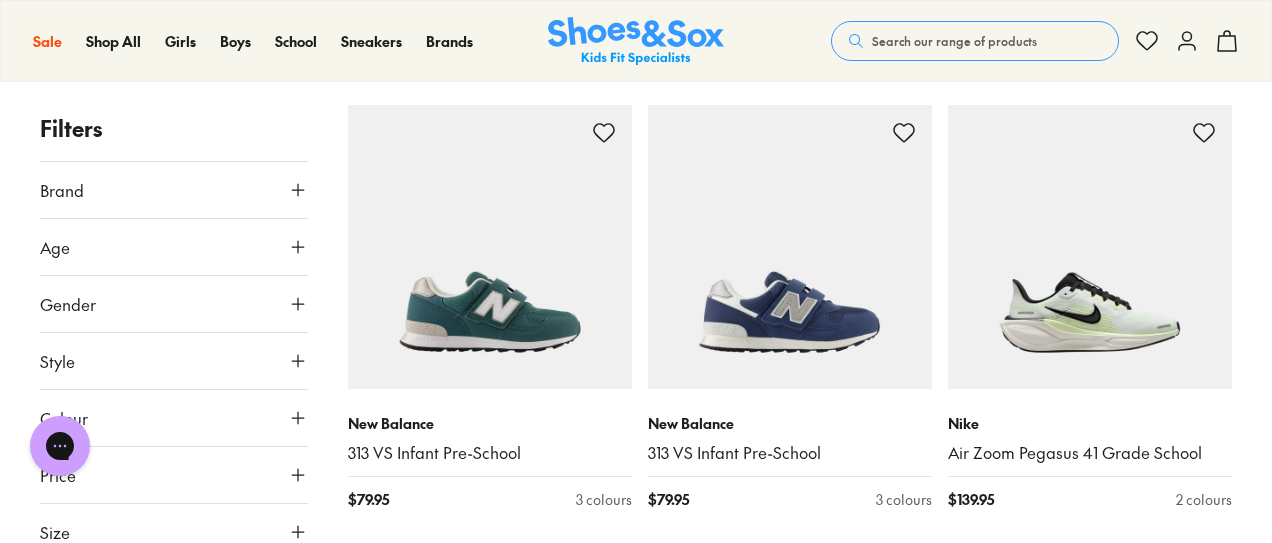 scroll, scrollTop: 3524, scrollLeft: 0, axis: vertical 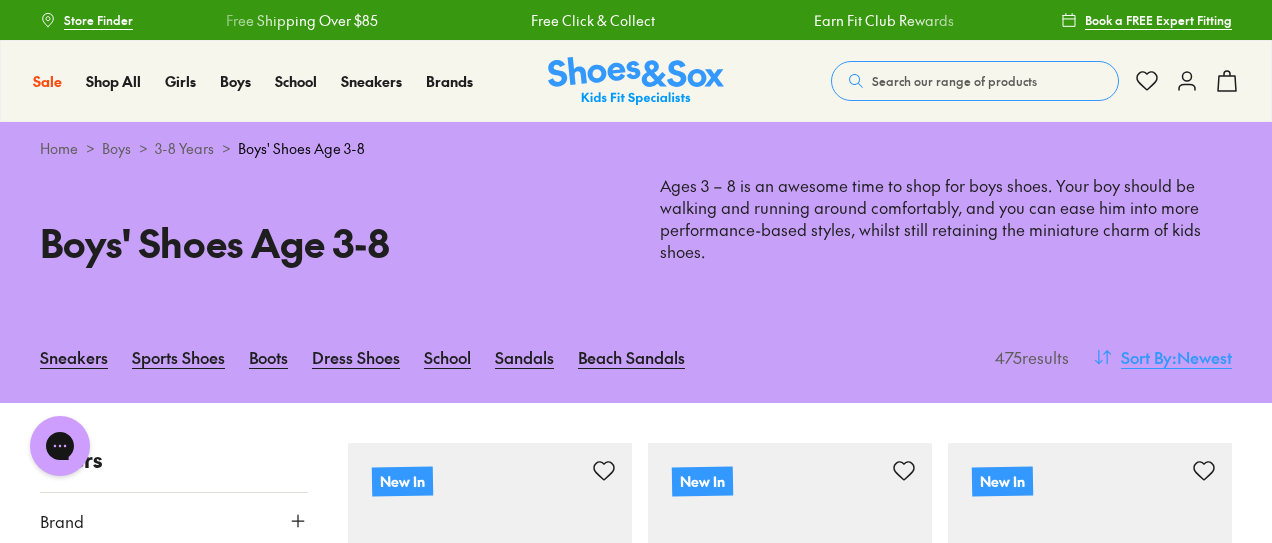 click on "Sort By" at bounding box center (1146, 357) 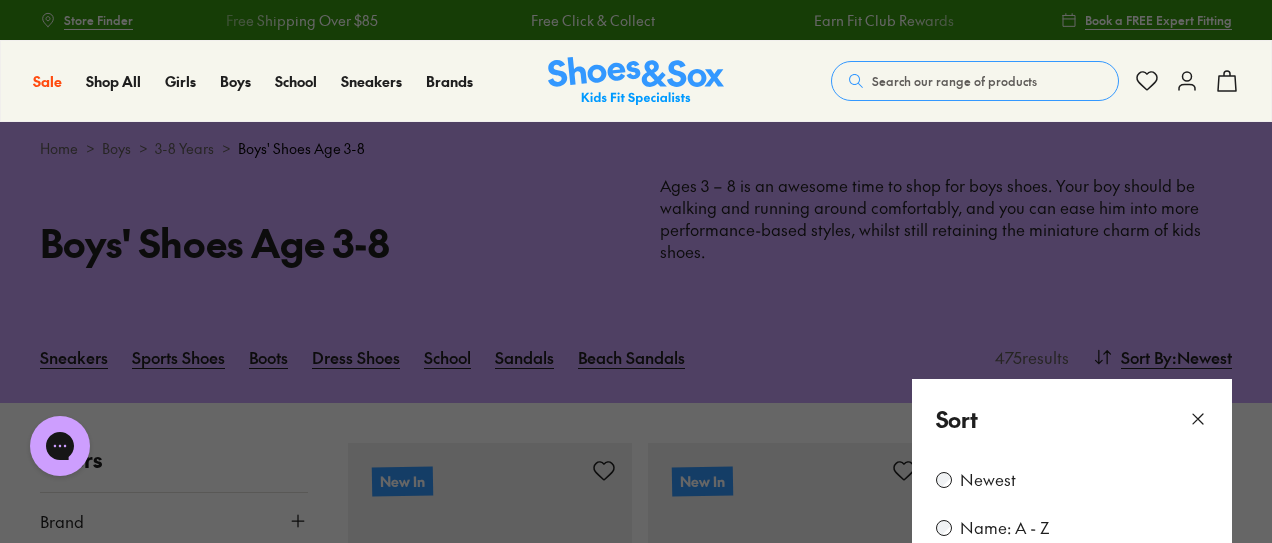 scroll, scrollTop: 475, scrollLeft: 0, axis: vertical 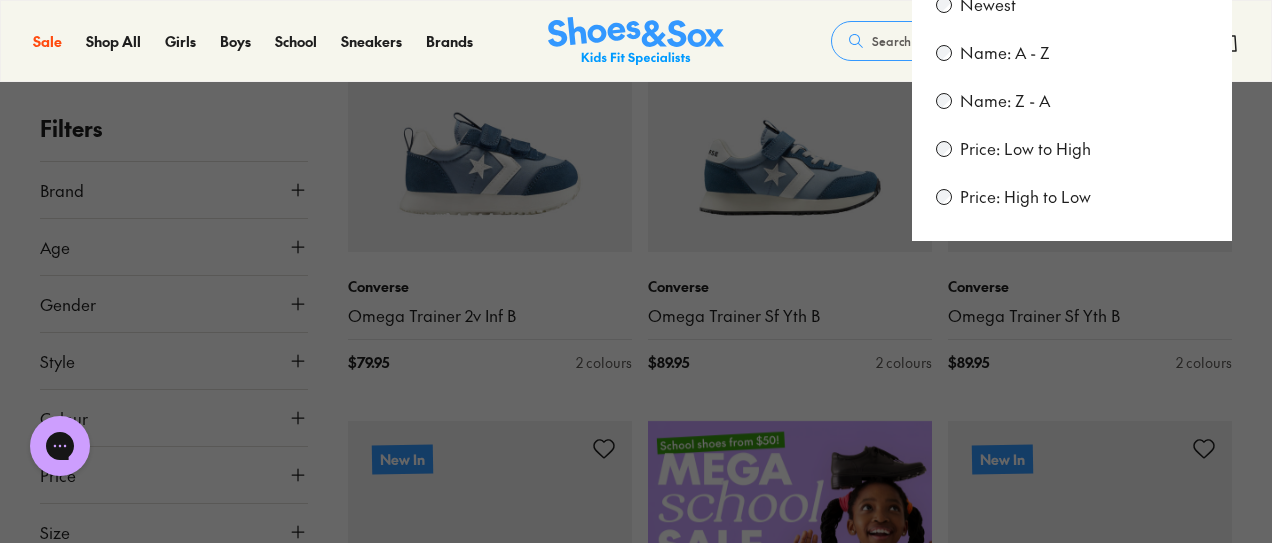 drag, startPoint x: 536, startPoint y: 213, endPoint x: 946, endPoint y: 133, distance: 417.73196 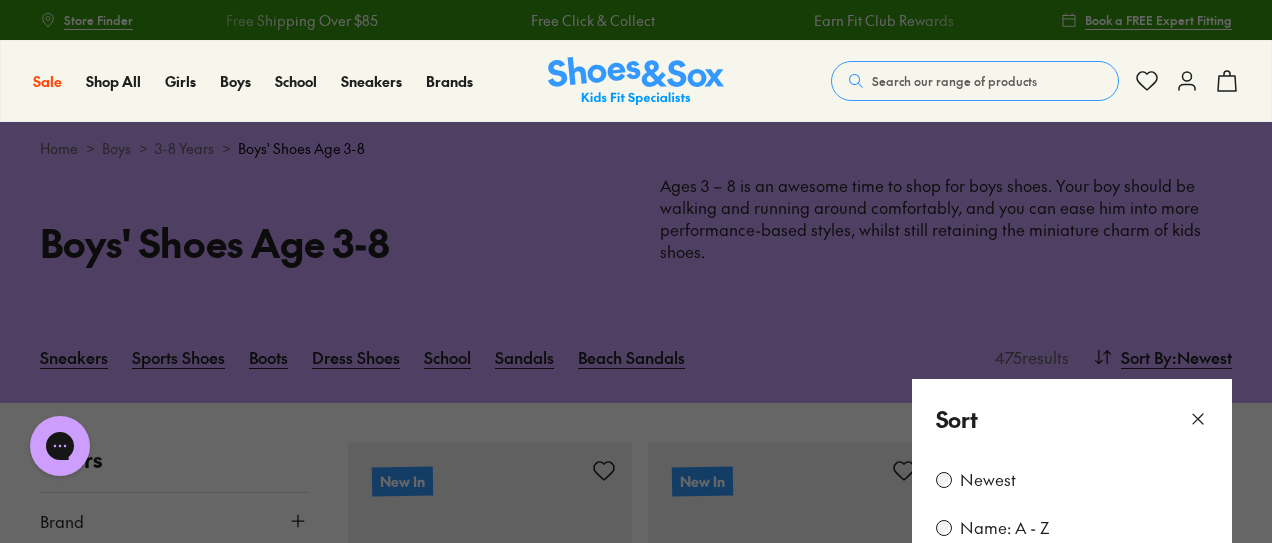 click 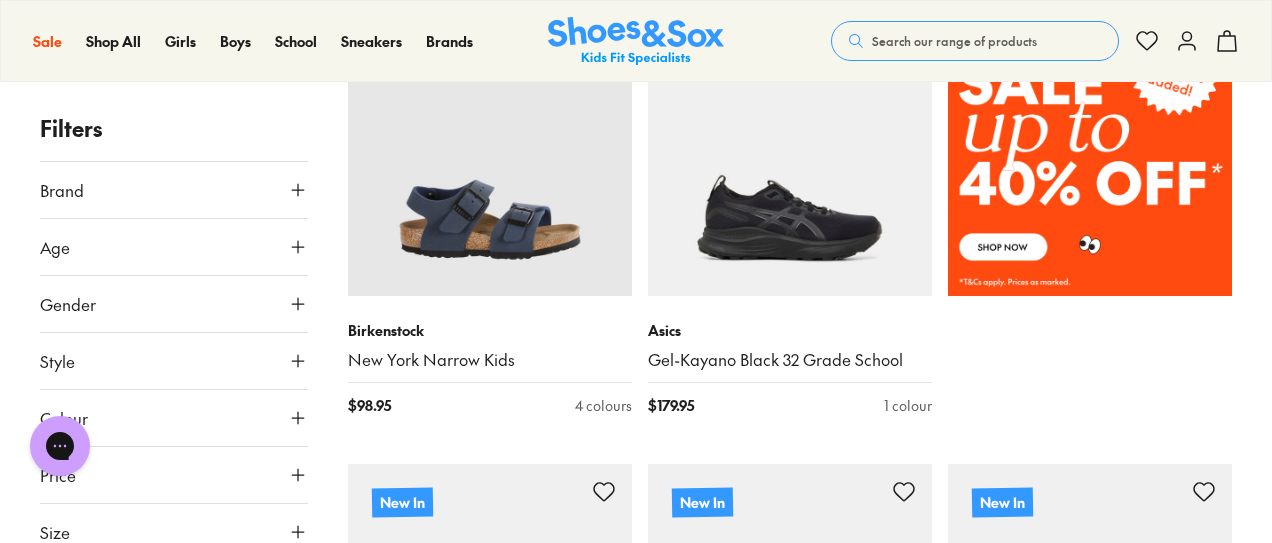 scroll, scrollTop: 1378, scrollLeft: 0, axis: vertical 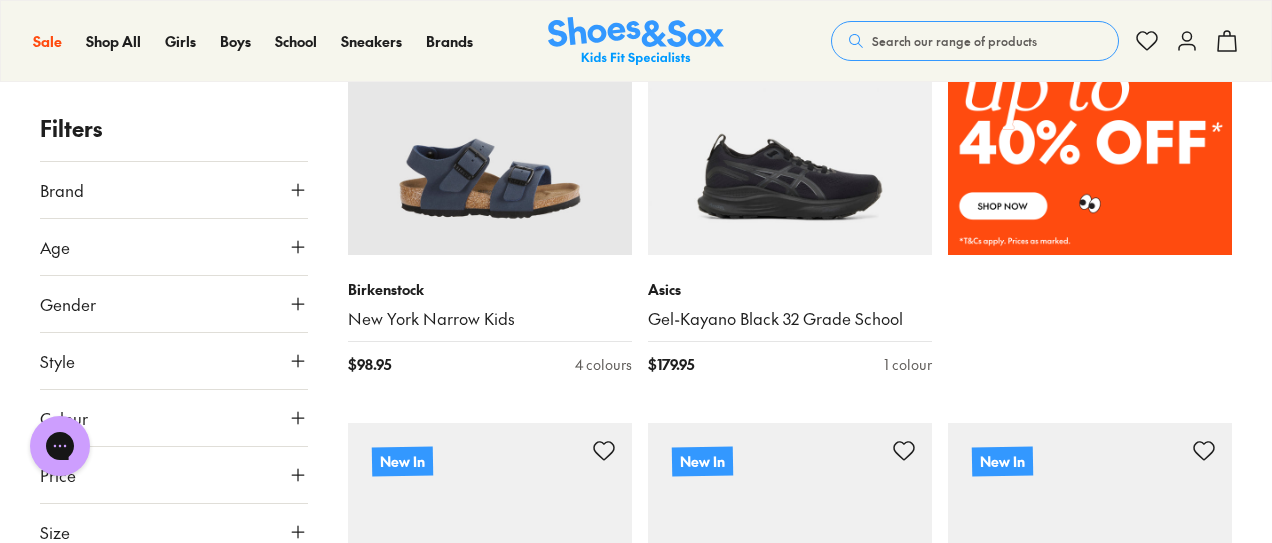 click on "Price" at bounding box center (174, 475) 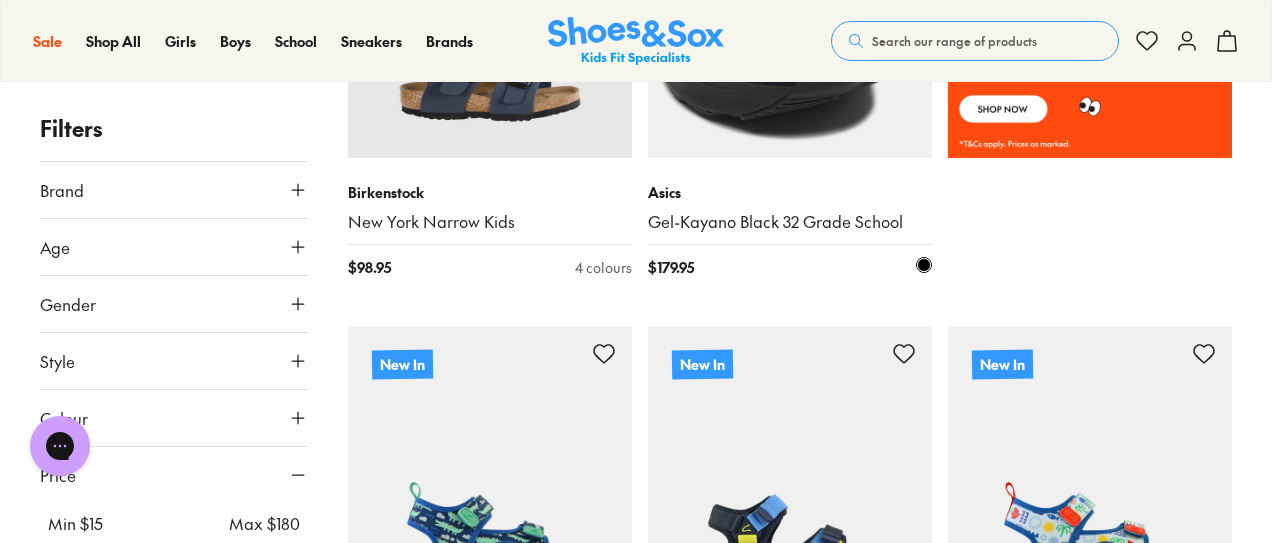 scroll, scrollTop: 1502, scrollLeft: 0, axis: vertical 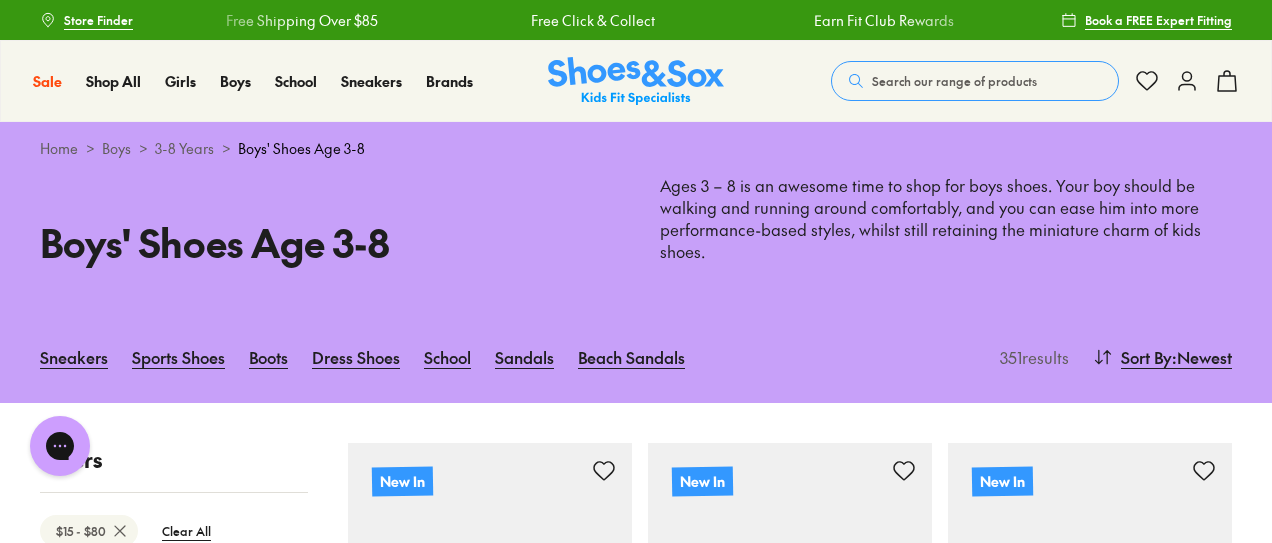 drag, startPoint x: 283, startPoint y: 478, endPoint x: 146, endPoint y: 489, distance: 137.4409 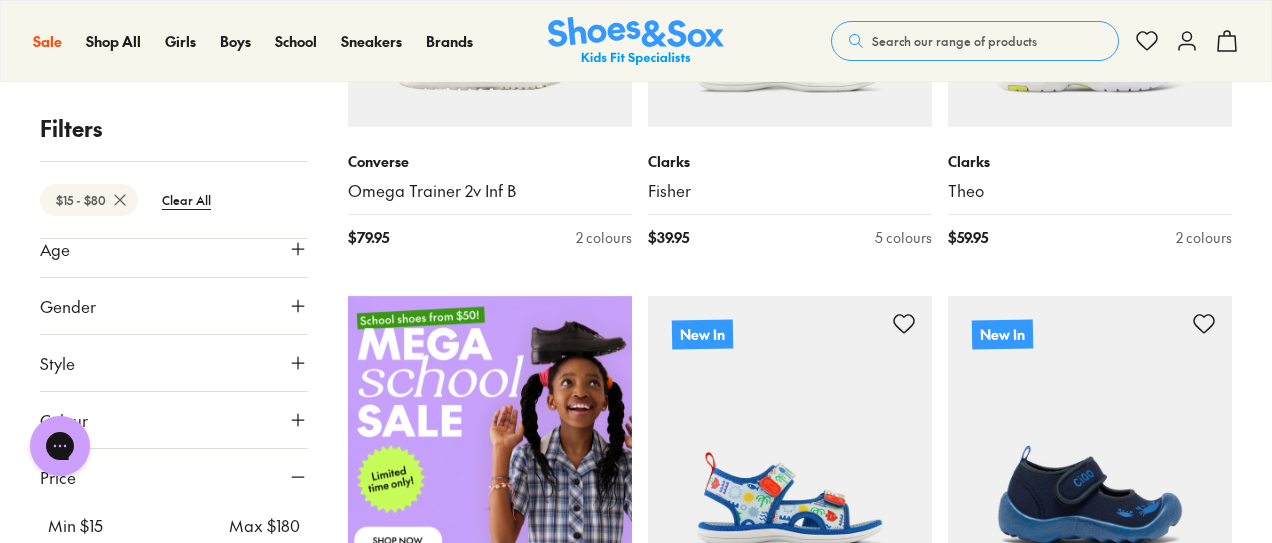 scroll, scrollTop: 107, scrollLeft: 0, axis: vertical 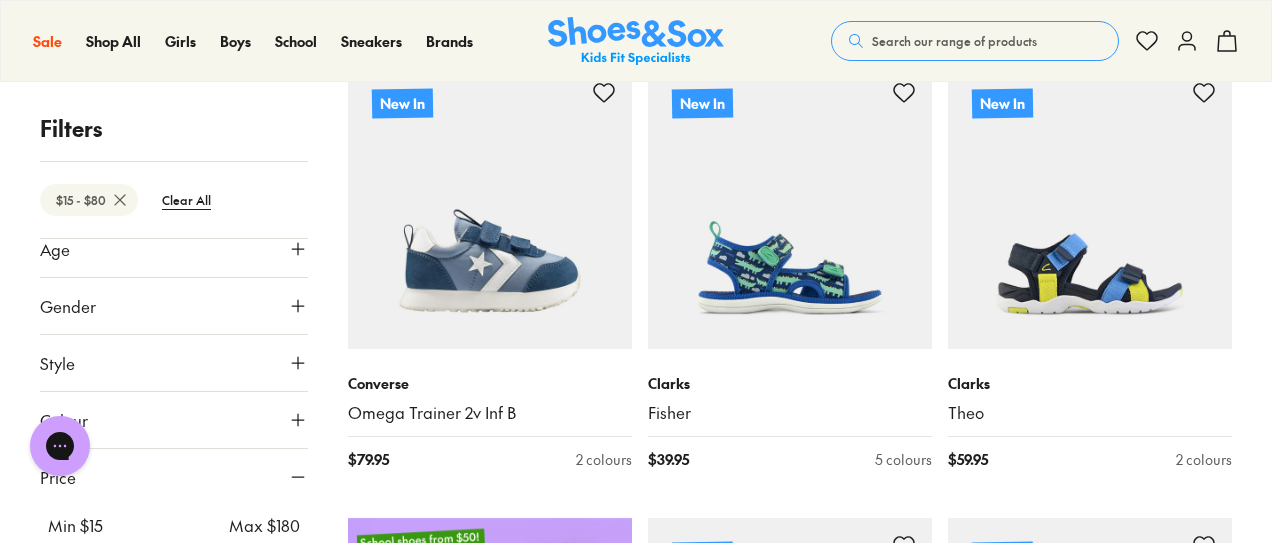 click on "Gender" at bounding box center [174, 306] 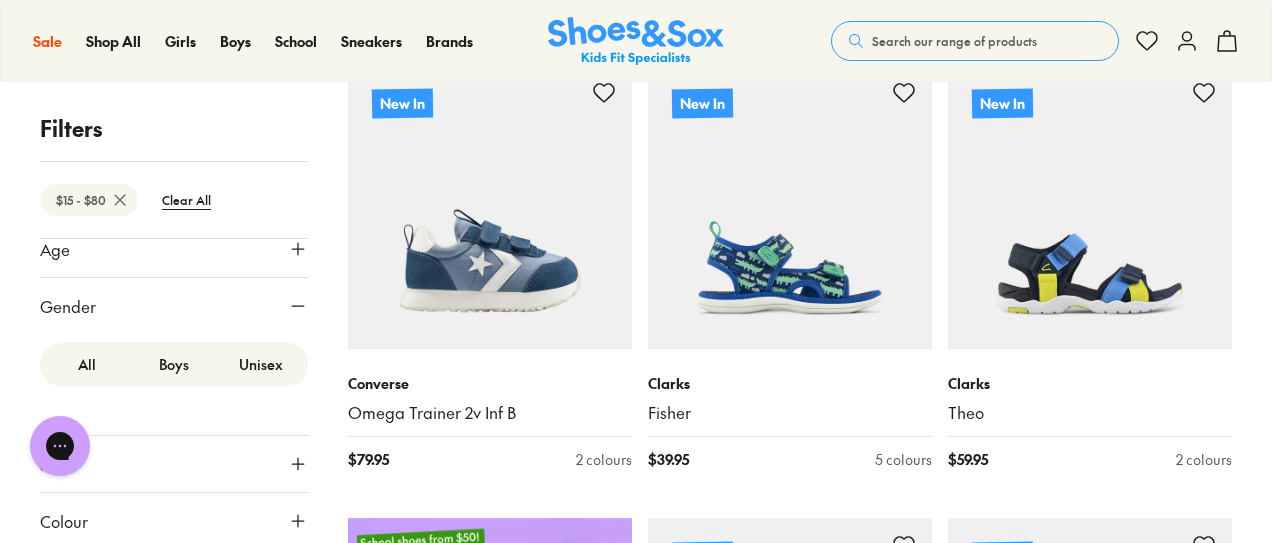 click on "Boys" at bounding box center (174, 364) 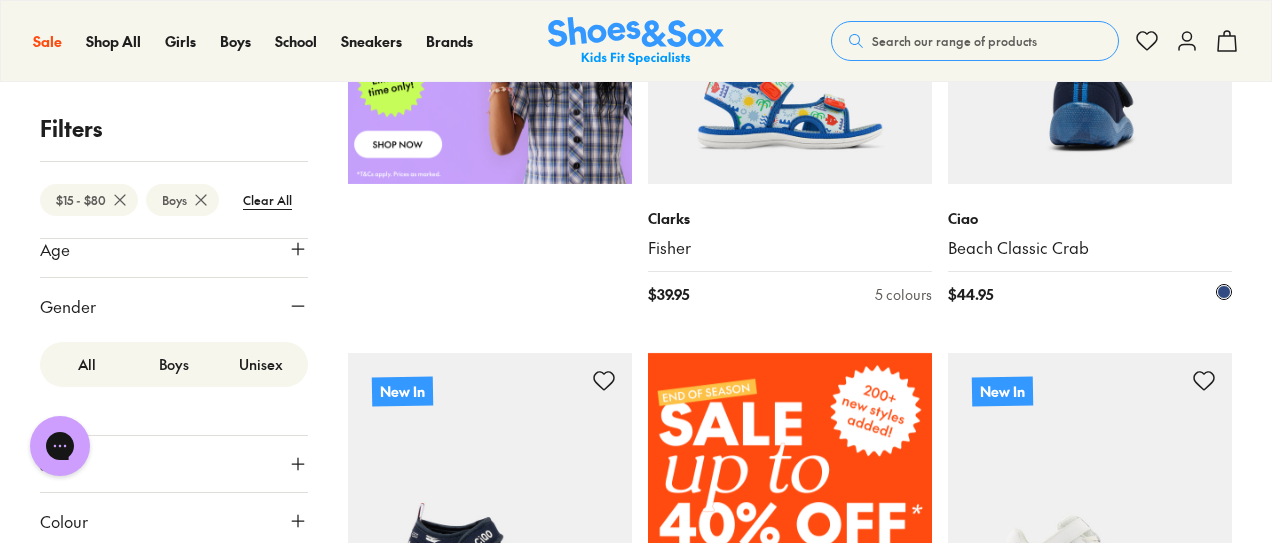 scroll, scrollTop: 1004, scrollLeft: 0, axis: vertical 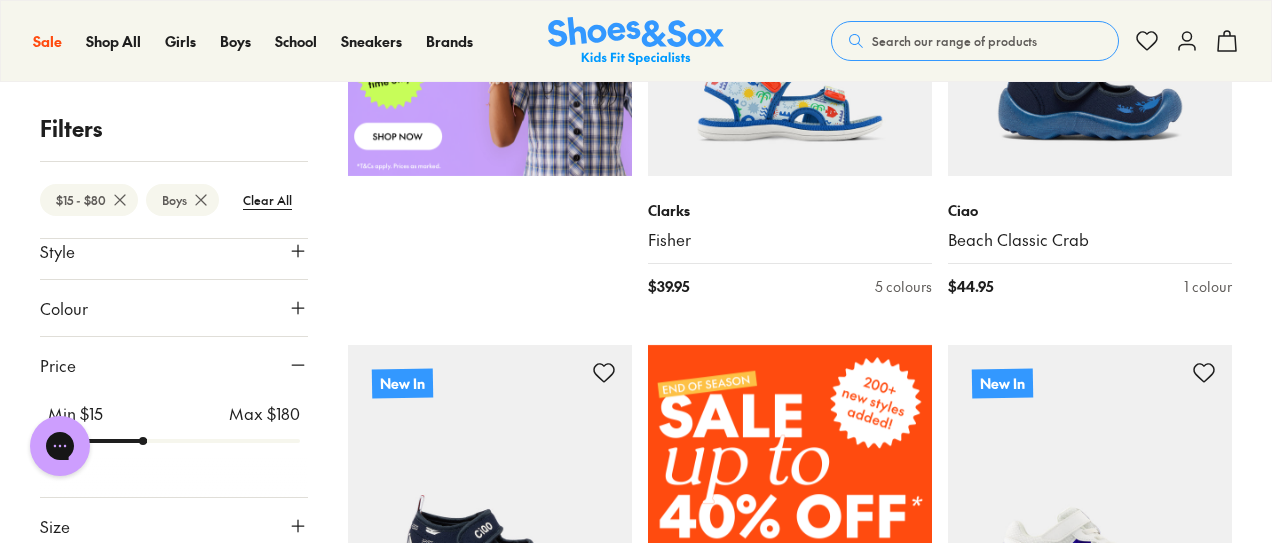 click on "Style" at bounding box center [174, 251] 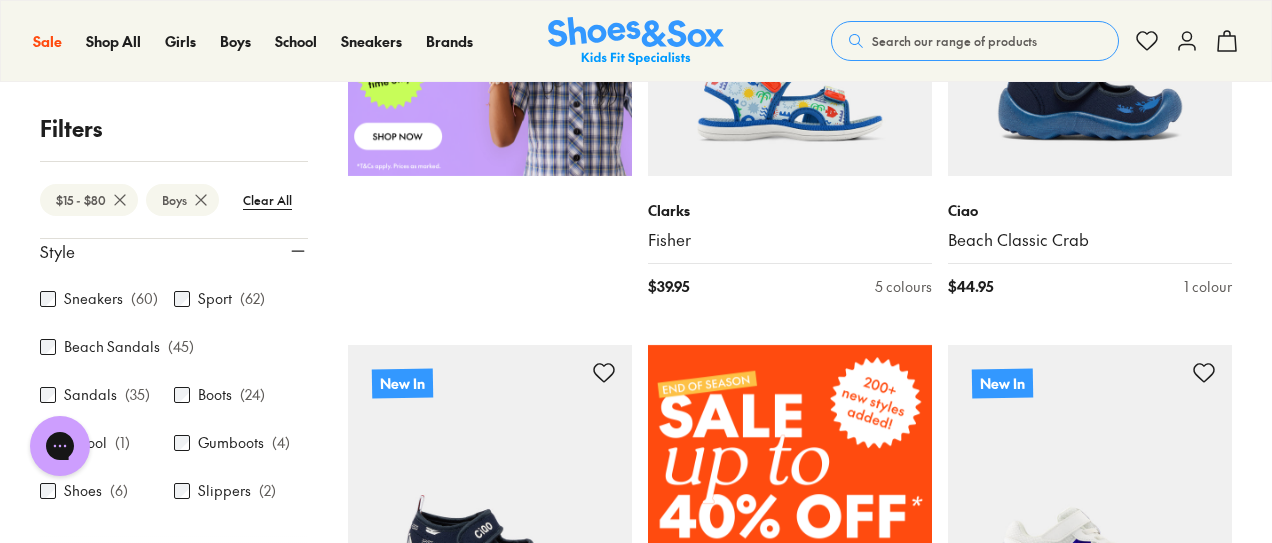 click on "Sneakers" at bounding box center (93, 299) 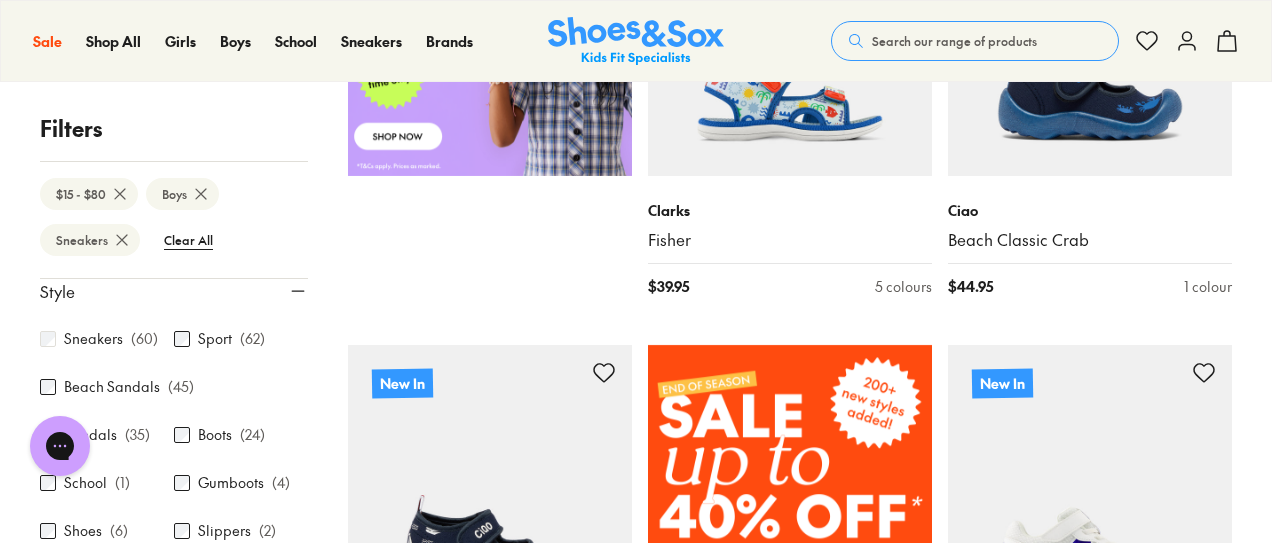 scroll, scrollTop: 0, scrollLeft: 0, axis: both 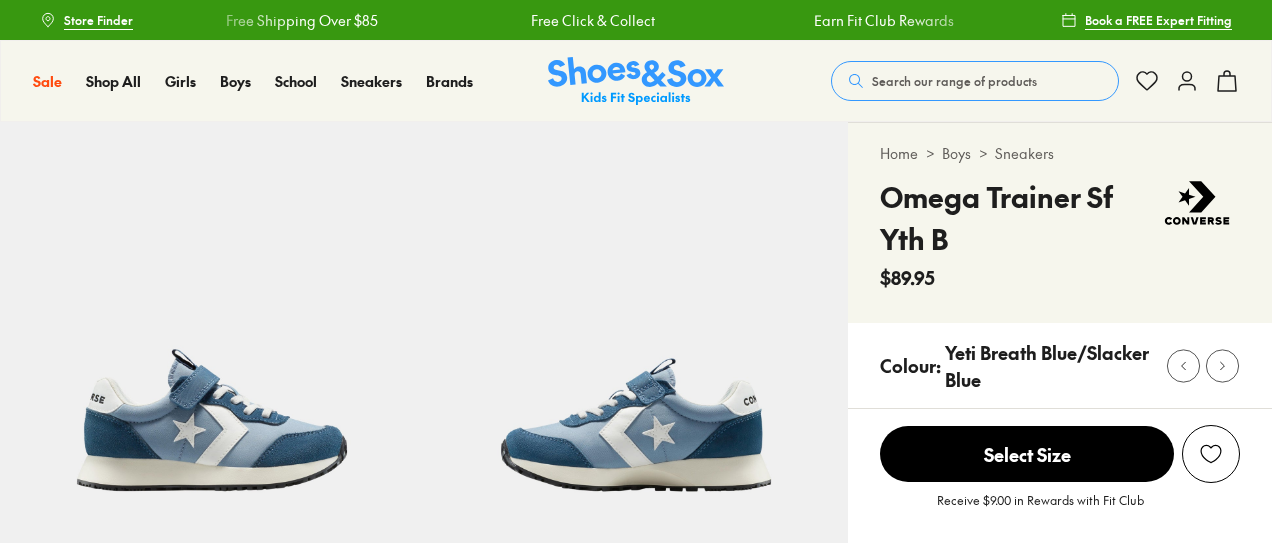 select on "*" 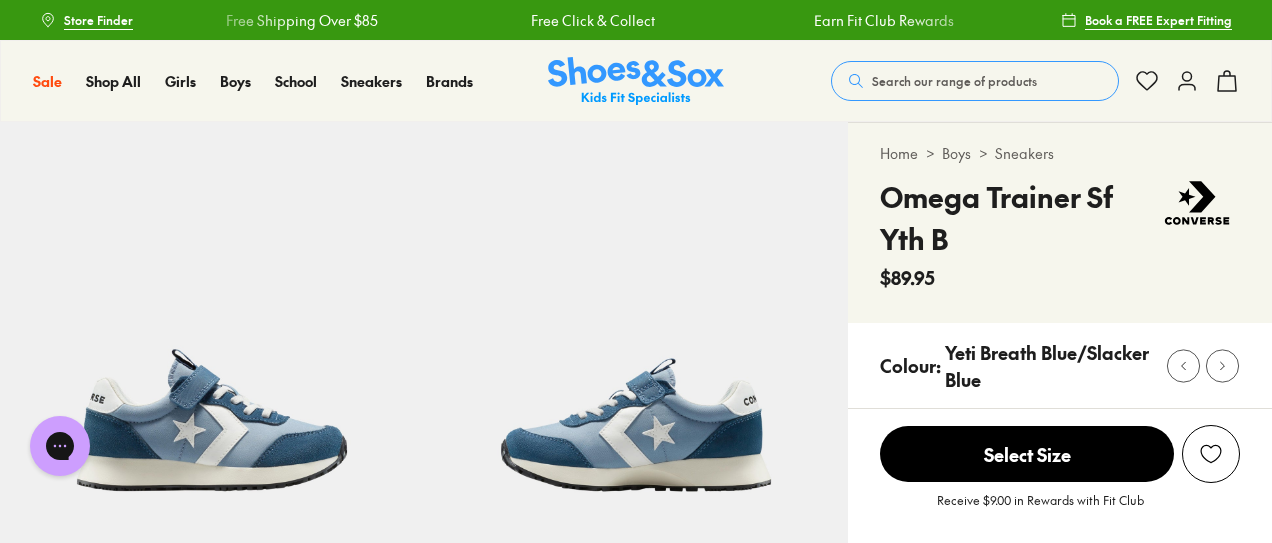 scroll, scrollTop: 0, scrollLeft: 0, axis: both 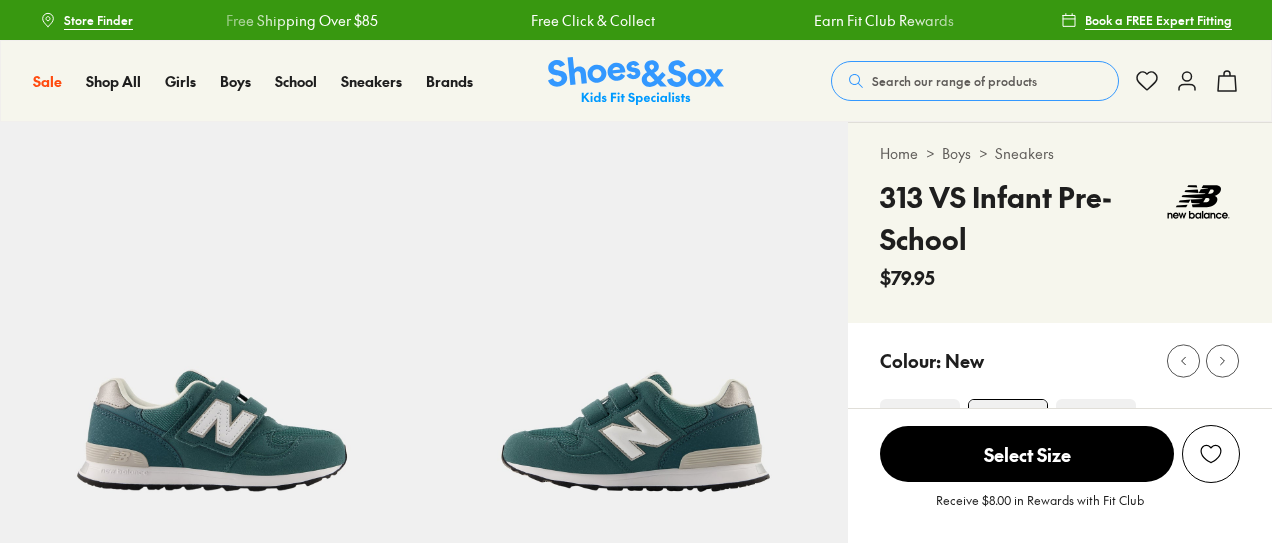 select on "*" 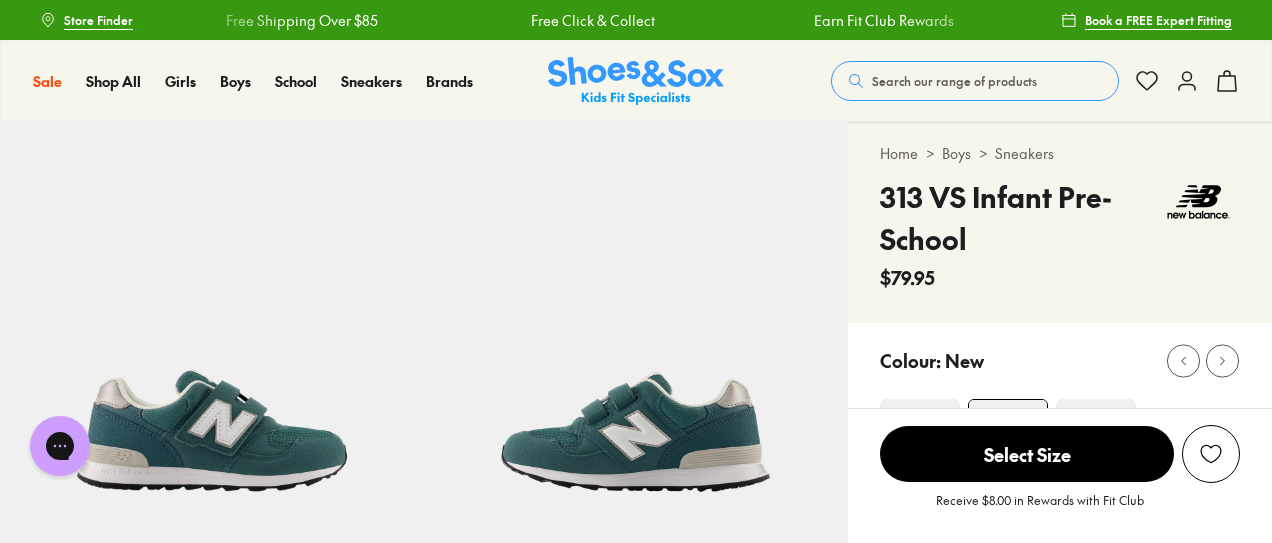 scroll, scrollTop: 0, scrollLeft: 0, axis: both 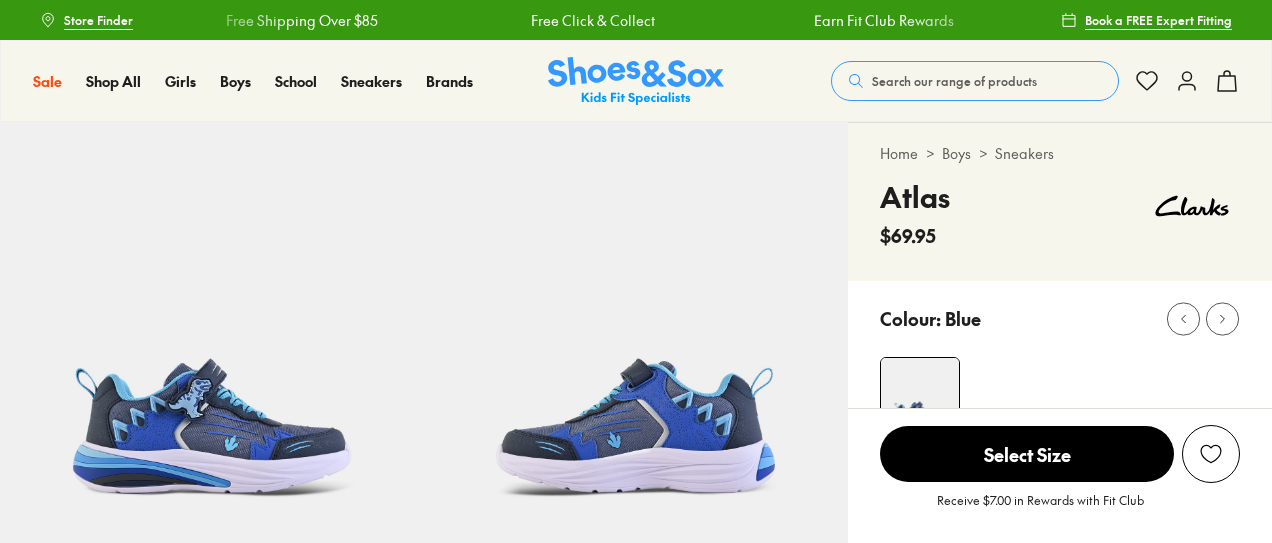 select on "*" 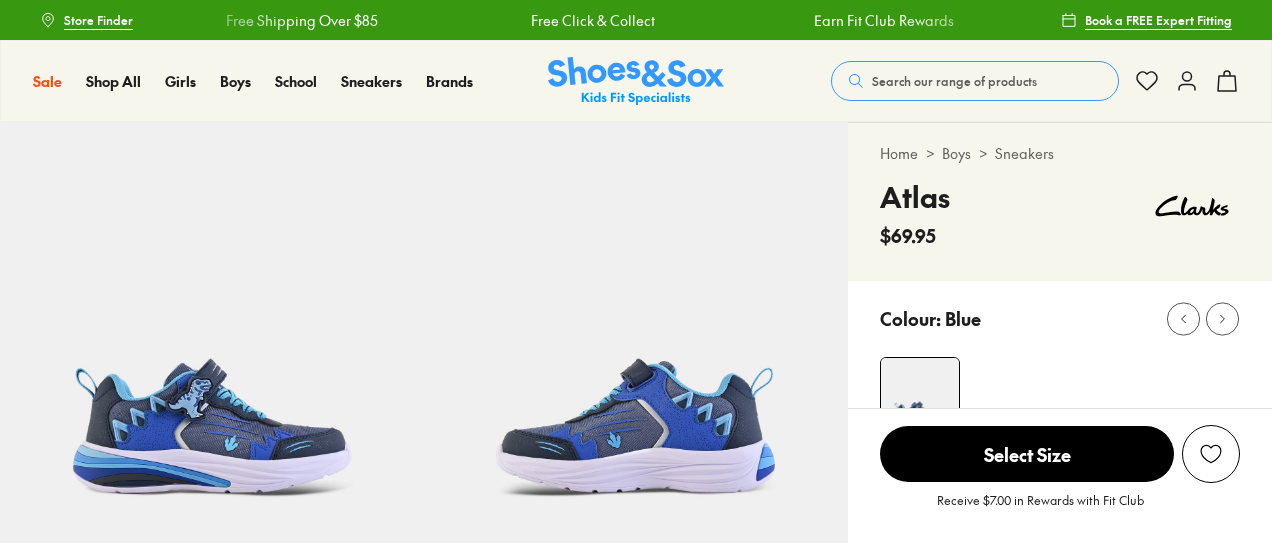 scroll, scrollTop: 0, scrollLeft: 0, axis: both 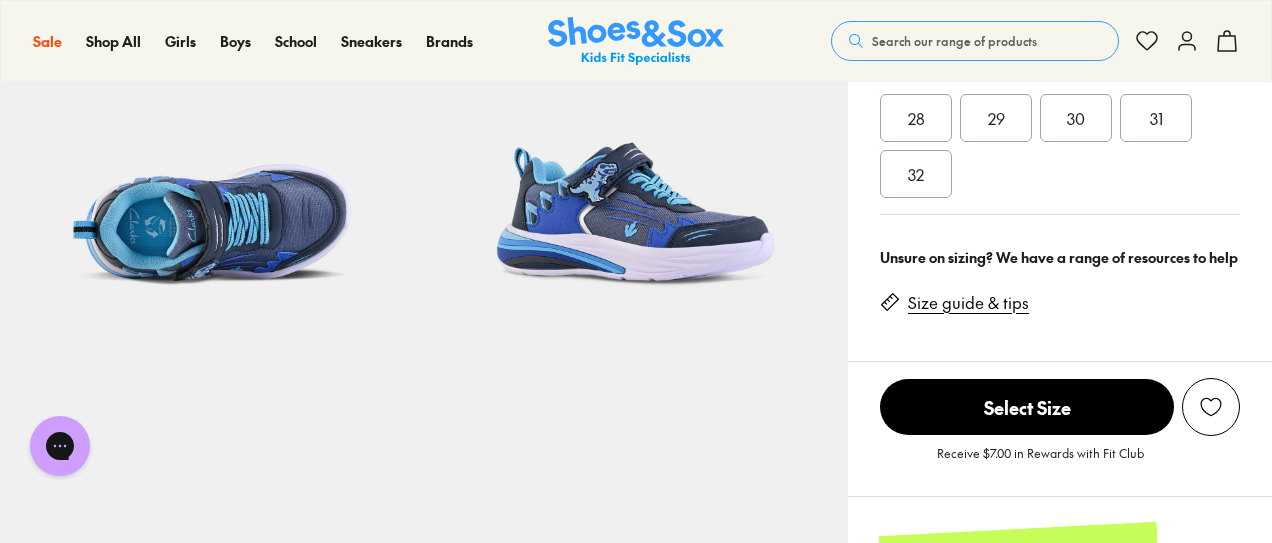 click 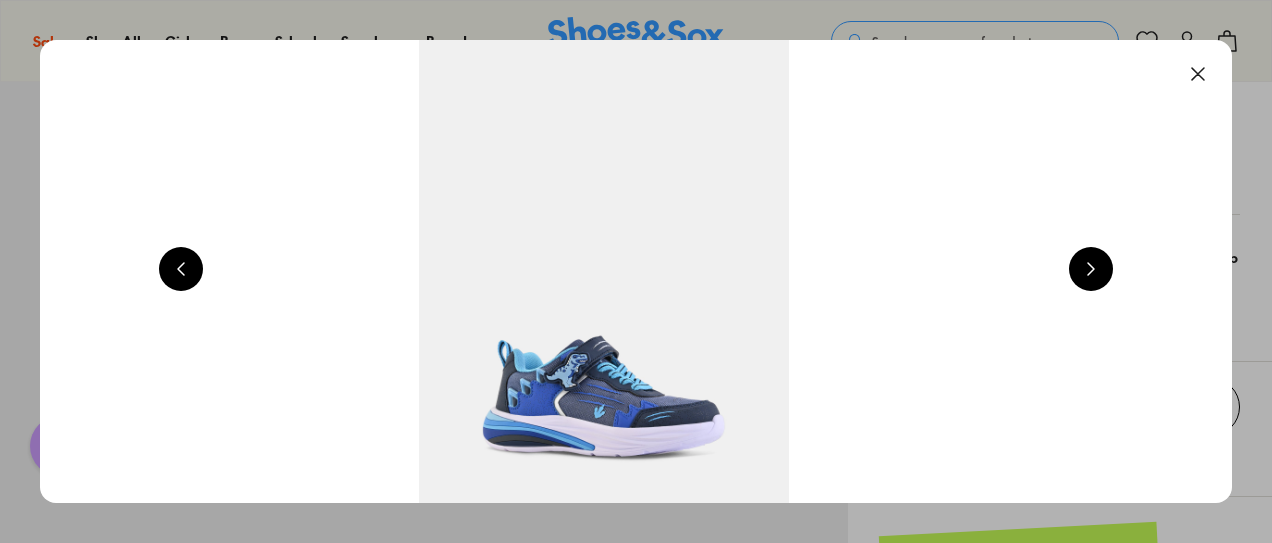 click at bounding box center [604, 271] 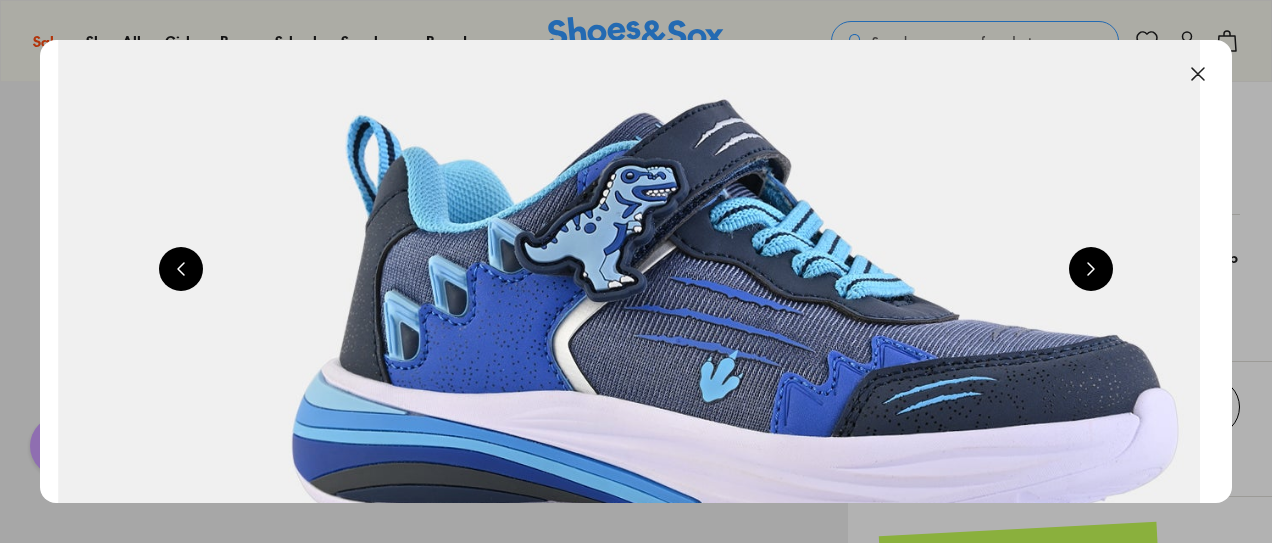 click at bounding box center (1198, 74) 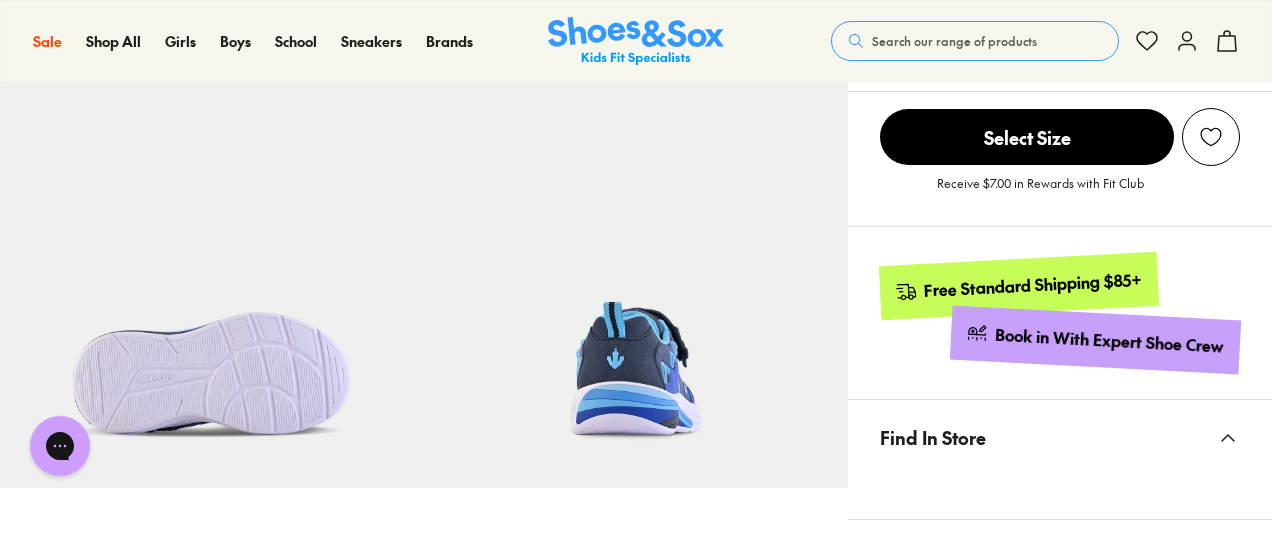 scroll, scrollTop: 972, scrollLeft: 0, axis: vertical 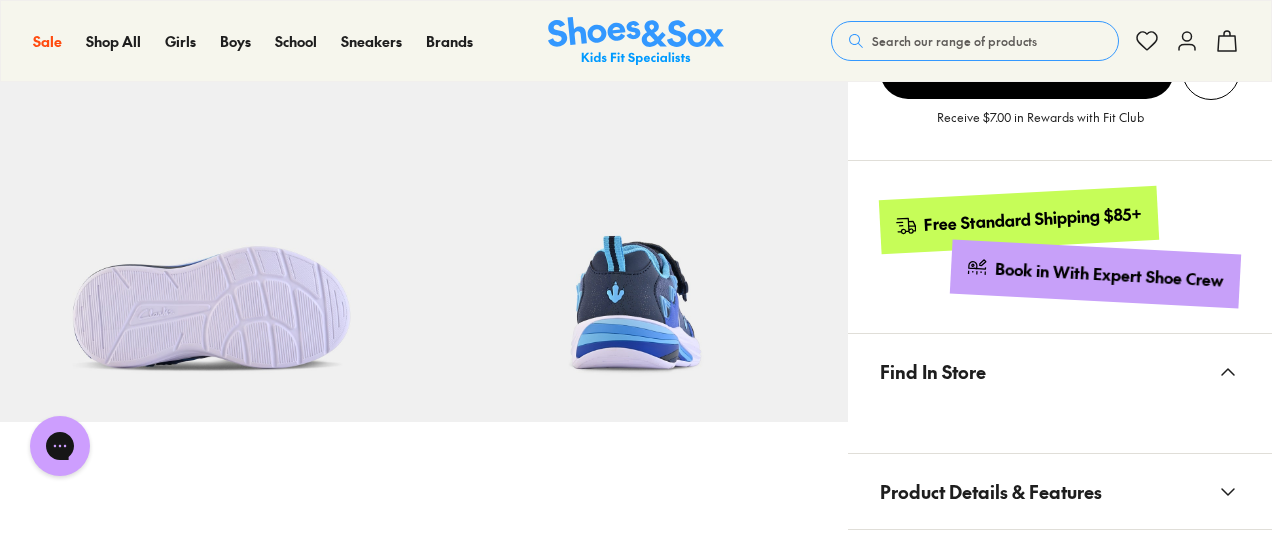 click on "Product Details & Features" at bounding box center [991, 491] 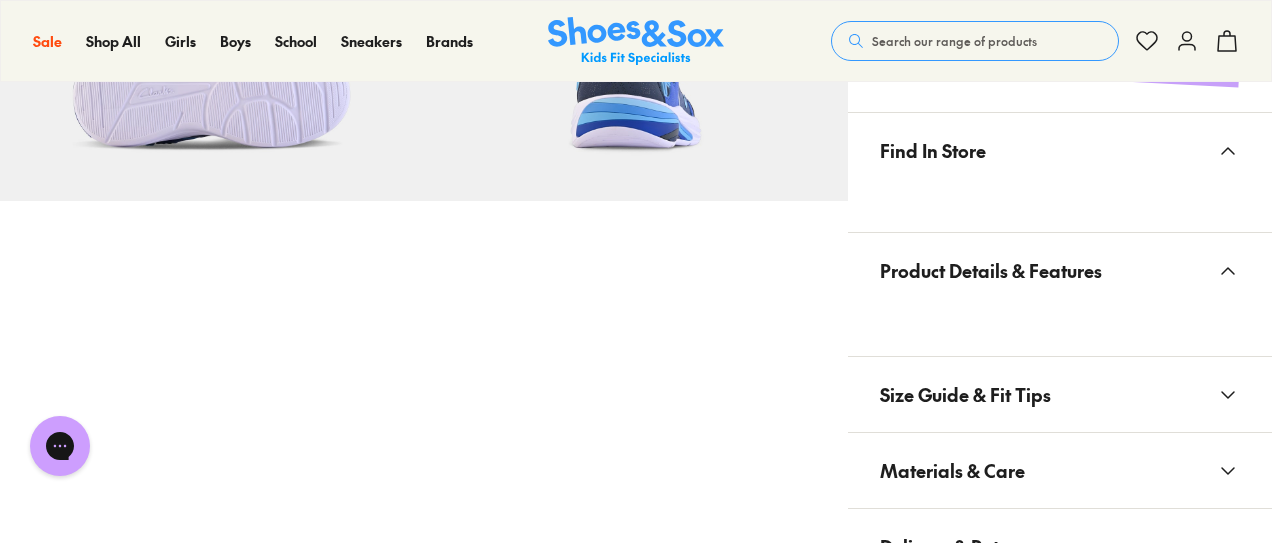 scroll, scrollTop: 1148, scrollLeft: 0, axis: vertical 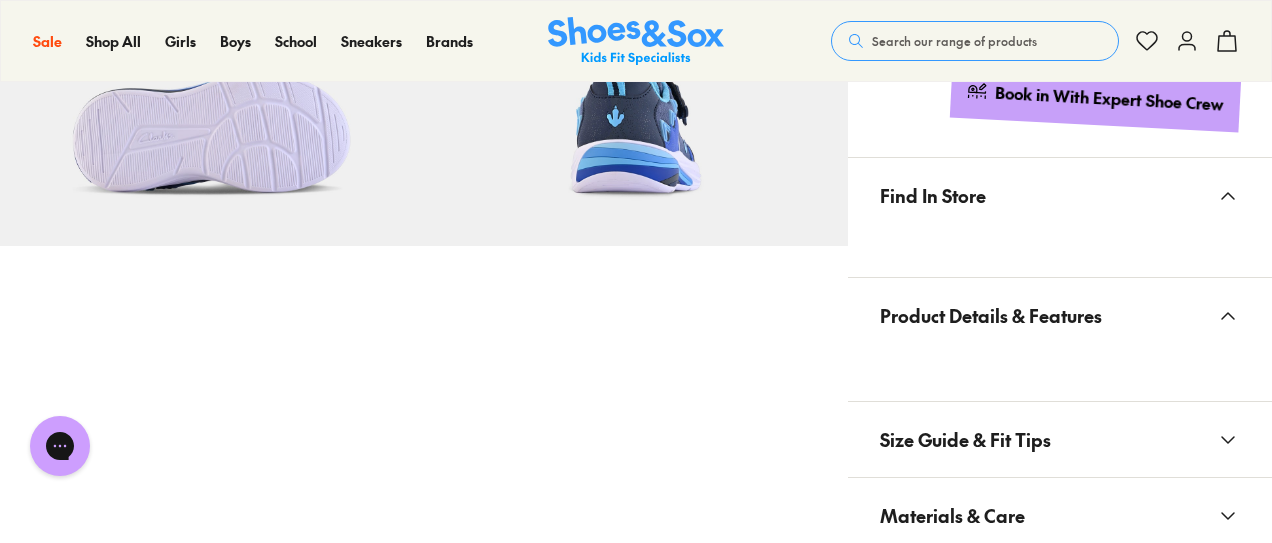 click on "Product Details & Features" at bounding box center [991, 315] 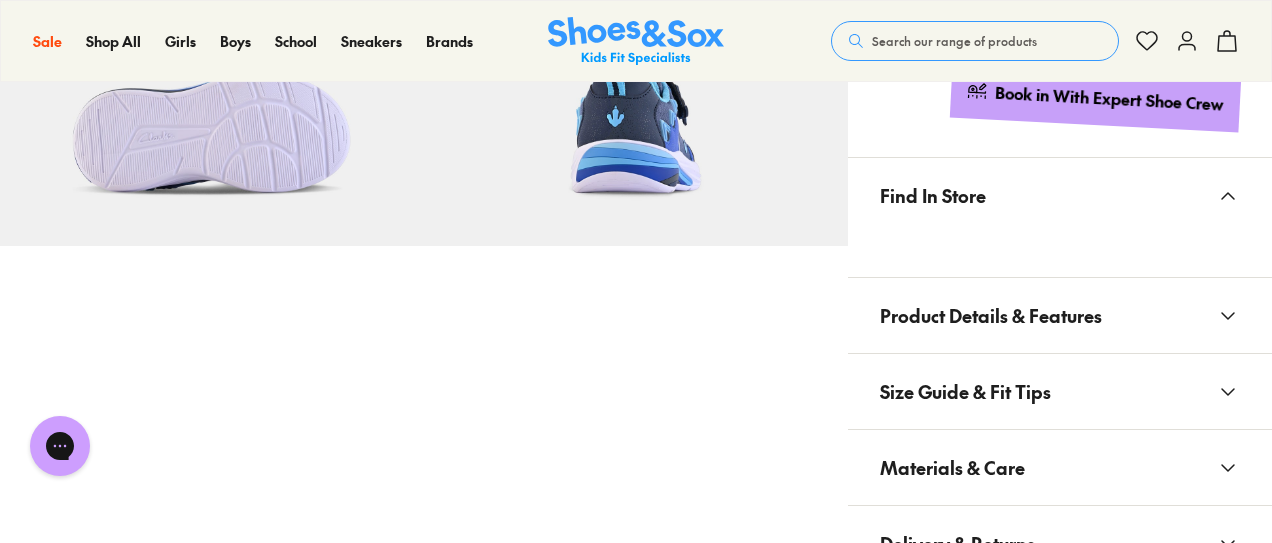 click on "Product Details & Features" at bounding box center (991, 315) 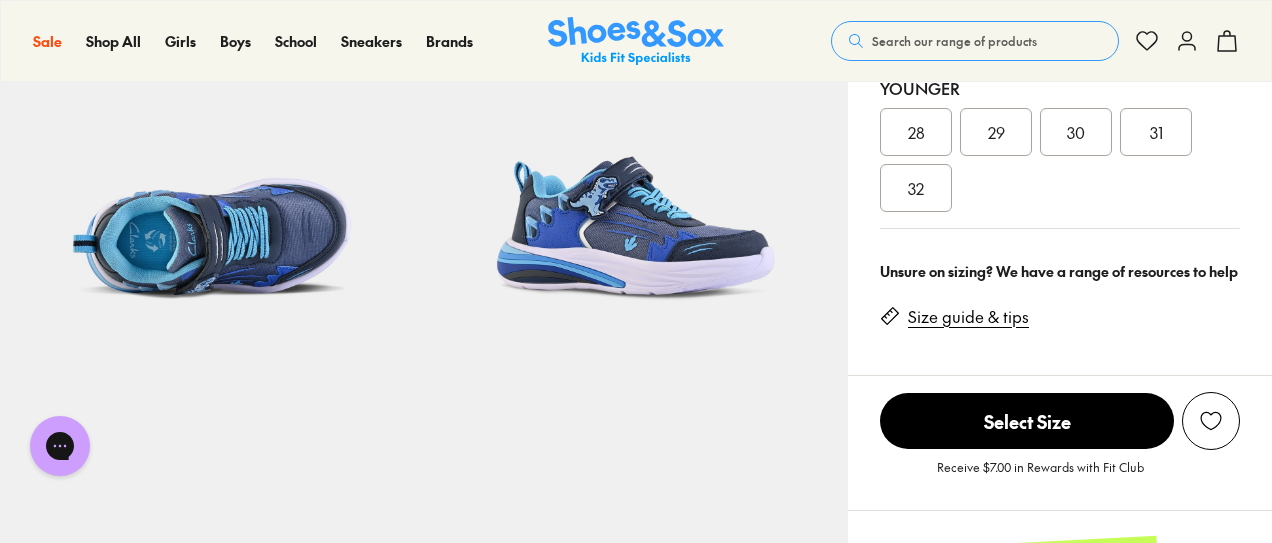 scroll, scrollTop: 549, scrollLeft: 0, axis: vertical 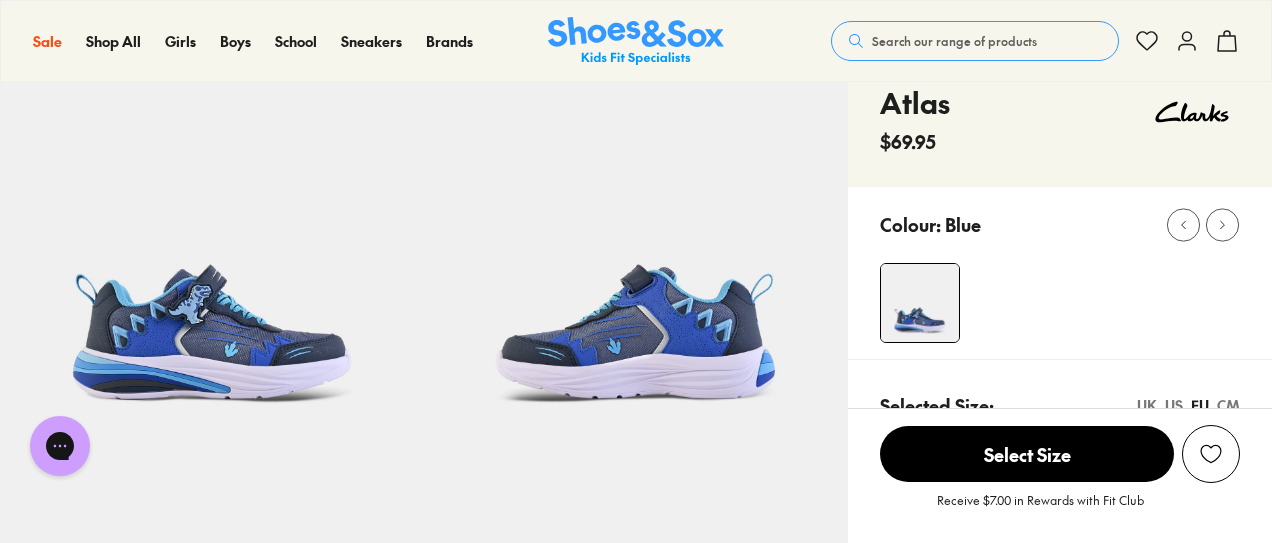 click on "Sale
Sale
Shop All
Mega School Sale
Up to 40% off Sale
25% Off Waterbottles
$5 Toys
Shop All Sale
Girls
Girls
Shop All
Sneakers
School
Sports" at bounding box center [636, 41] 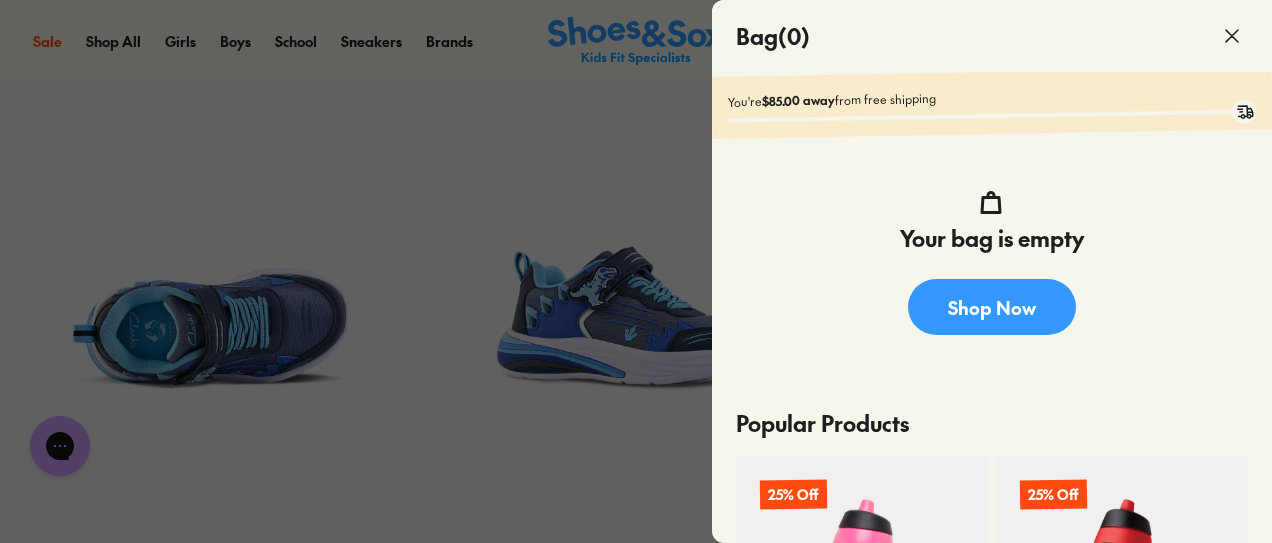 scroll, scrollTop: 1182, scrollLeft: 0, axis: vertical 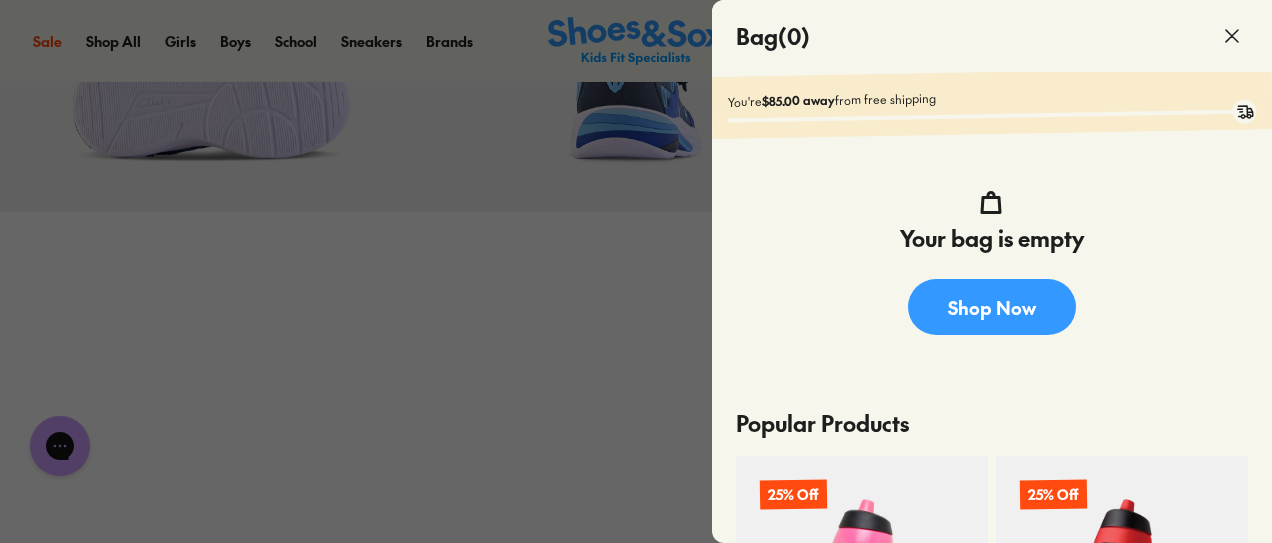 click 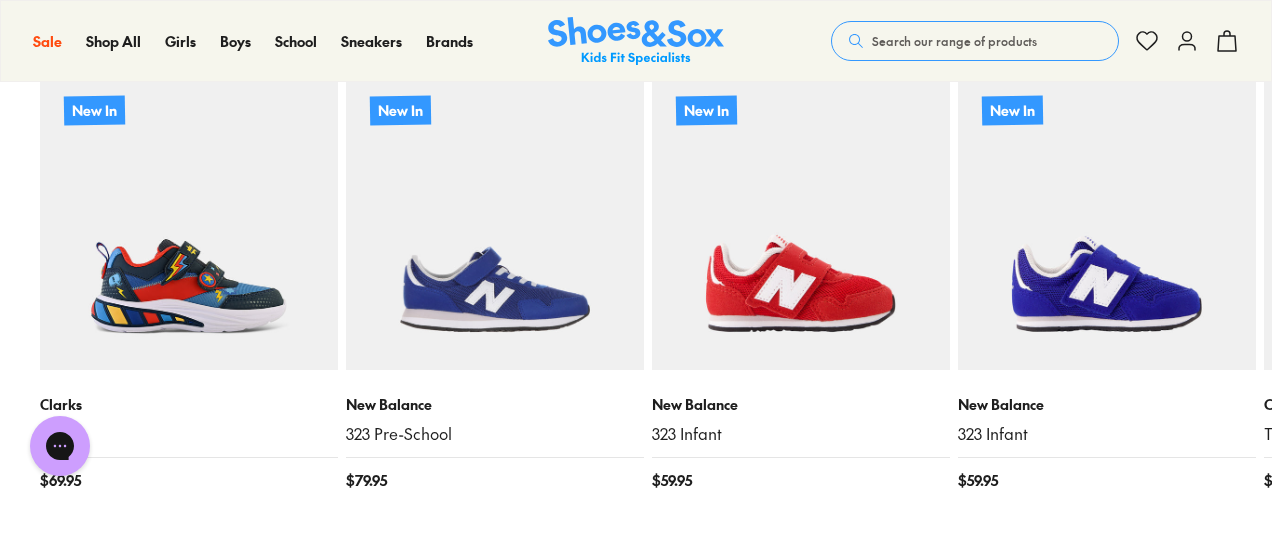 scroll, scrollTop: 2148, scrollLeft: 0, axis: vertical 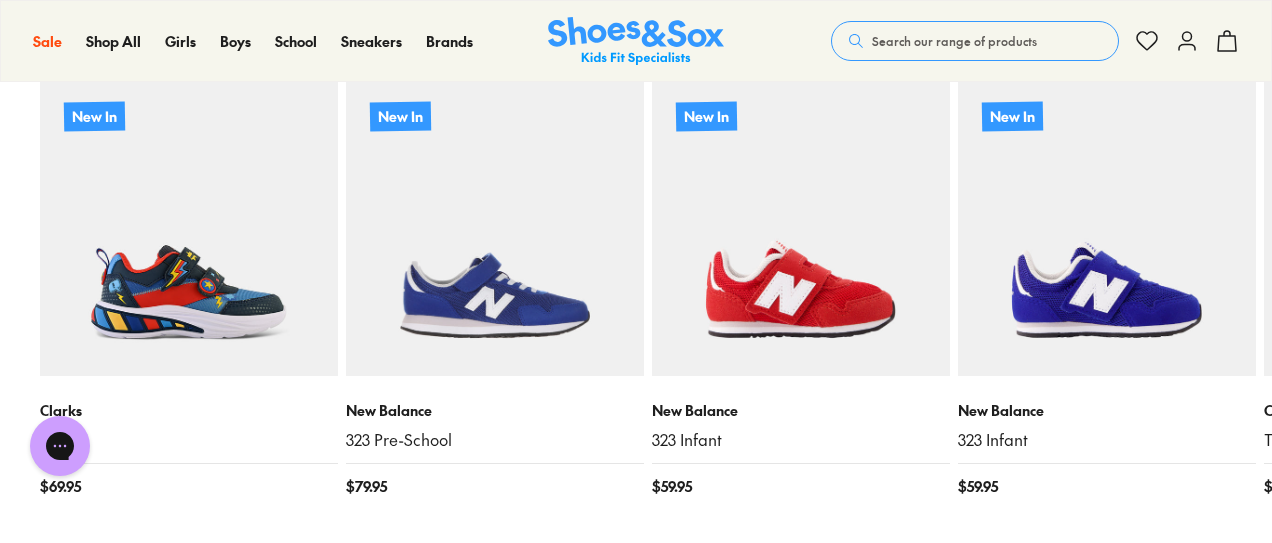 click 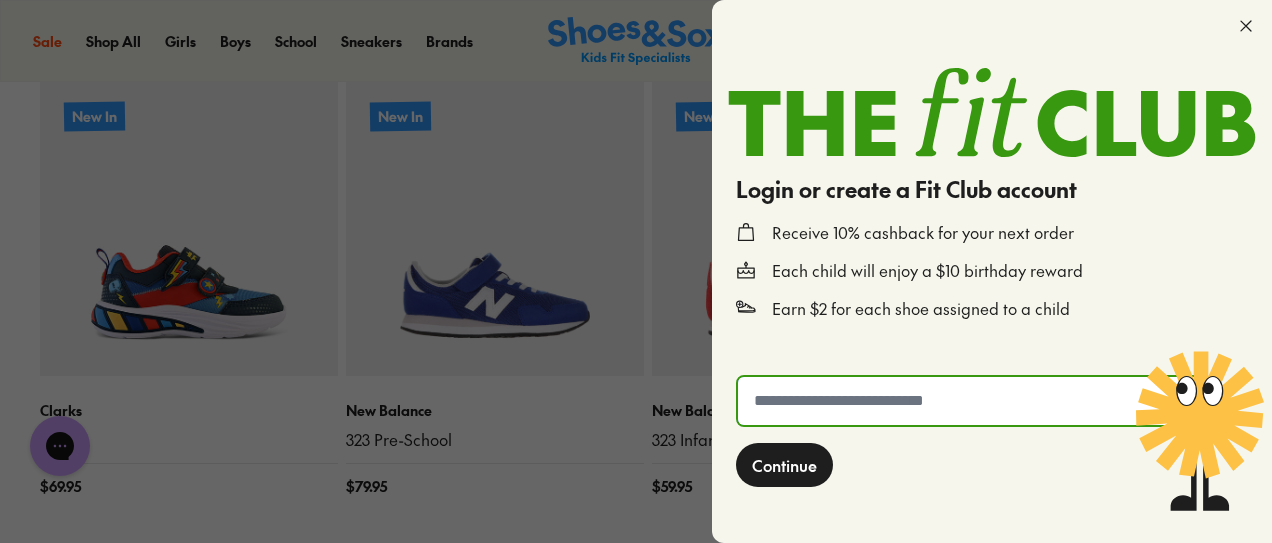 click 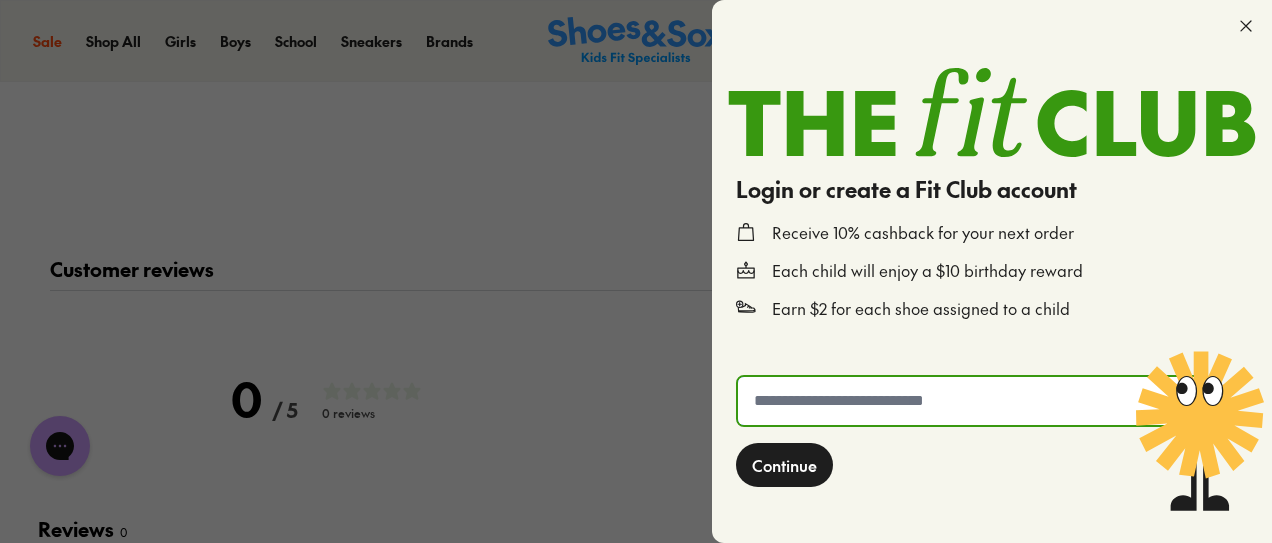 scroll, scrollTop: 2126, scrollLeft: 0, axis: vertical 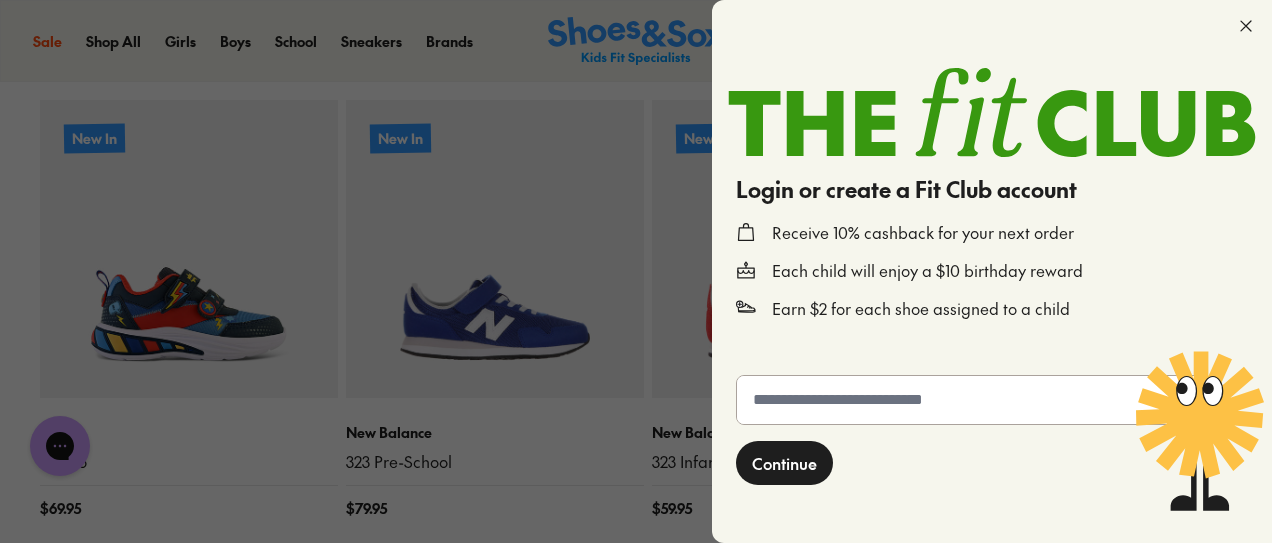 click 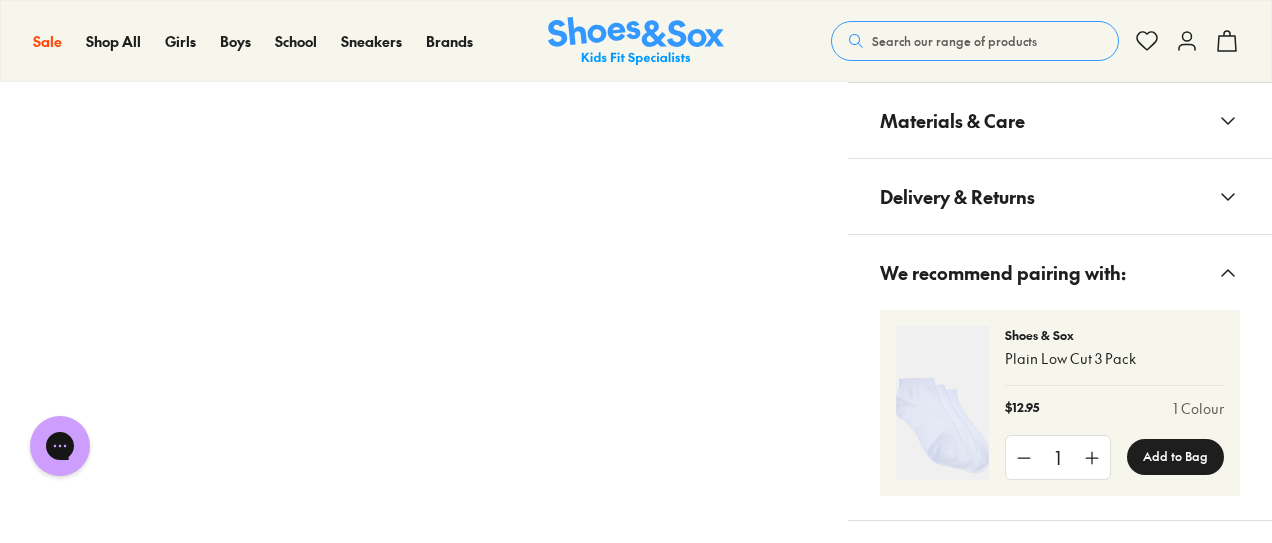scroll, scrollTop: 0, scrollLeft: 0, axis: both 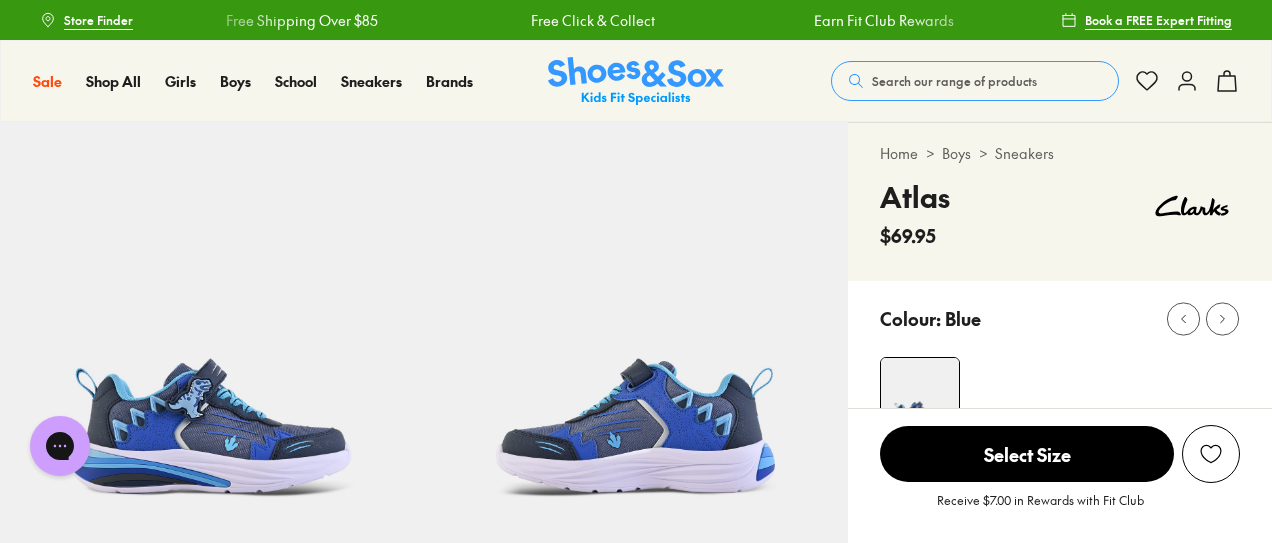 click 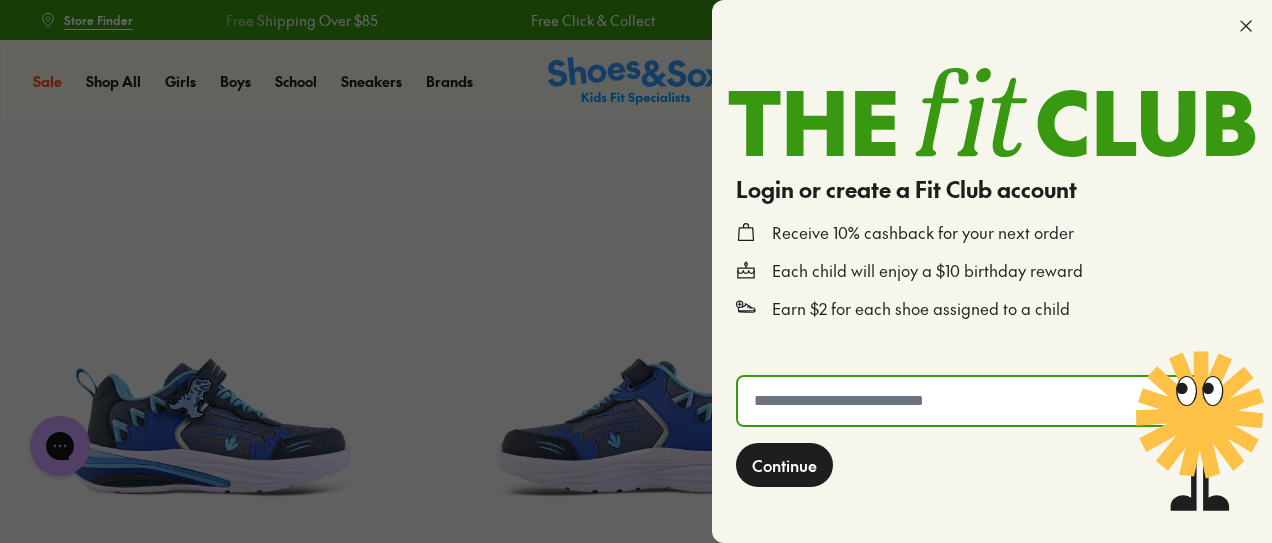 click 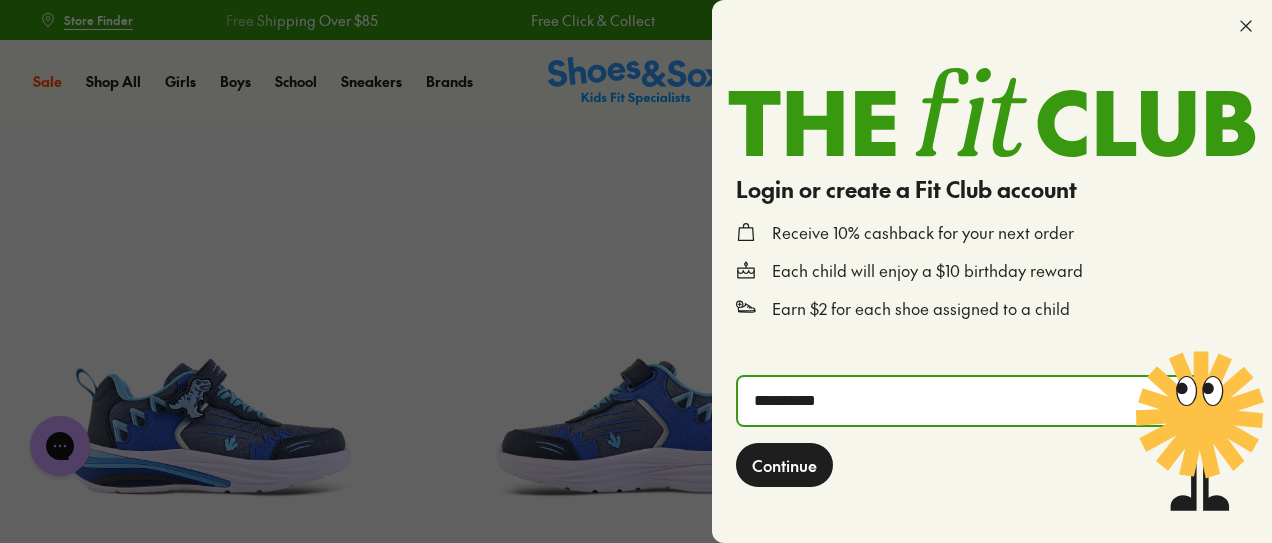type on "**********" 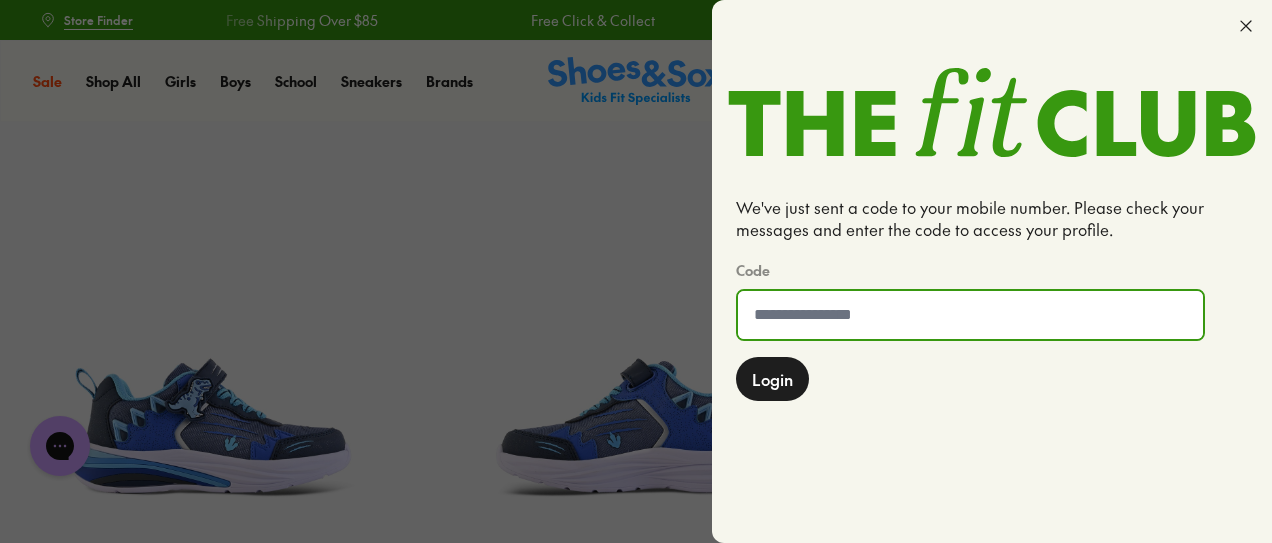 click 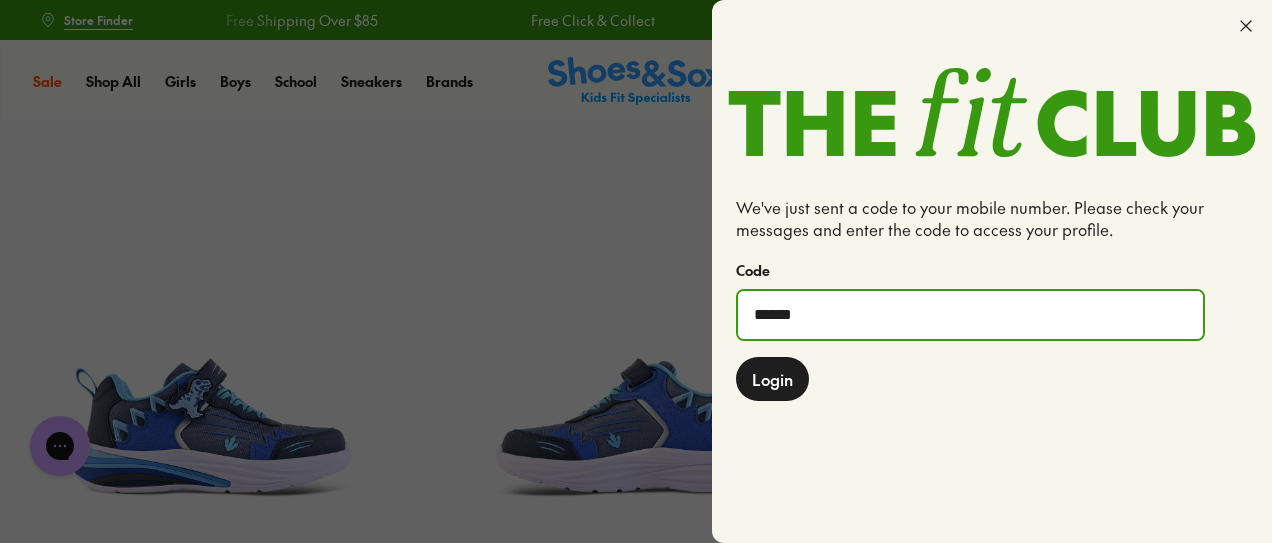 type on "******" 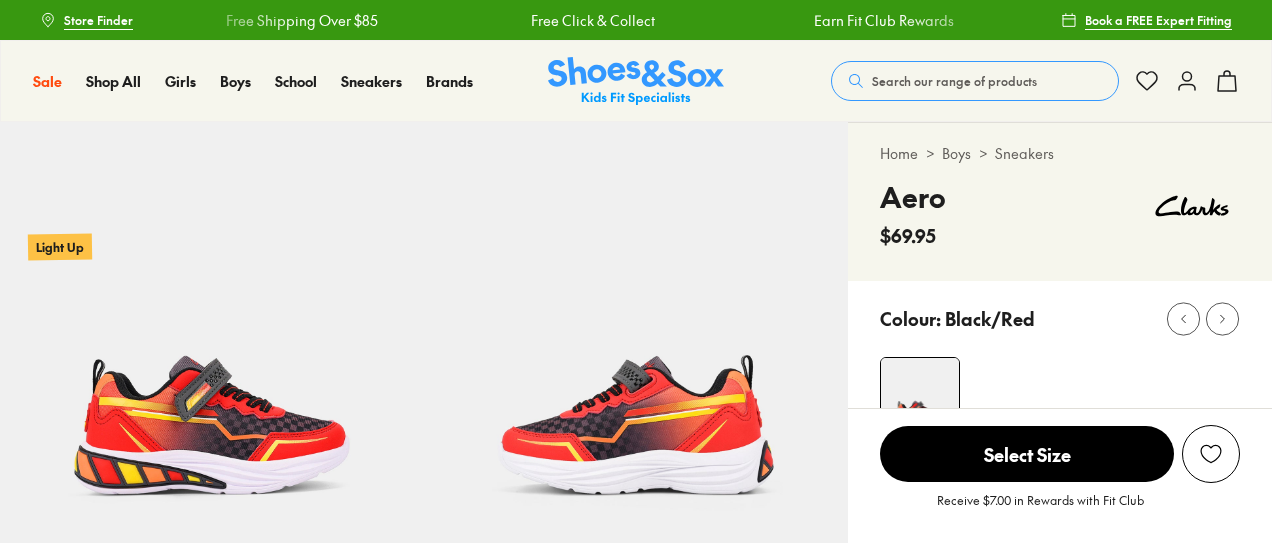 select on "*" 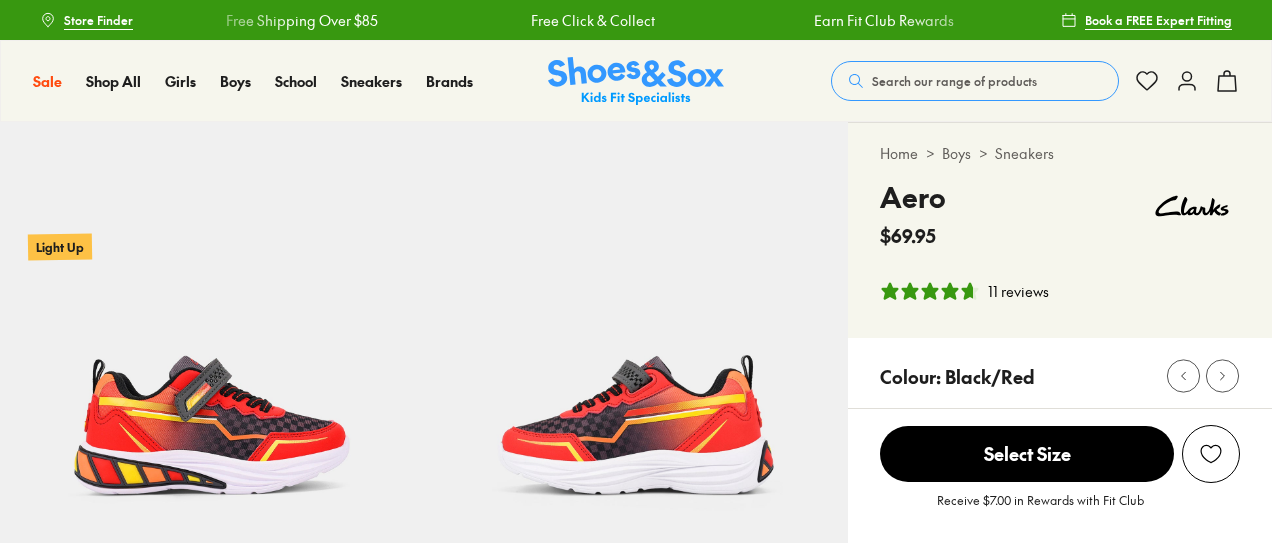 scroll, scrollTop: 0, scrollLeft: 0, axis: both 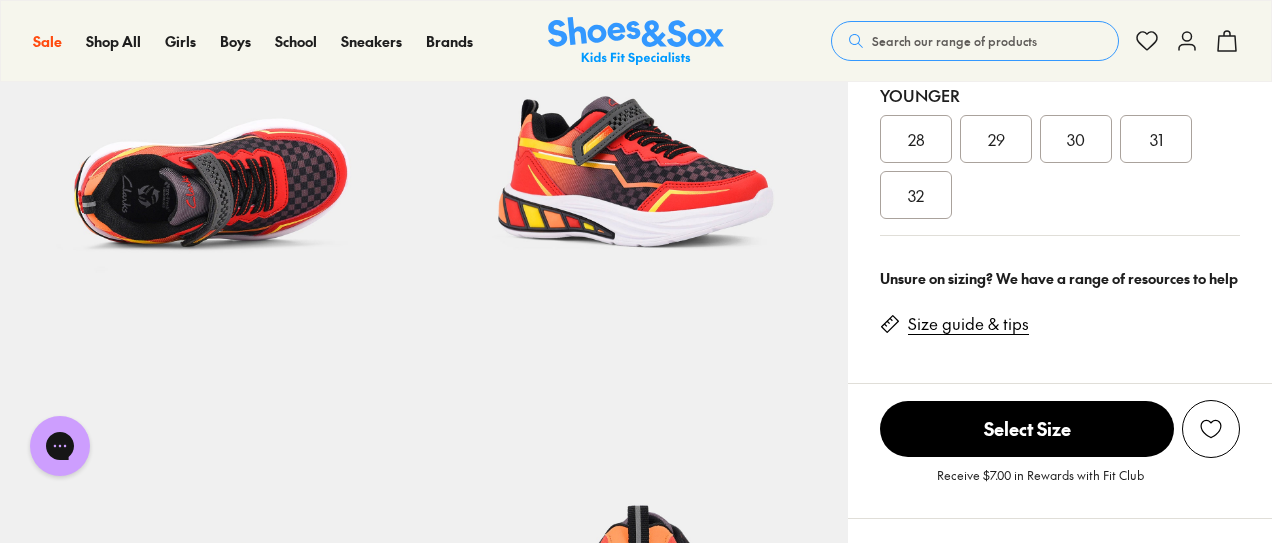 click on "Size guide & tips" at bounding box center (968, 324) 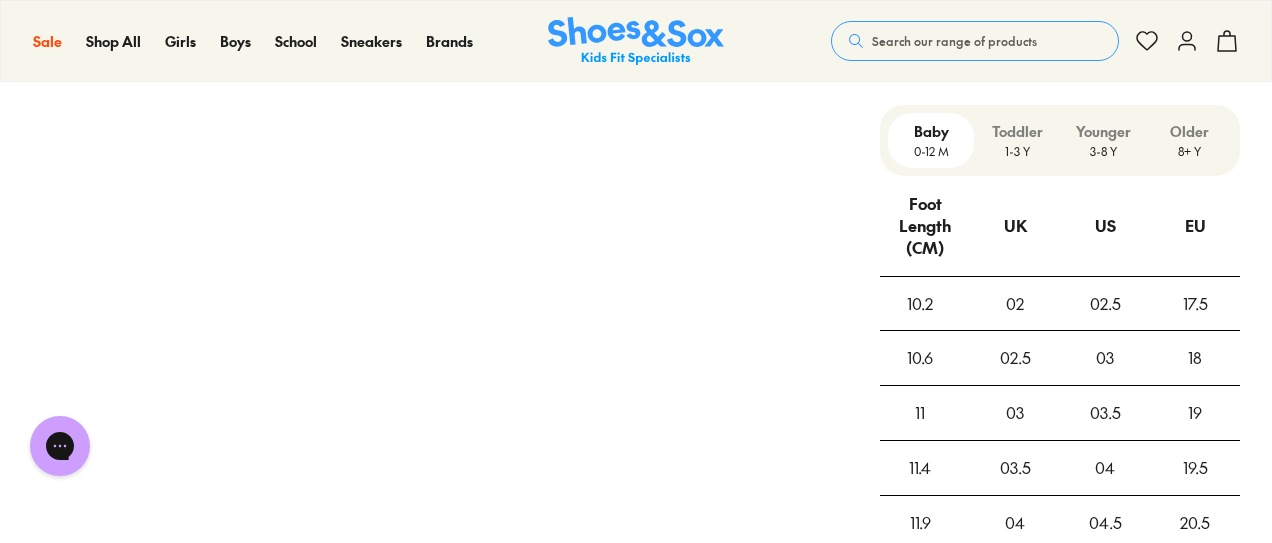 scroll, scrollTop: 1556, scrollLeft: 0, axis: vertical 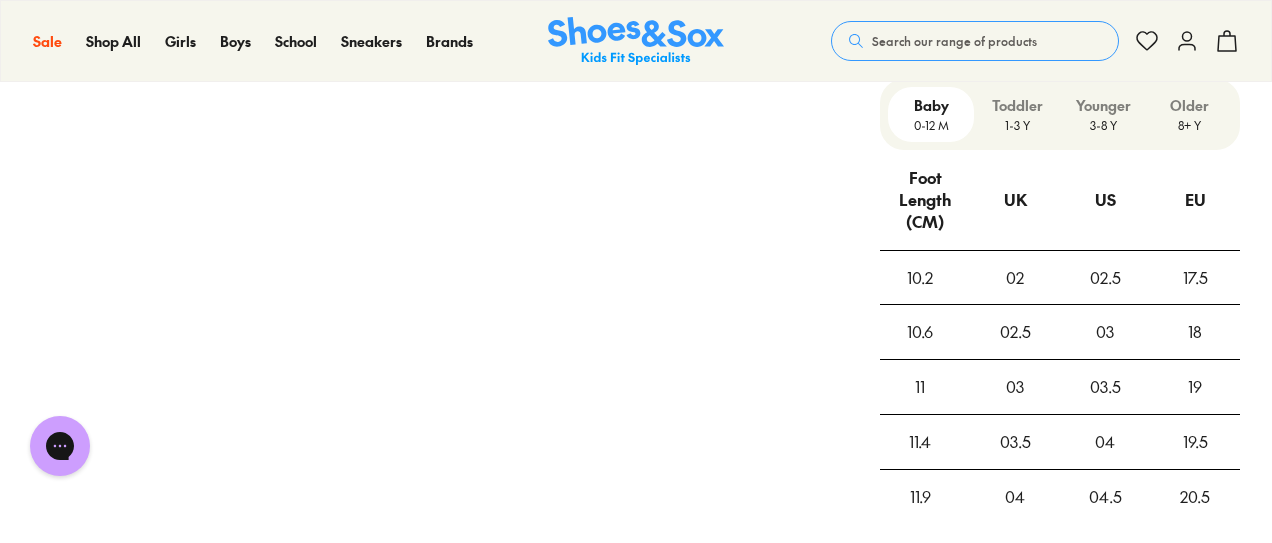 click on "Younger 3-8 Y" at bounding box center (1103, 114) 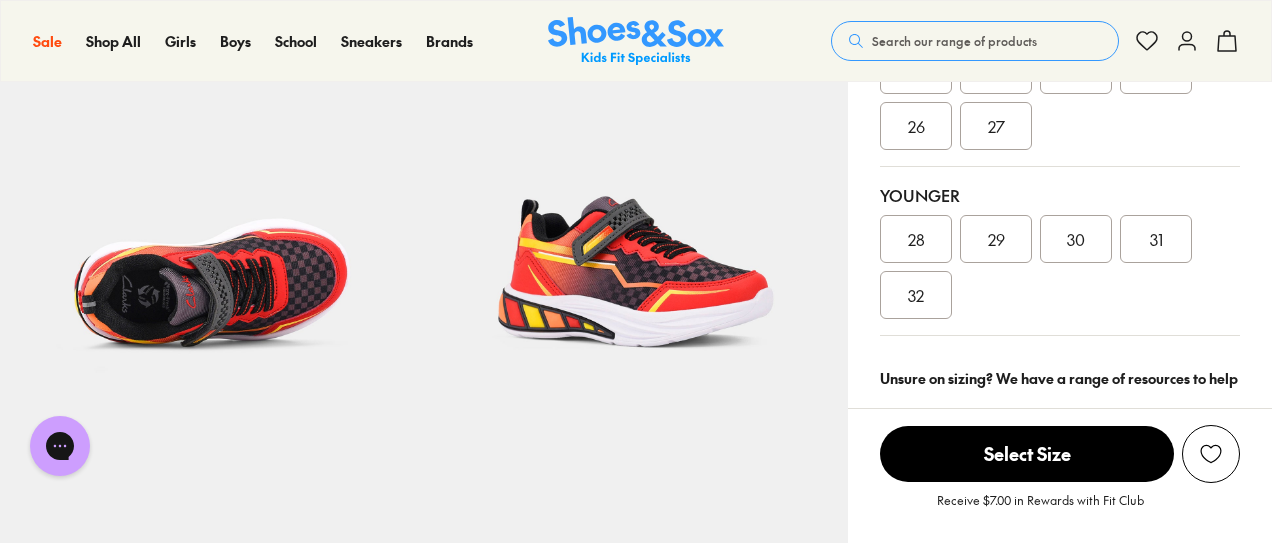 scroll, scrollTop: 557, scrollLeft: 0, axis: vertical 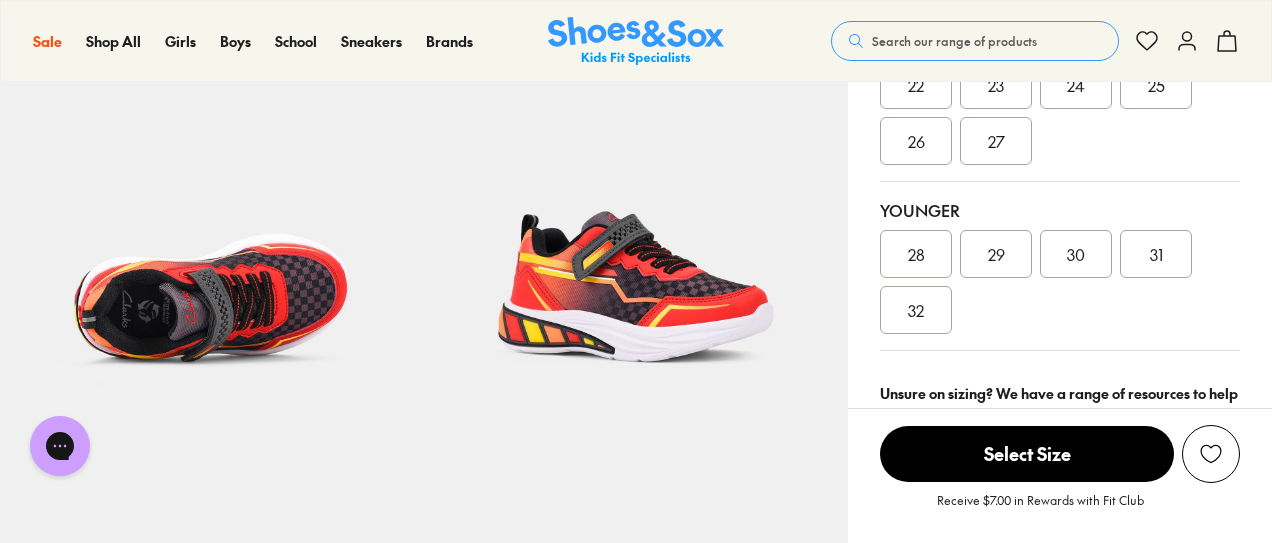 click 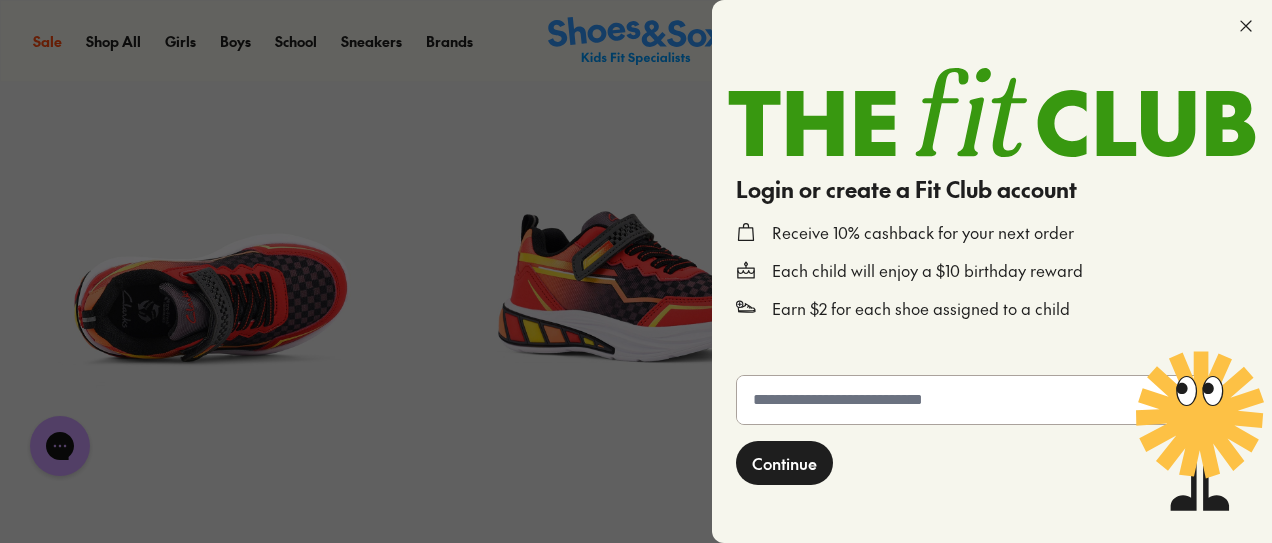 click 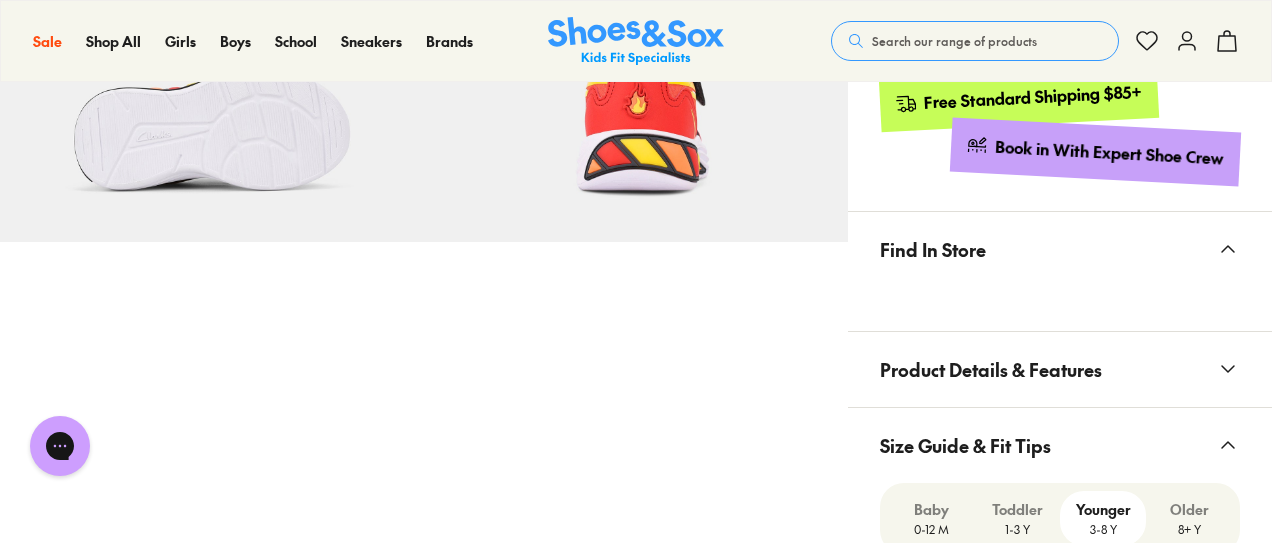 scroll, scrollTop: 1260, scrollLeft: 0, axis: vertical 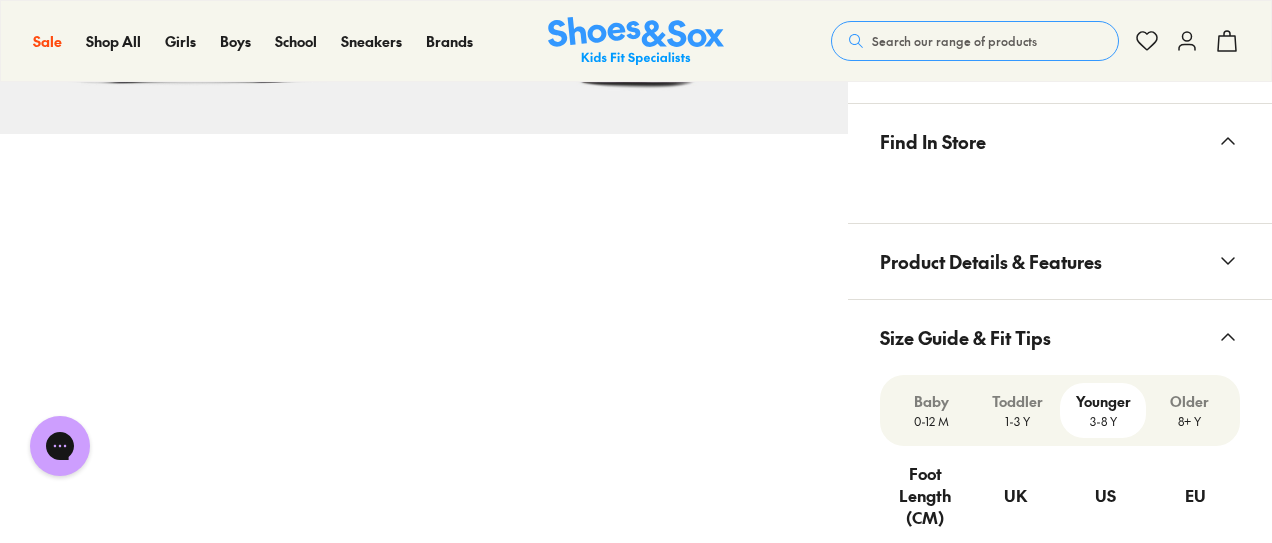 click on "Product Details & Features" at bounding box center [991, 261] 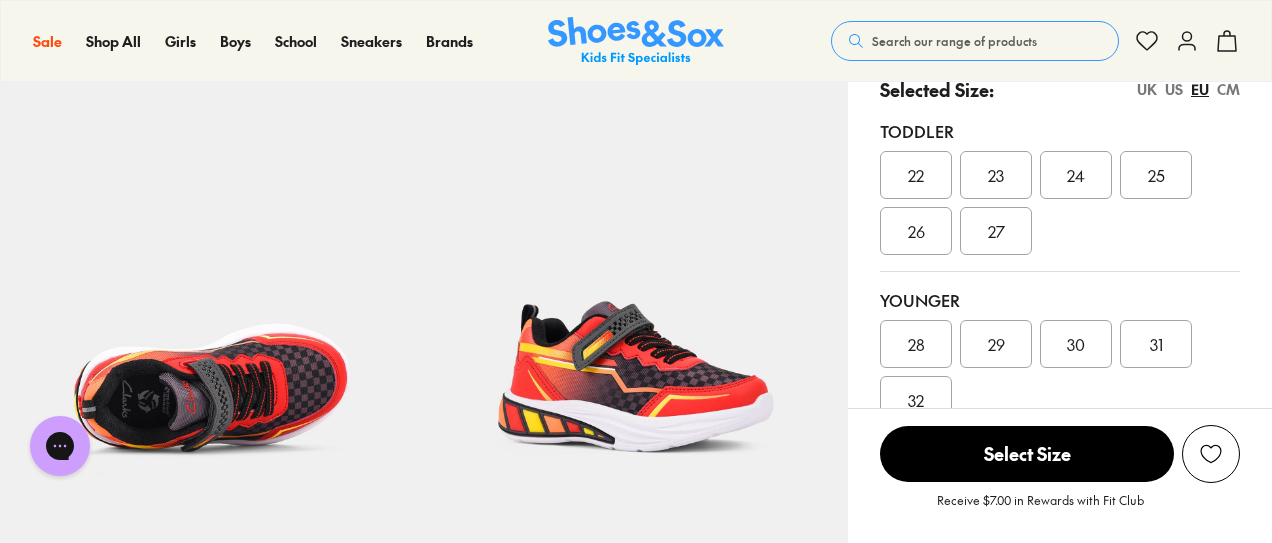 scroll, scrollTop: 450, scrollLeft: 0, axis: vertical 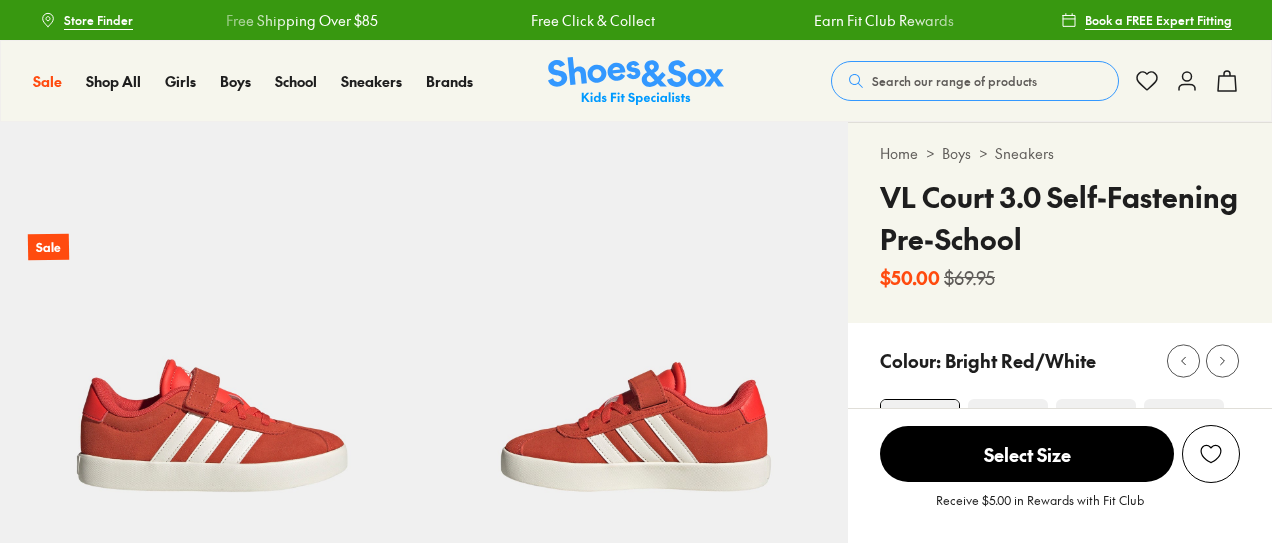 select on "*" 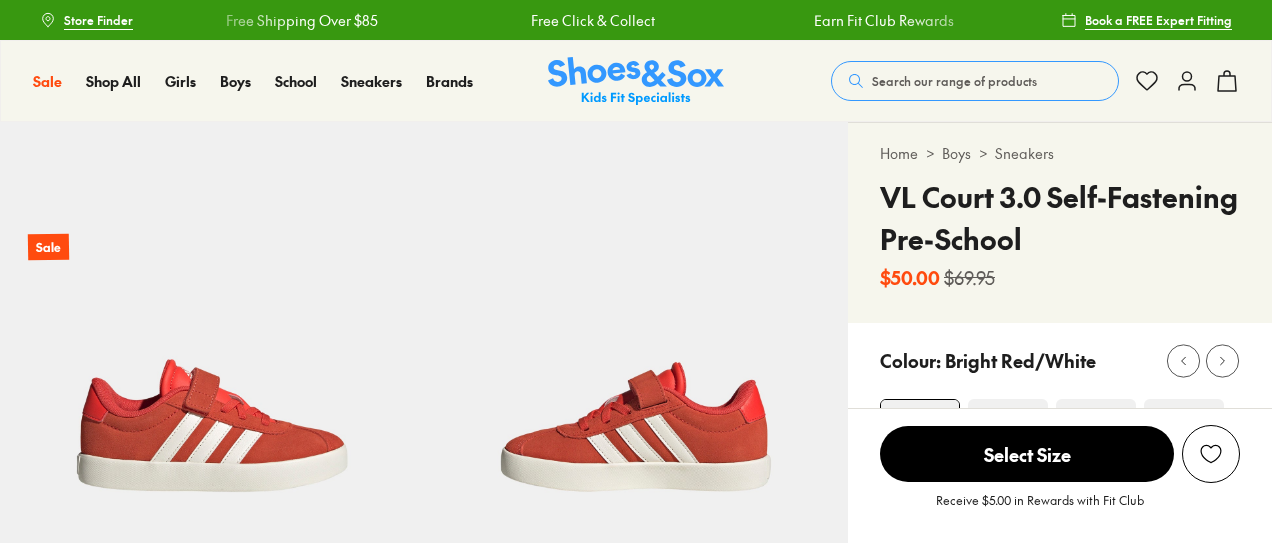scroll, scrollTop: 0, scrollLeft: 0, axis: both 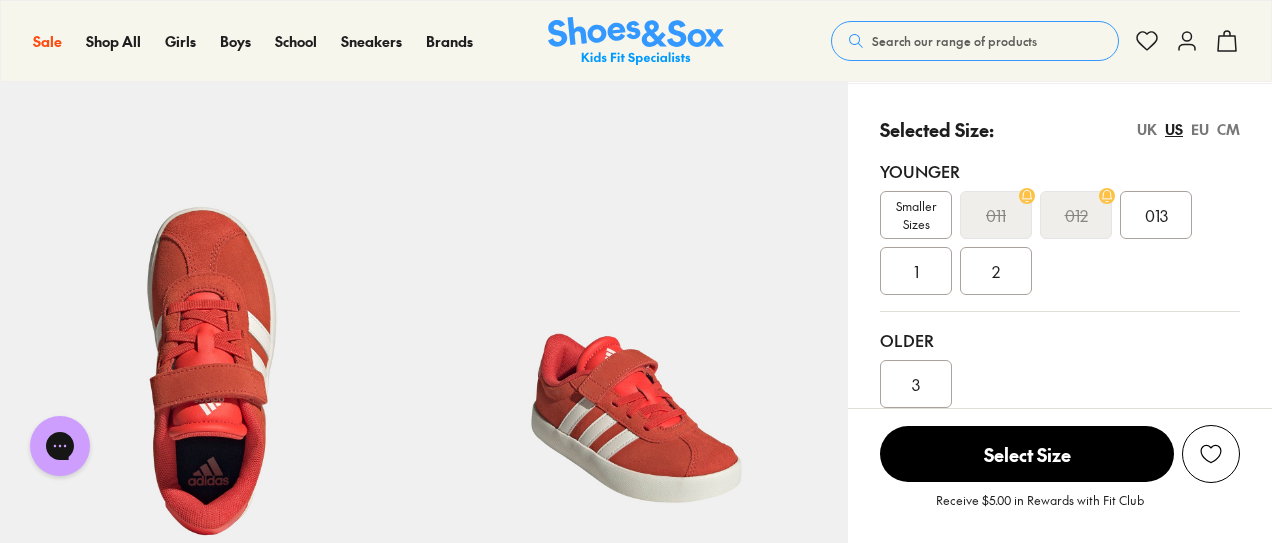click on "EU" at bounding box center (1200, 129) 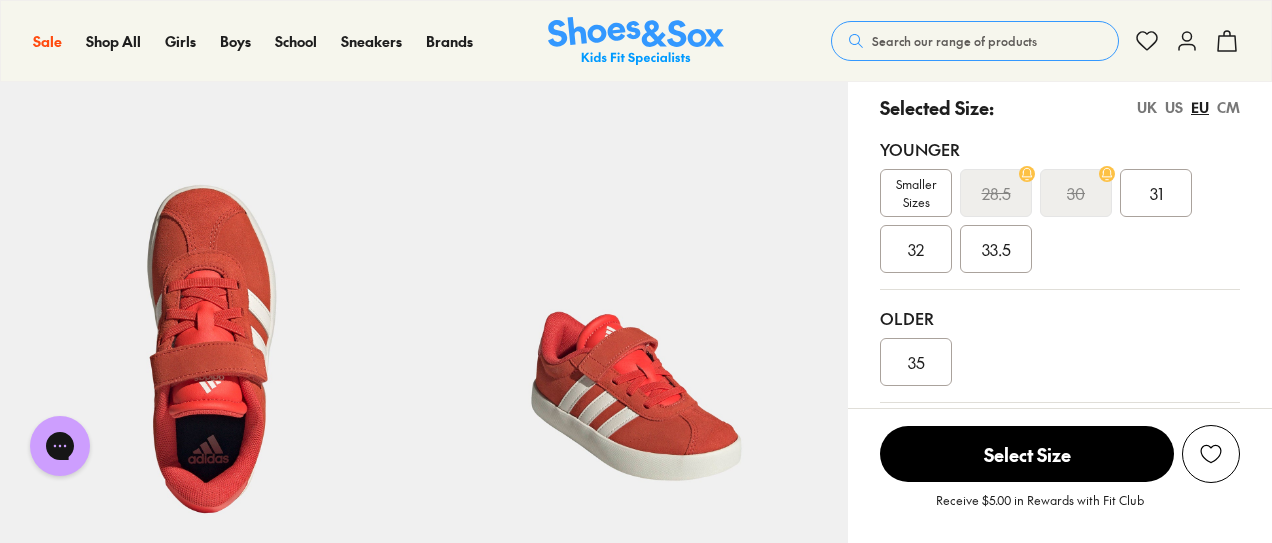 scroll, scrollTop: 418, scrollLeft: 0, axis: vertical 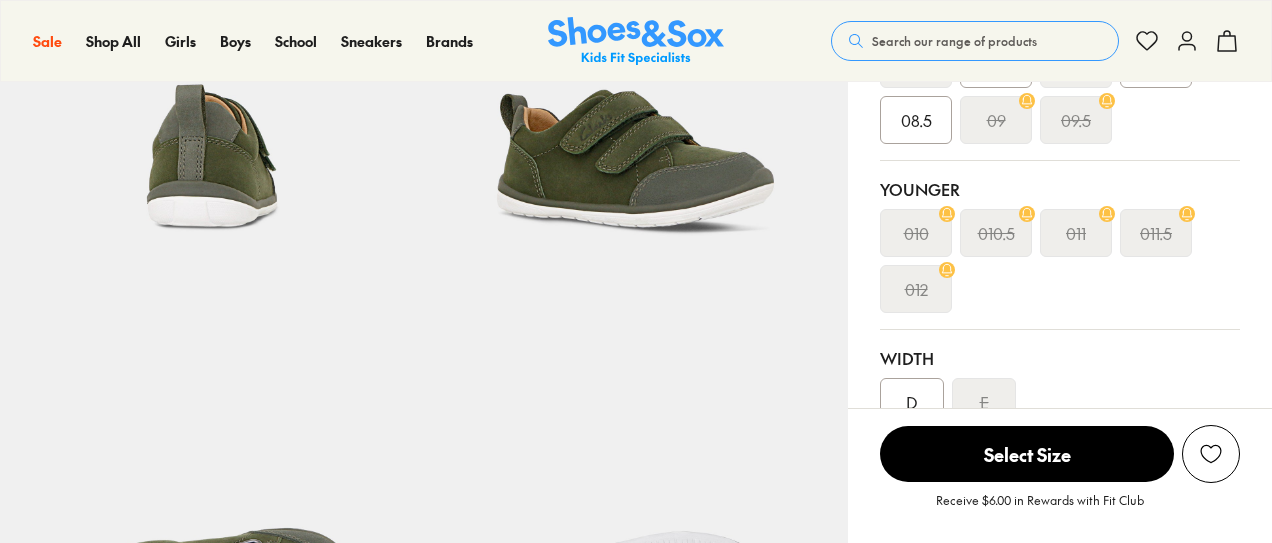 drag, startPoint x: 1279, startPoint y: 103, endPoint x: 1279, endPoint y: 161, distance: 58 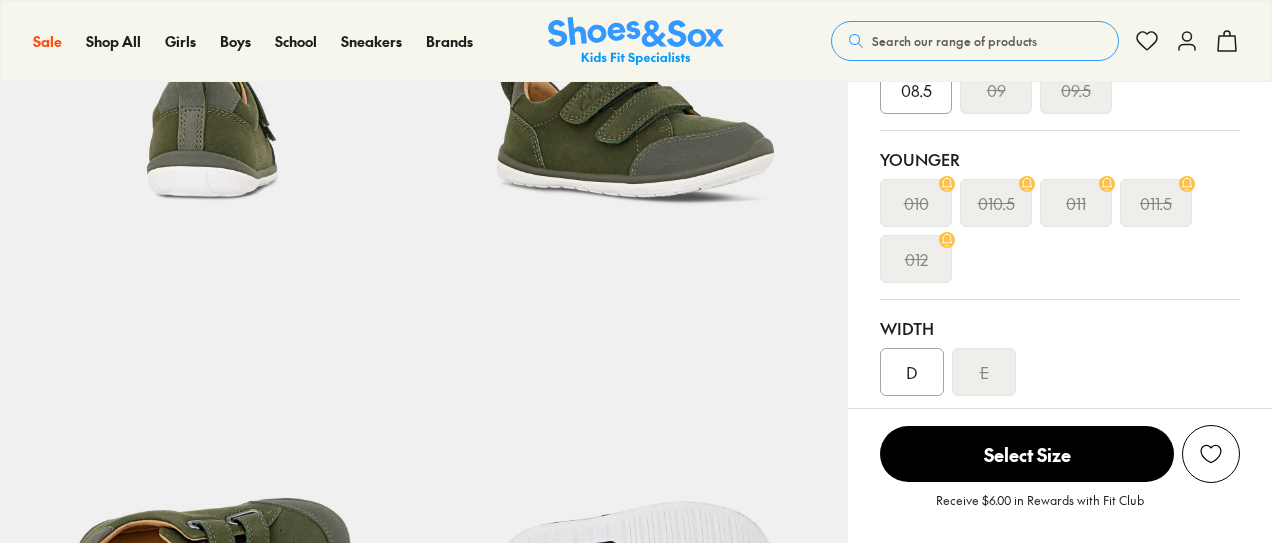 select on "*" 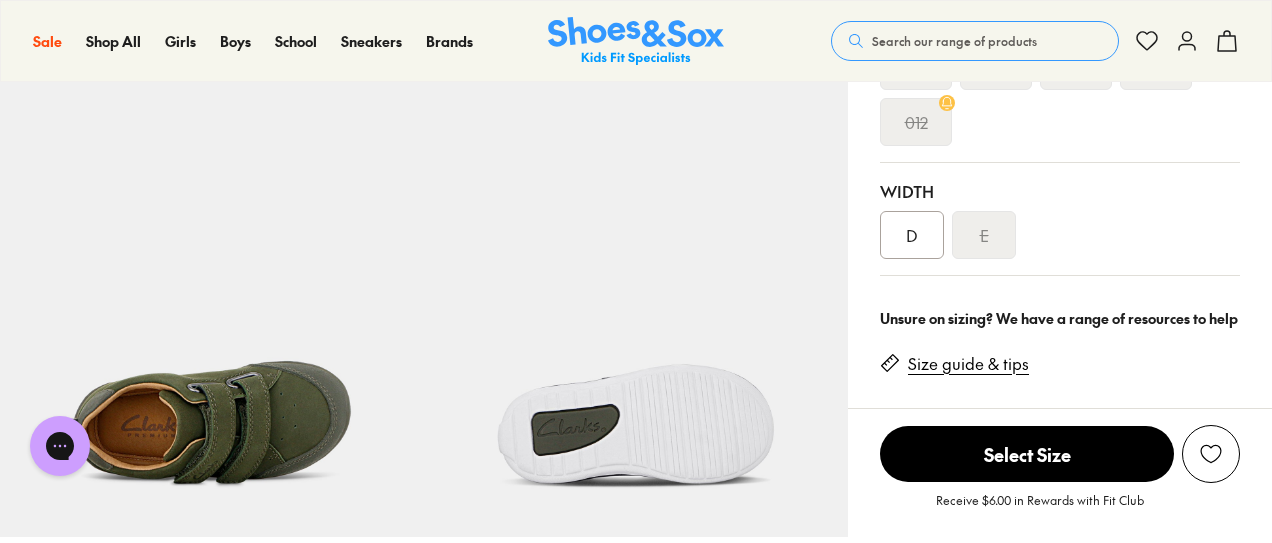 scroll, scrollTop: 659, scrollLeft: 0, axis: vertical 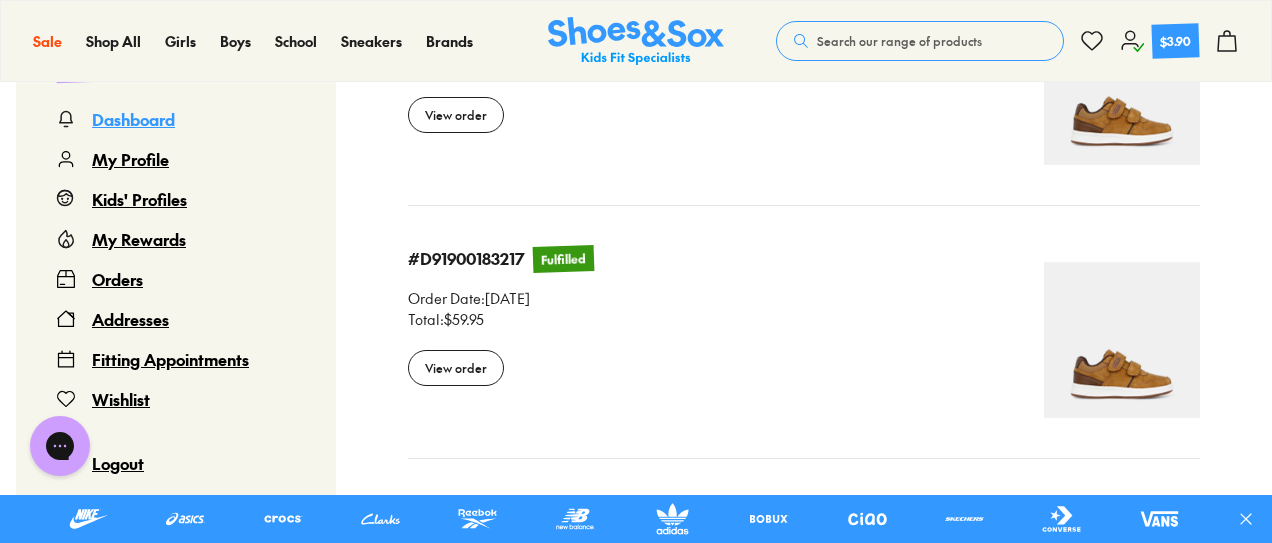 click on "Orders" at bounding box center [117, 279] 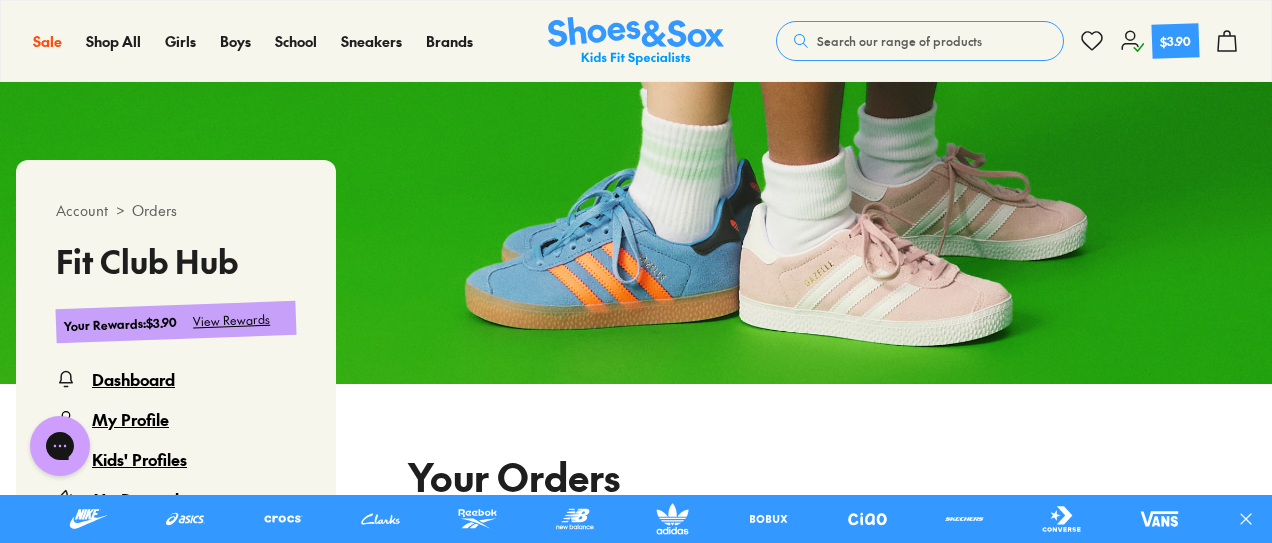 select 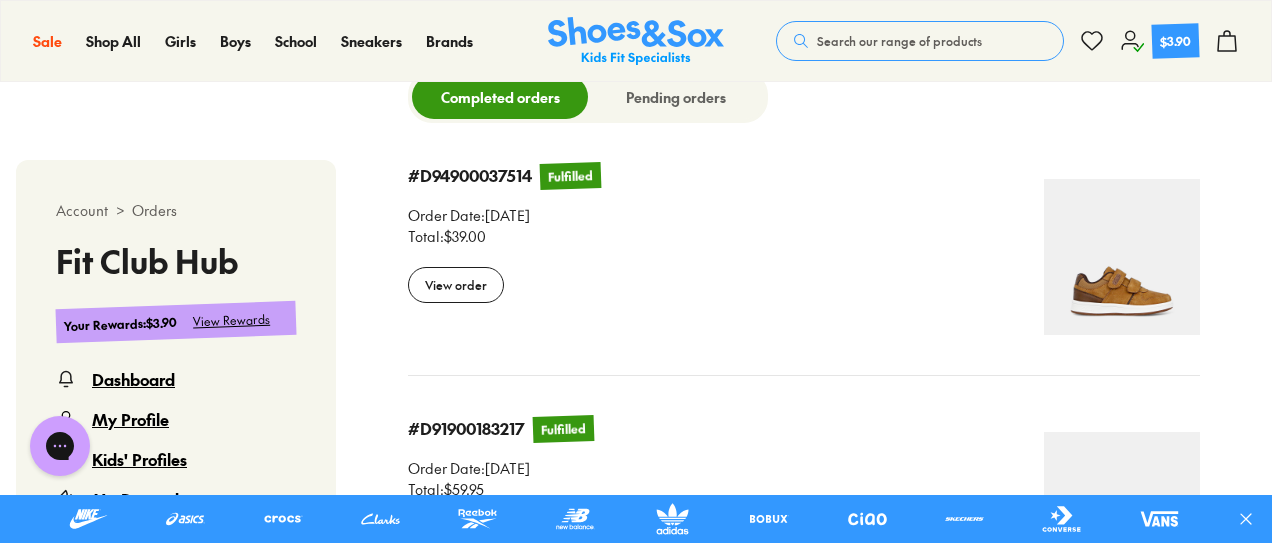 scroll, scrollTop: 581, scrollLeft: 0, axis: vertical 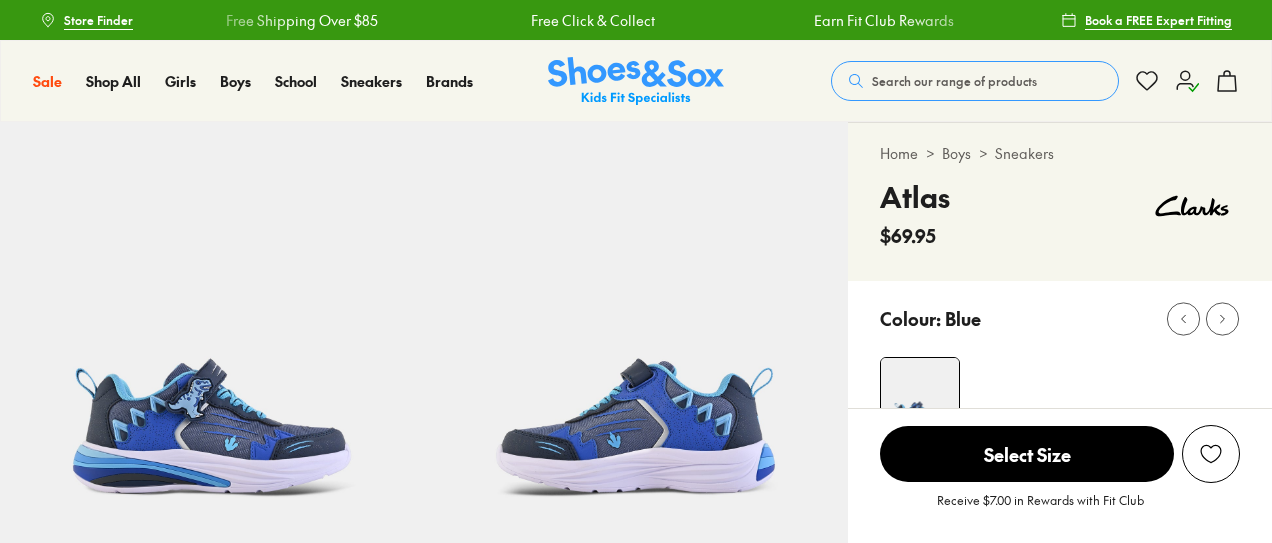 select on "*" 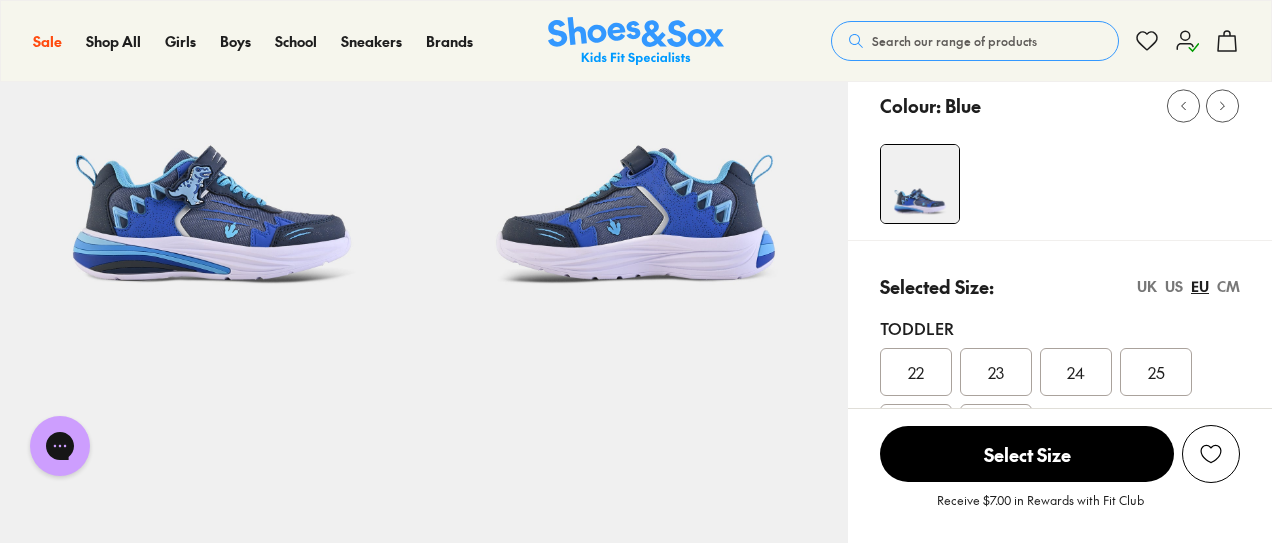 scroll, scrollTop: 0, scrollLeft: 0, axis: both 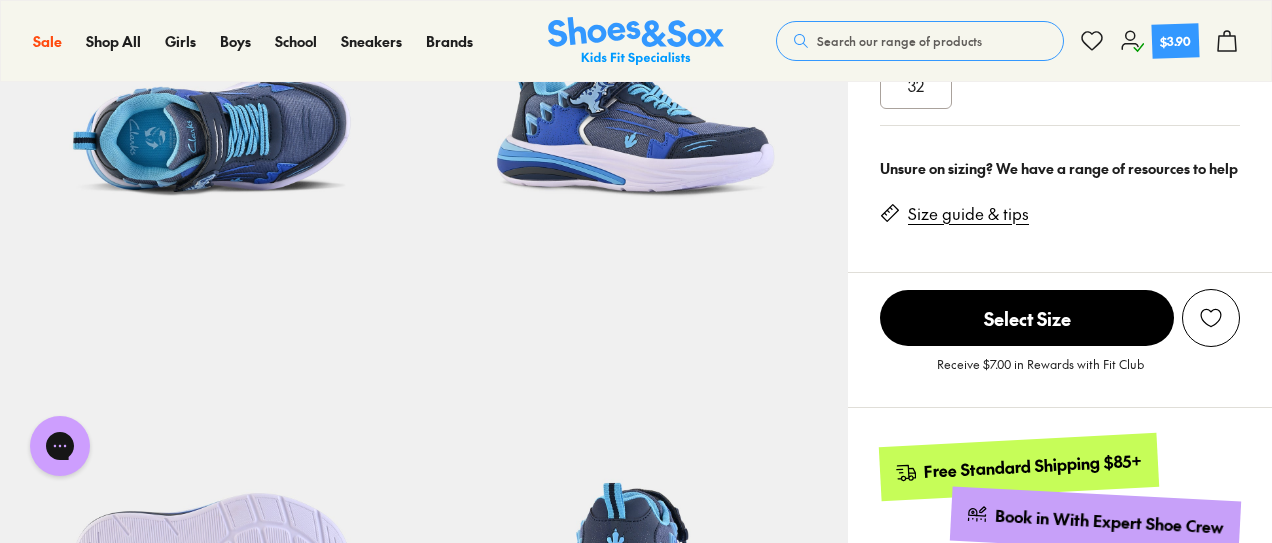 click on "Size guide & tips" at bounding box center (968, 214) 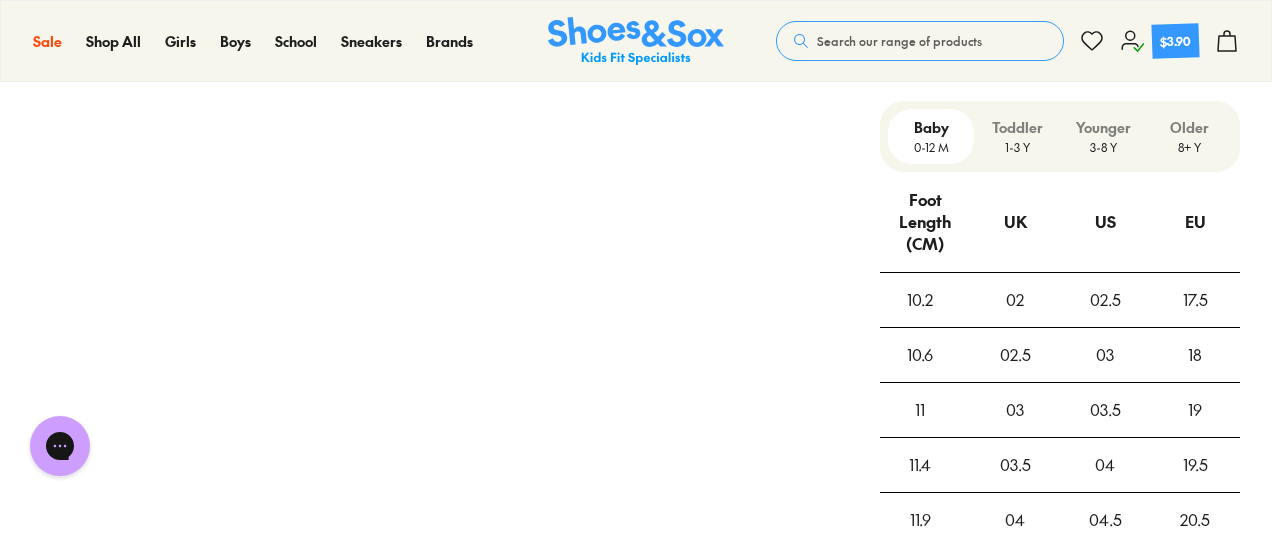 scroll, scrollTop: 1498, scrollLeft: 0, axis: vertical 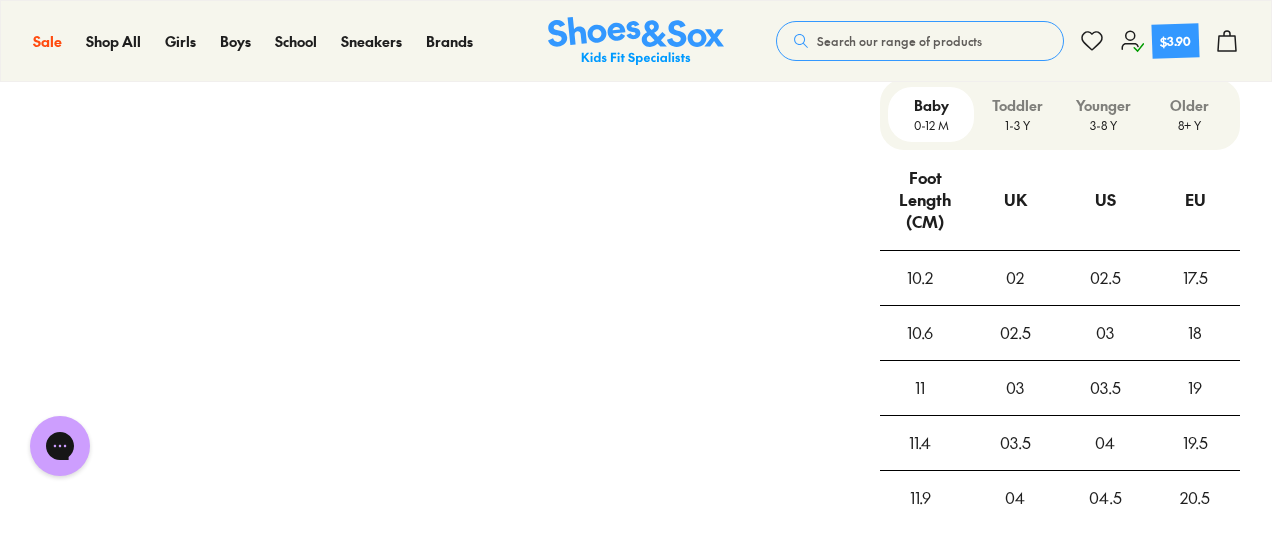 click on "3-8 Y" at bounding box center (1103, 125) 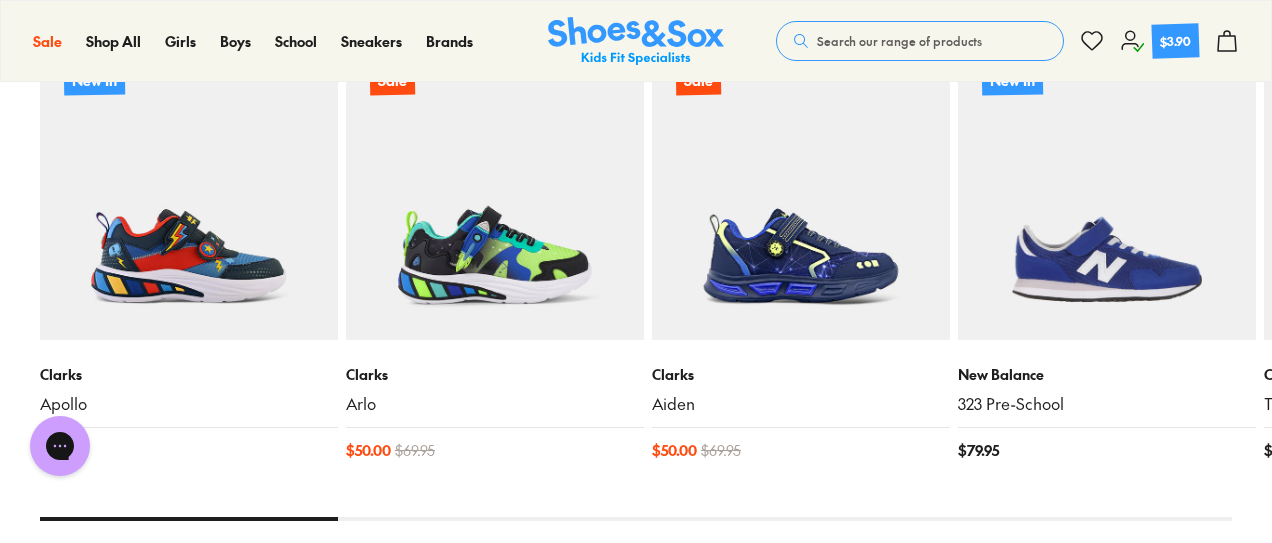 scroll, scrollTop: 2978, scrollLeft: 0, axis: vertical 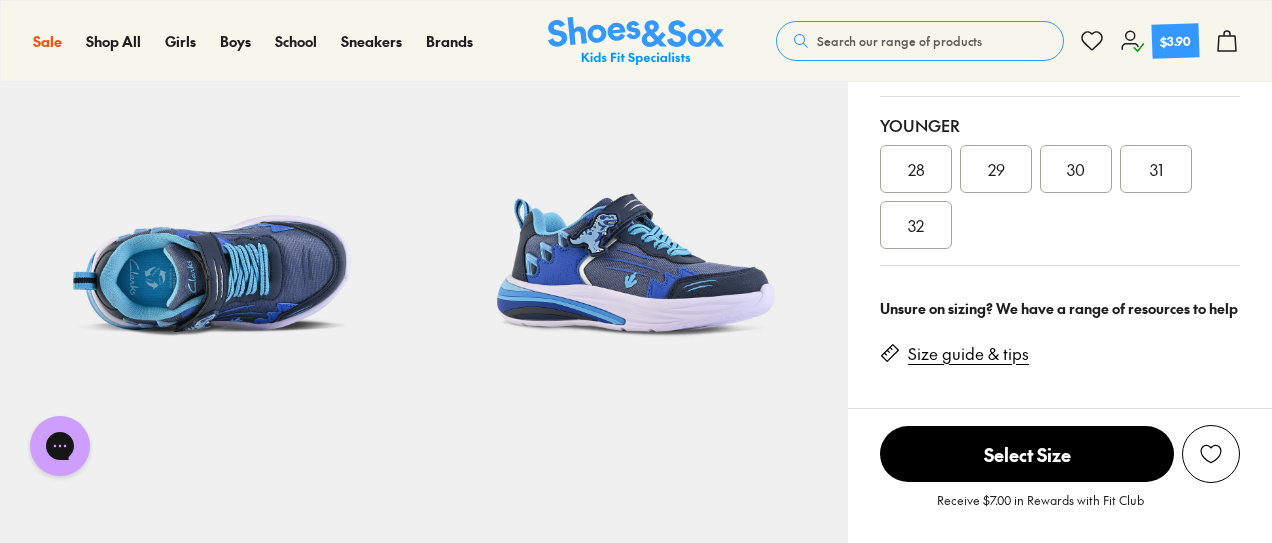click on "Size guide & tips" at bounding box center (968, 354) 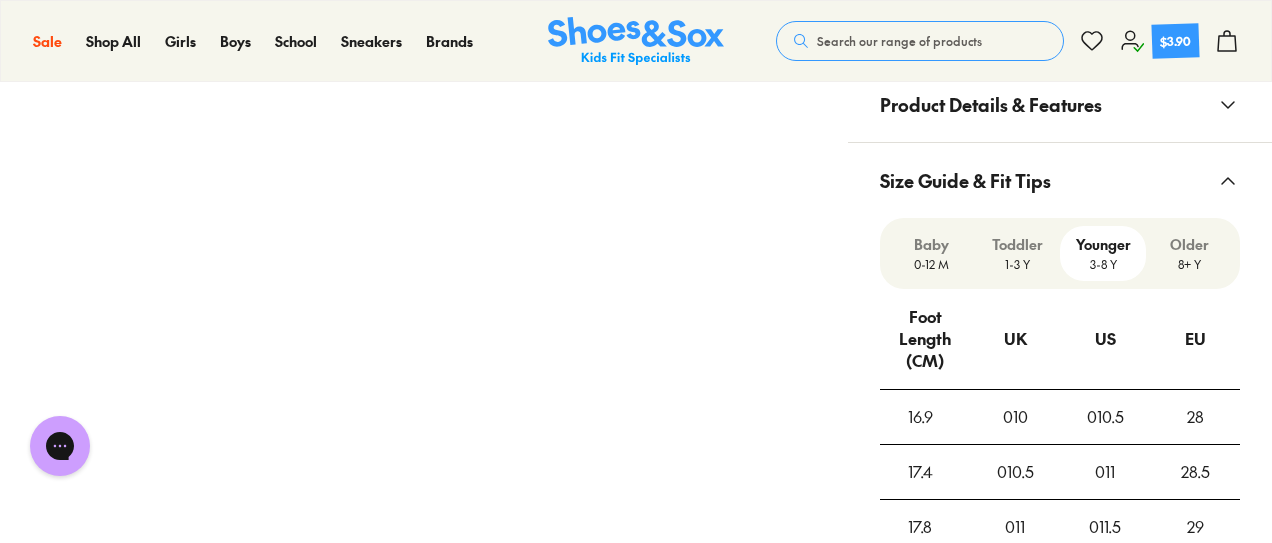 scroll, scrollTop: 1498, scrollLeft: 0, axis: vertical 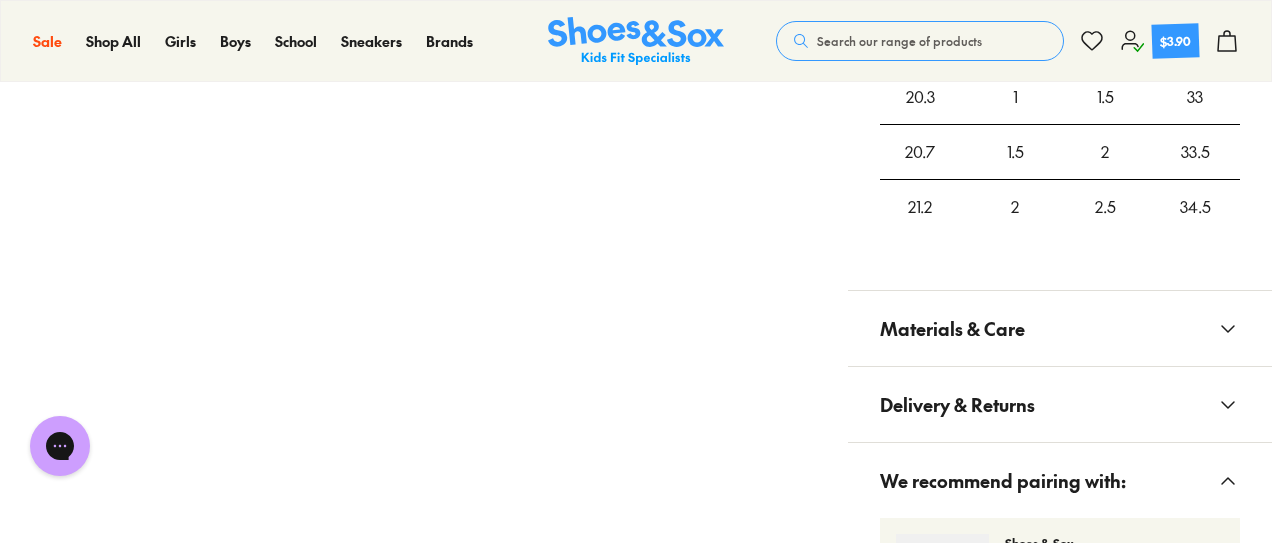 click on "Materials & Care" at bounding box center (1060, 328) 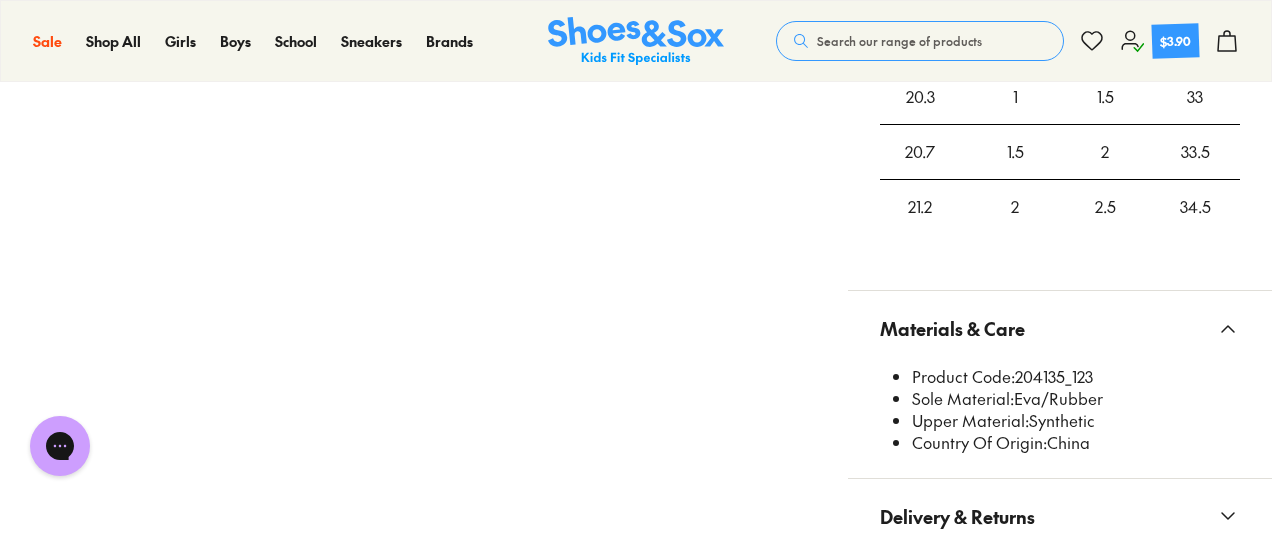 click on "Materials & Care" at bounding box center (1060, 328) 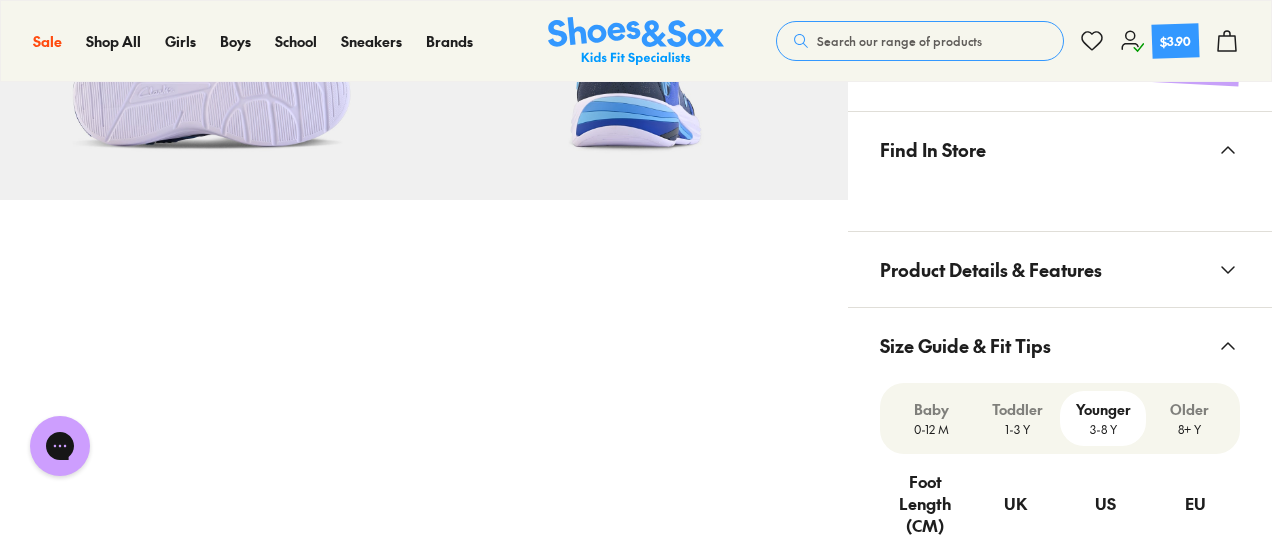 scroll, scrollTop: 1112, scrollLeft: 0, axis: vertical 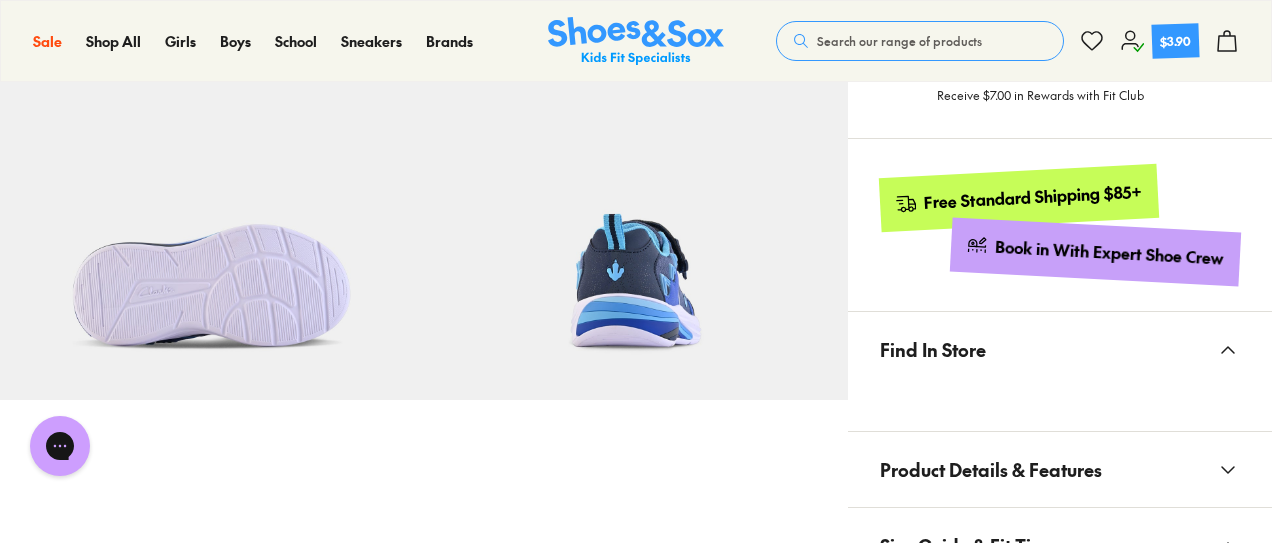 click on "Book in With Expert Shoe Crew" at bounding box center (1110, 253) 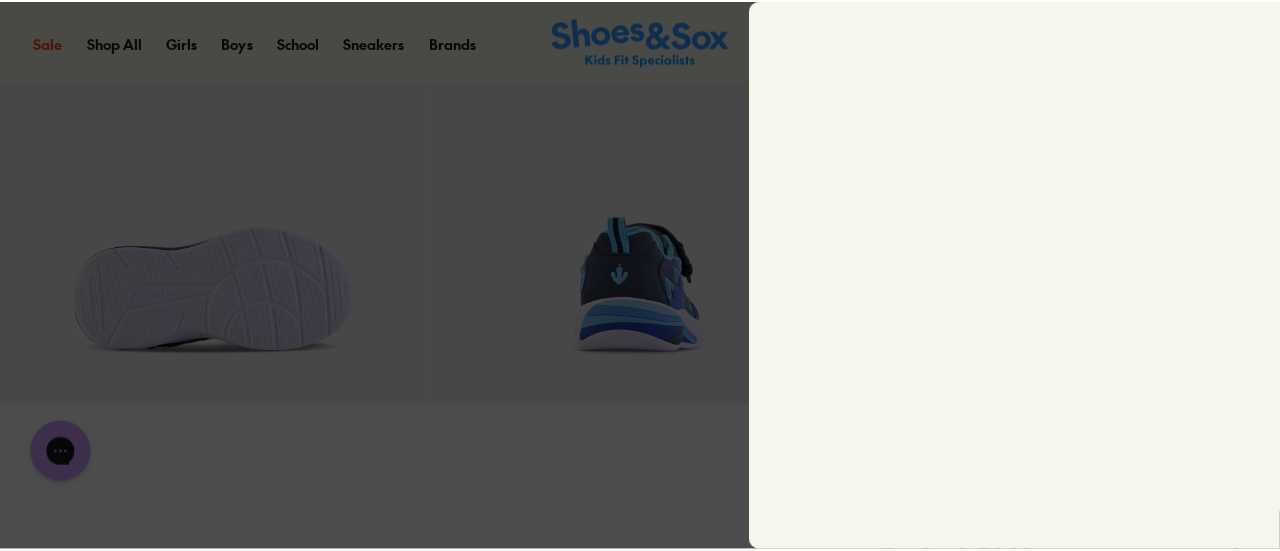 scroll, scrollTop: 1000, scrollLeft: 0, axis: vertical 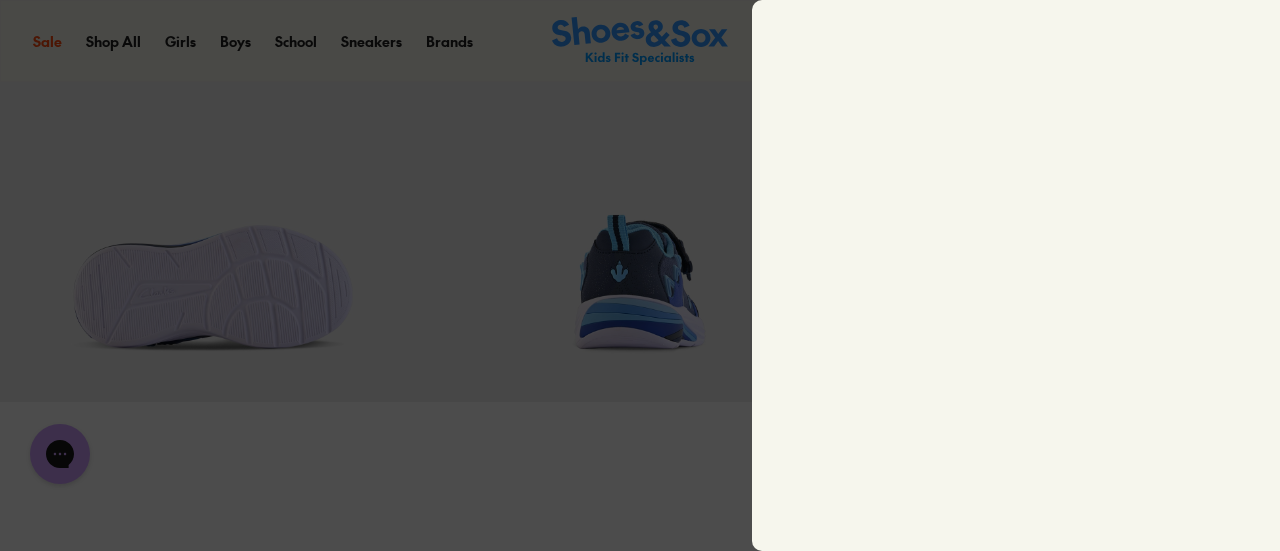 click at bounding box center (640, 275) 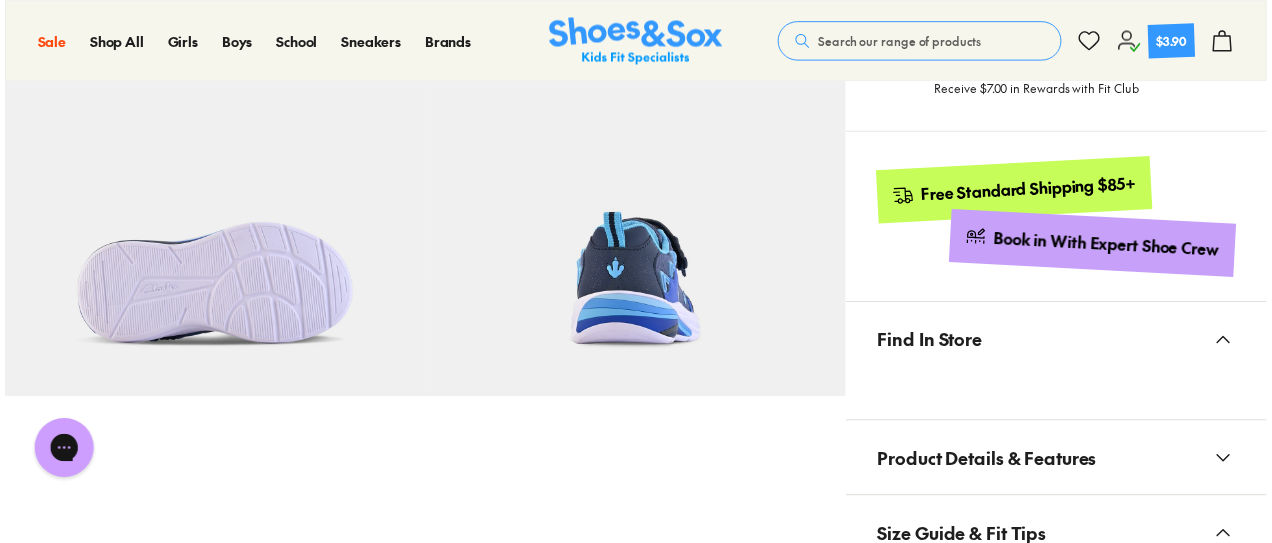 scroll, scrollTop: 994, scrollLeft: 0, axis: vertical 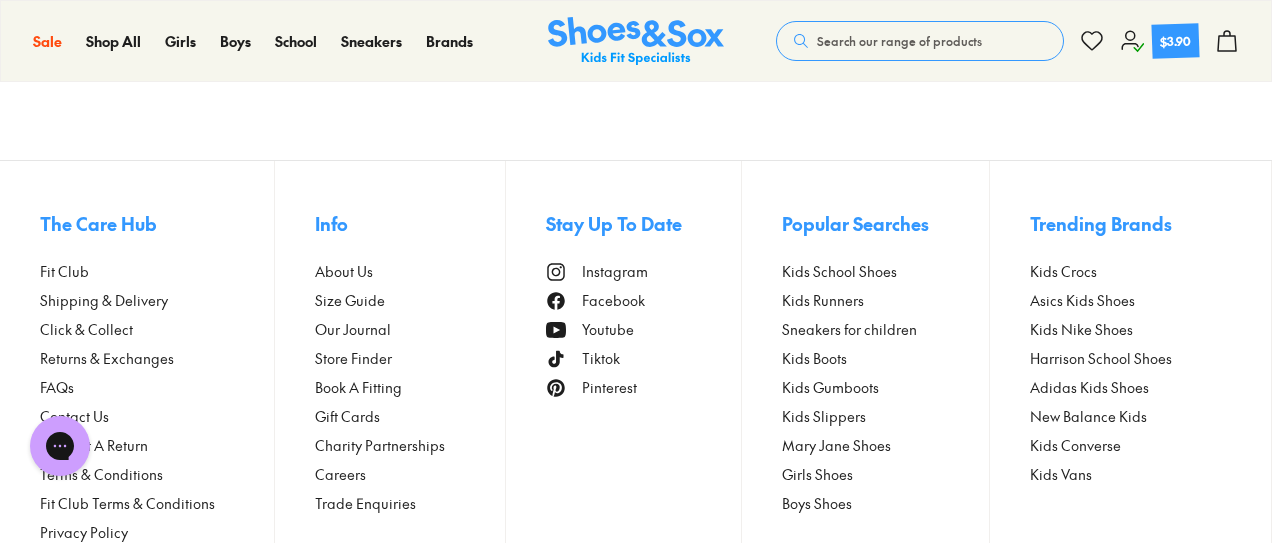 click on "Size Guide" at bounding box center [350, 300] 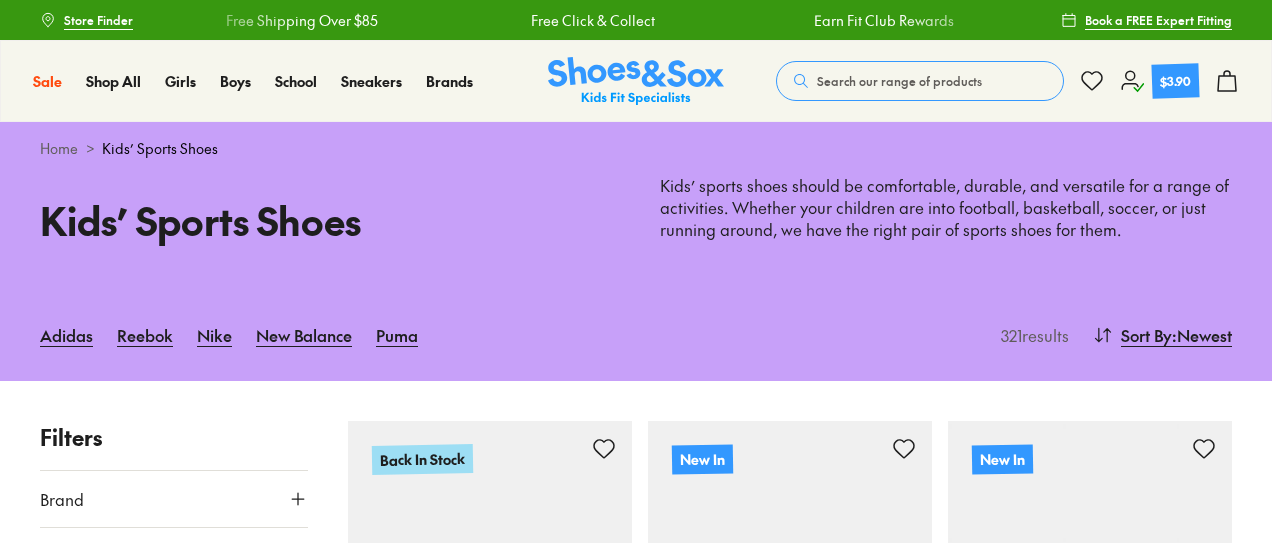 scroll, scrollTop: 0, scrollLeft: 0, axis: both 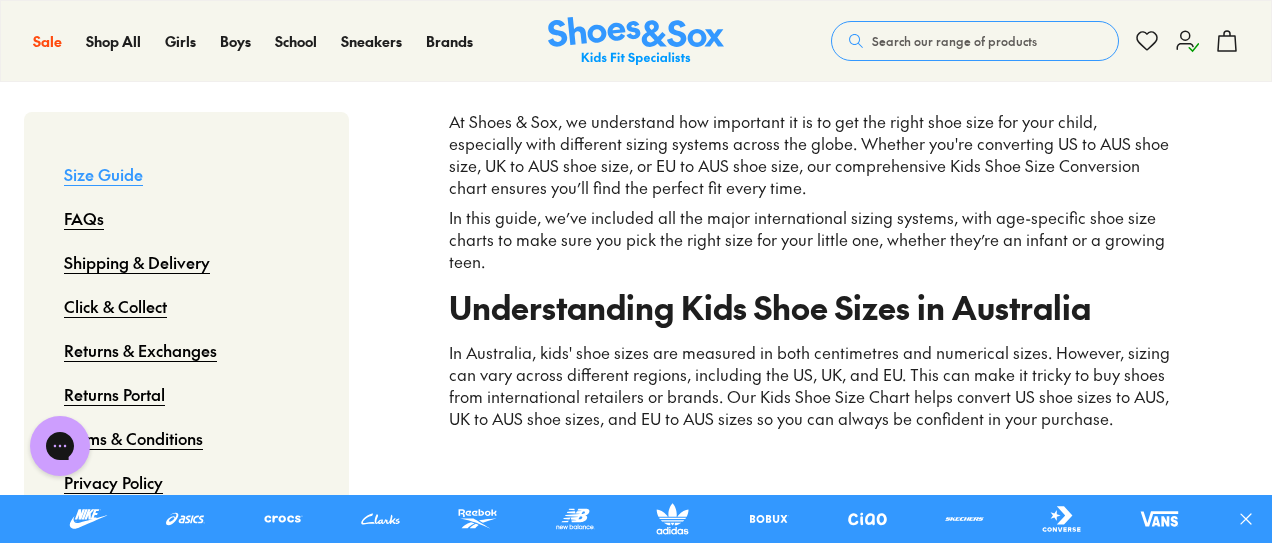 drag, startPoint x: 1279, startPoint y: 27, endPoint x: 1279, endPoint y: 102, distance: 75 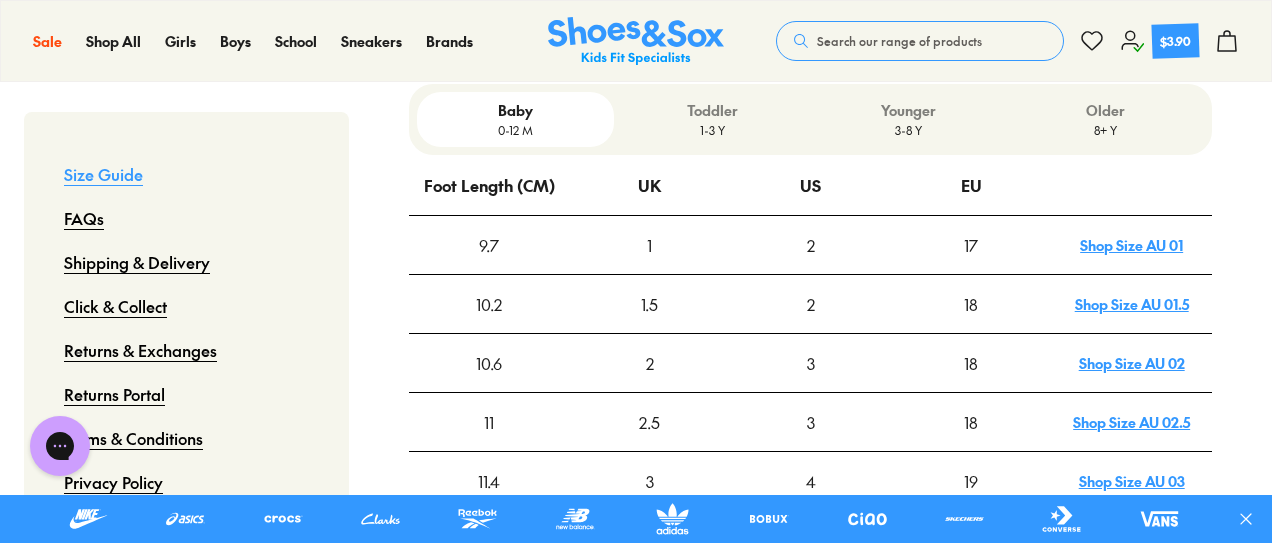 scroll, scrollTop: 592, scrollLeft: 0, axis: vertical 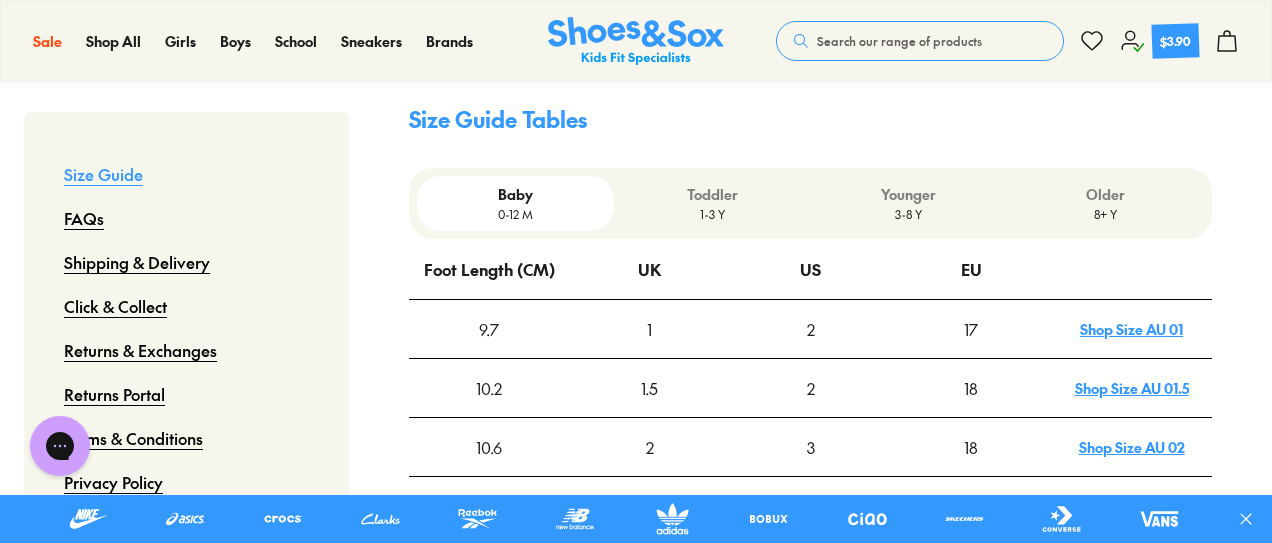 click on "Younger" at bounding box center [909, 194] 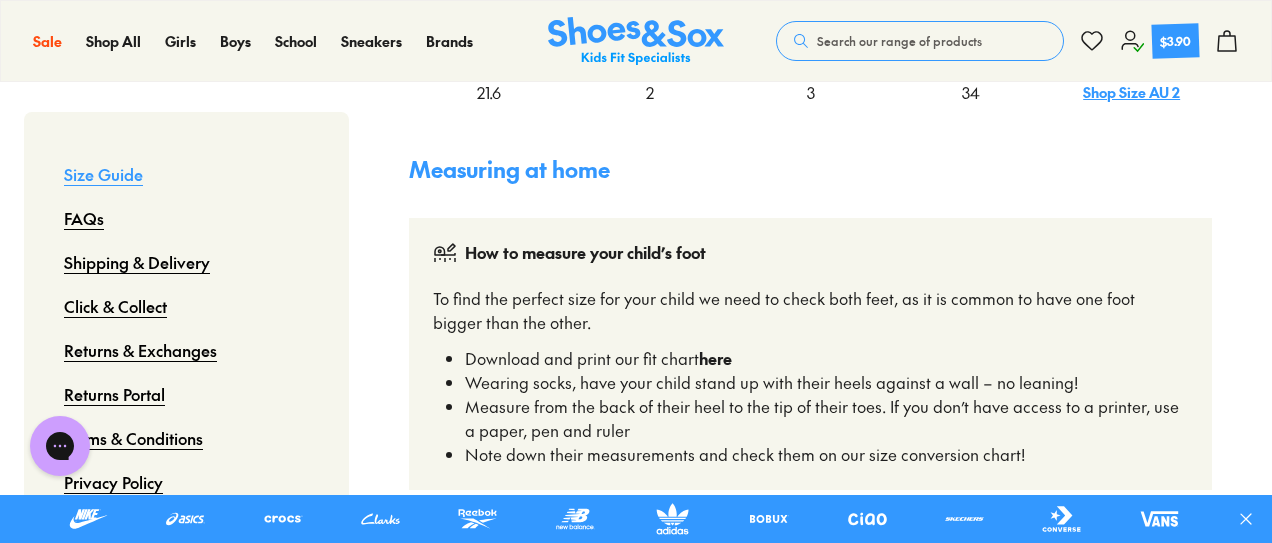 scroll, scrollTop: 1474, scrollLeft: 0, axis: vertical 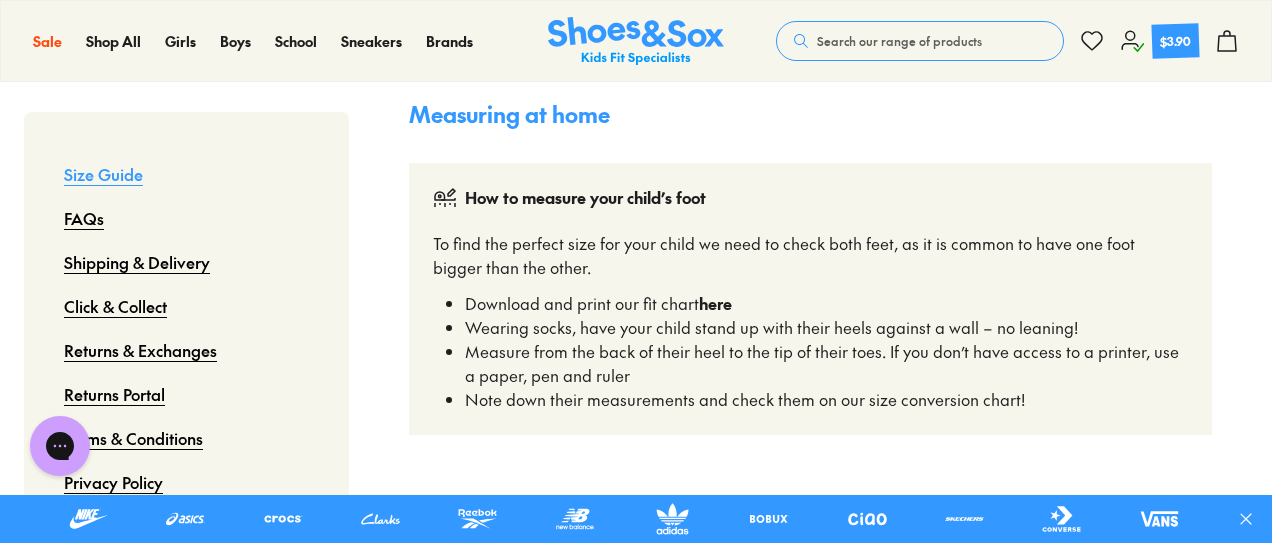 click on "here" at bounding box center [715, 303] 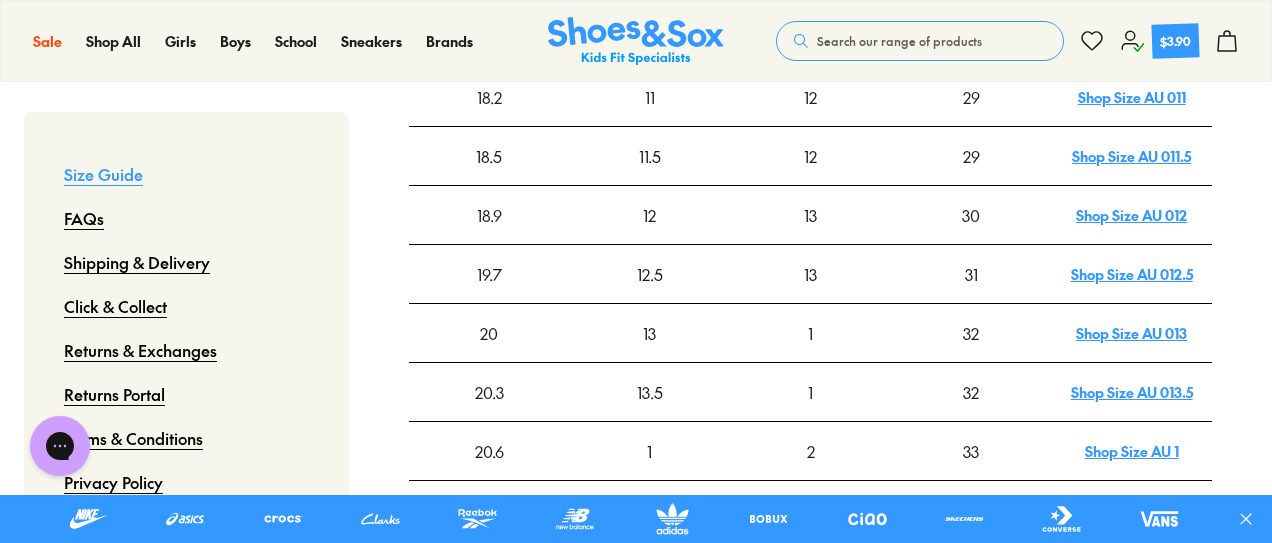 scroll, scrollTop: 912, scrollLeft: 0, axis: vertical 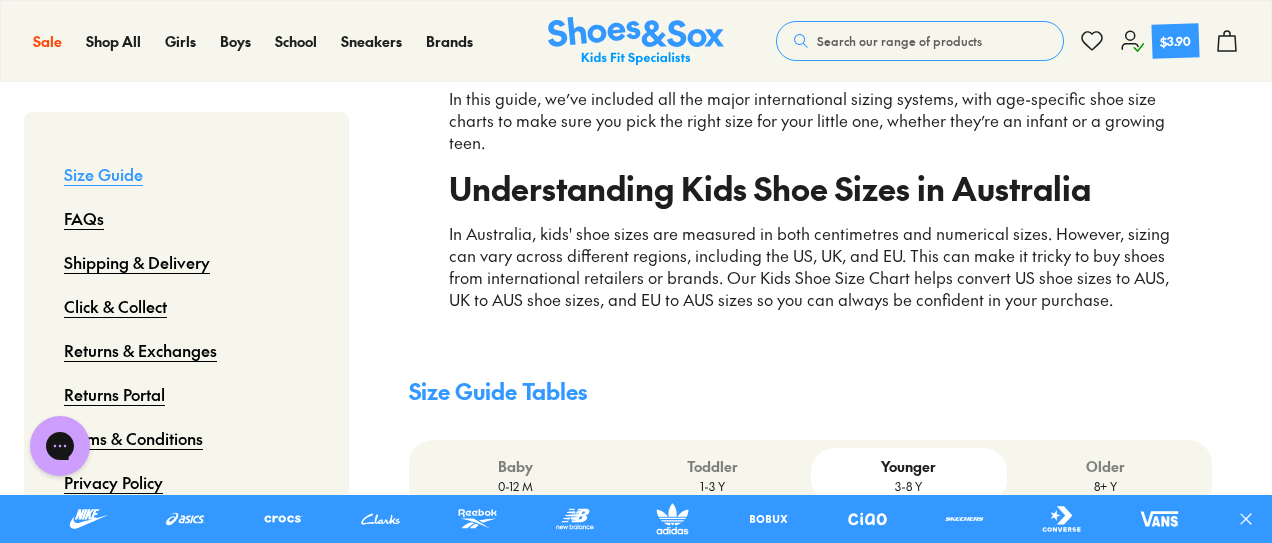 click on "$3.90" 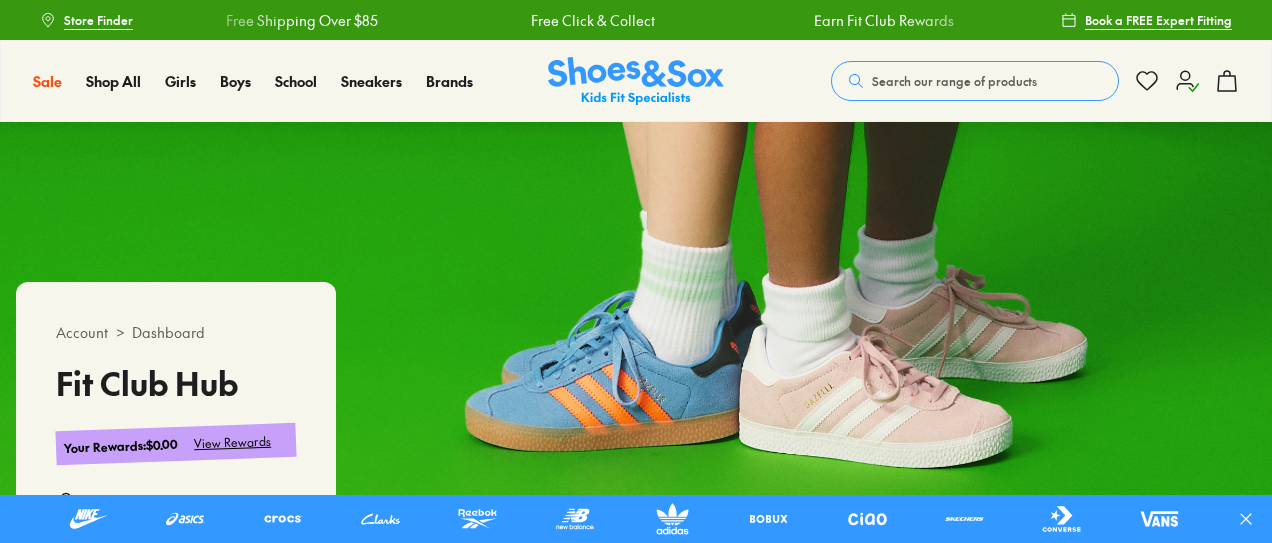 scroll, scrollTop: 0, scrollLeft: 0, axis: both 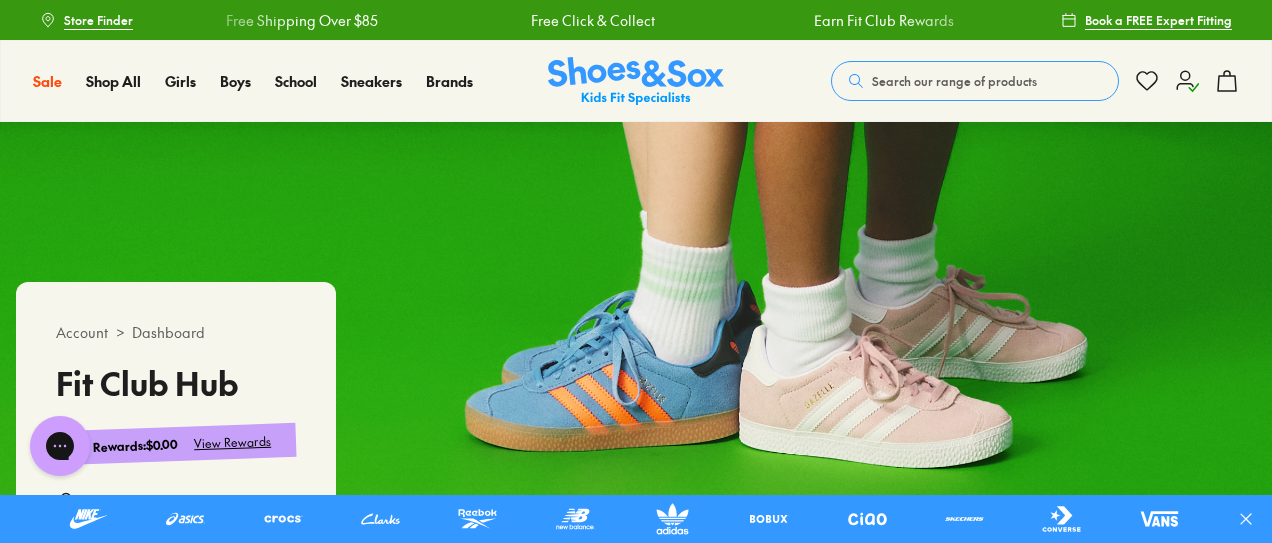 click 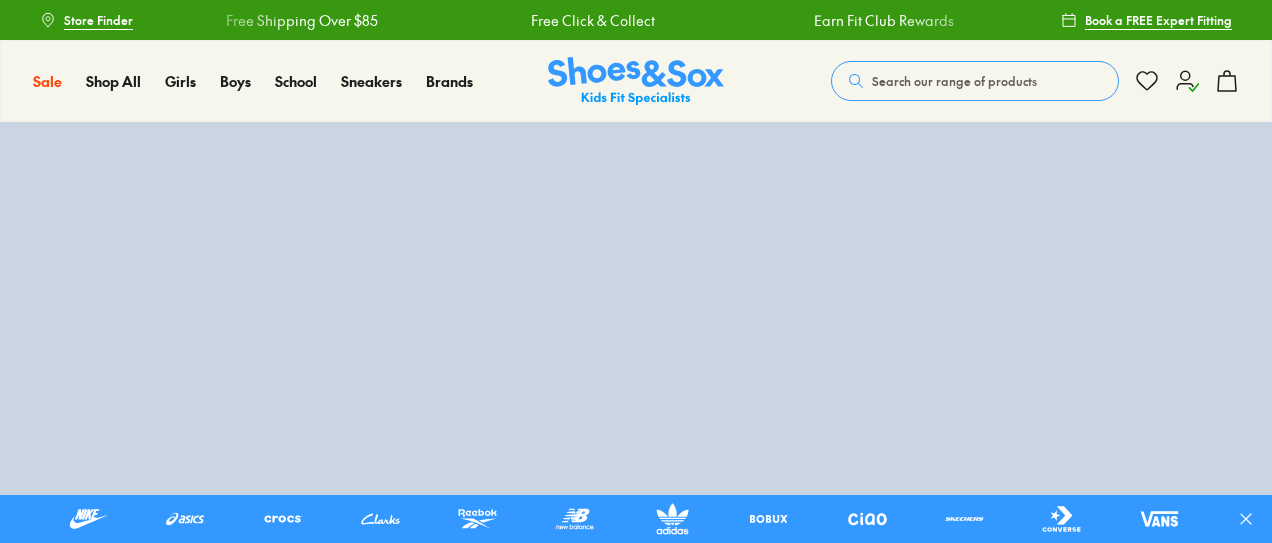 scroll, scrollTop: 0, scrollLeft: 0, axis: both 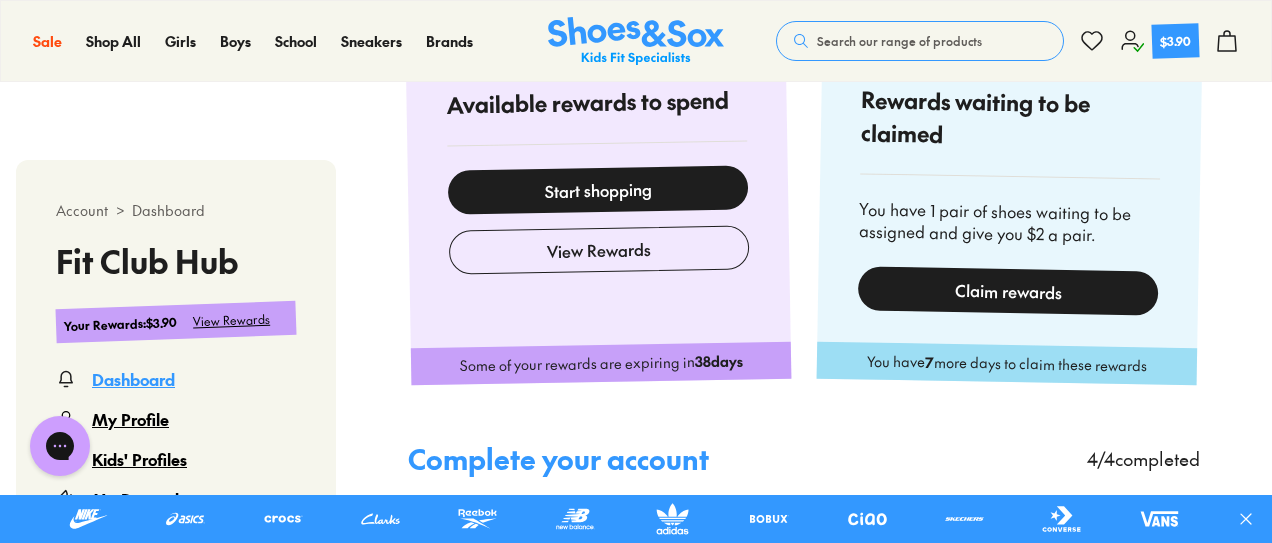 click on "Claim rewards" at bounding box center [1008, 290] 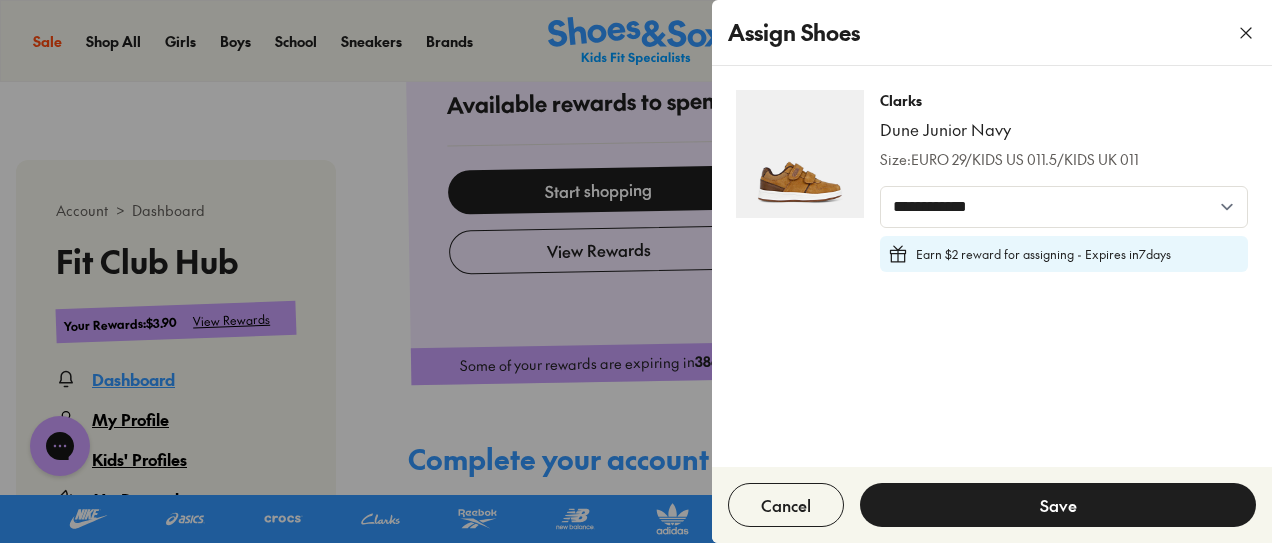 click on "Save" at bounding box center (1058, 505) 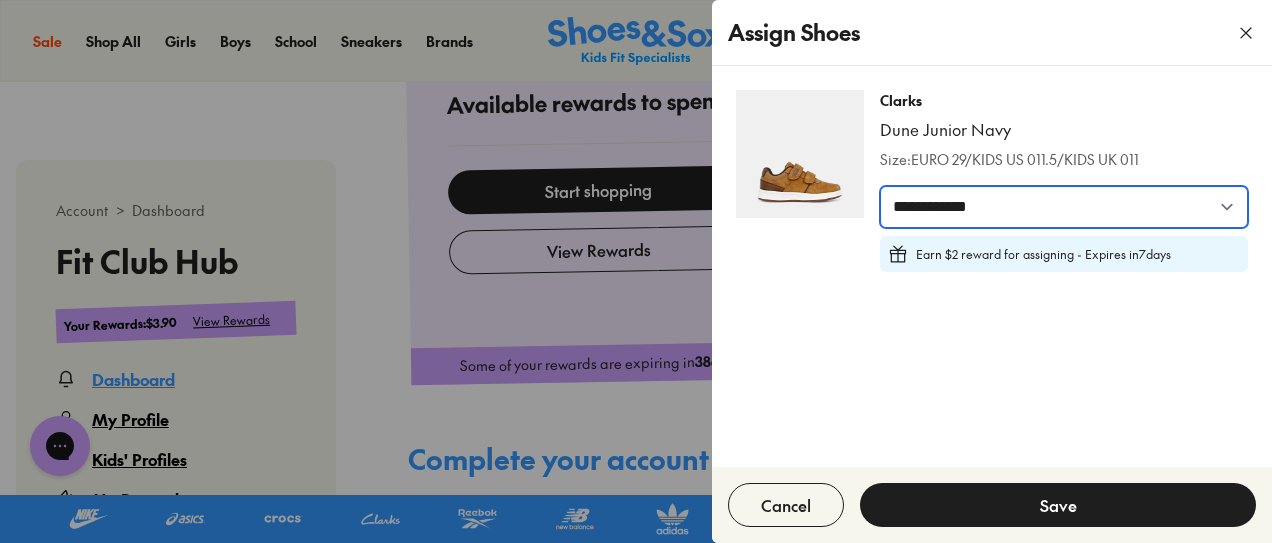 click on "**********" at bounding box center [1064, 207] 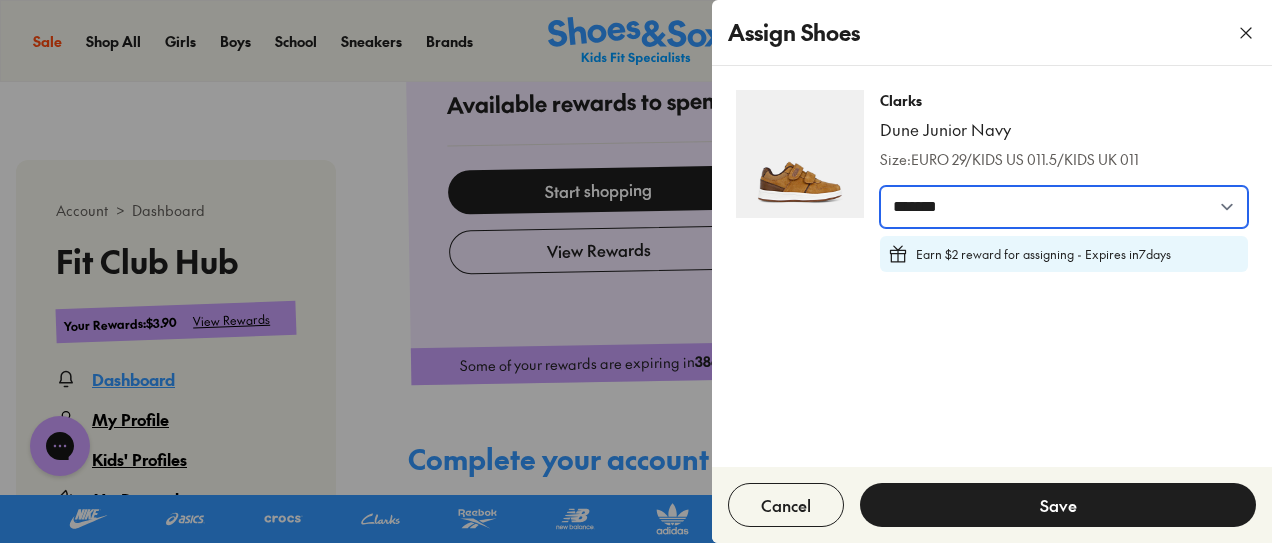 click on "**********" at bounding box center (1064, 207) 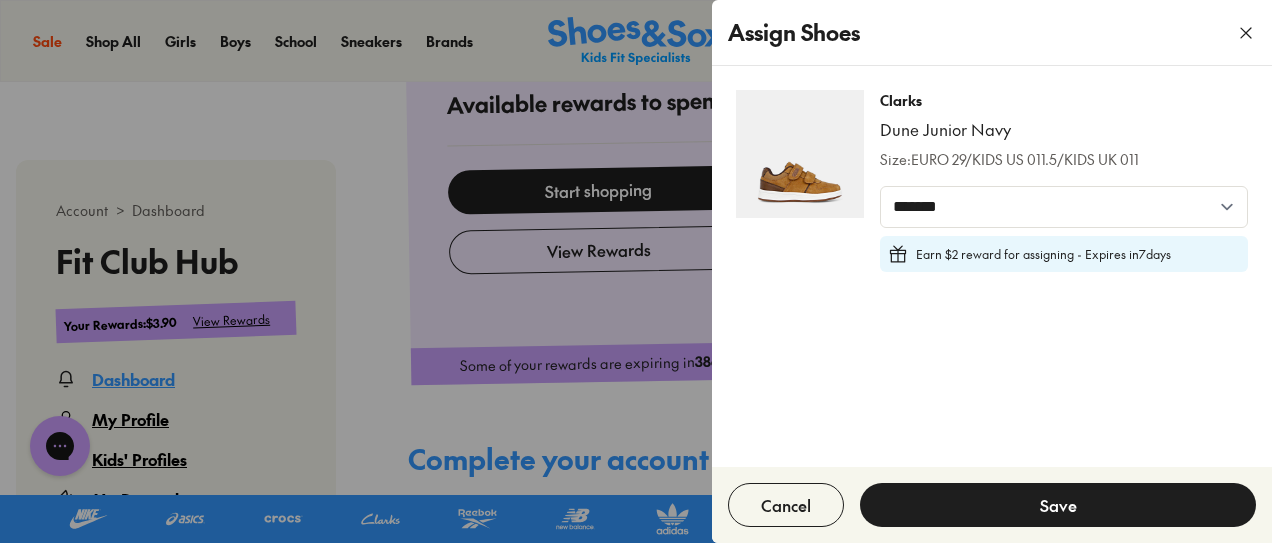 click on "Save" at bounding box center (1058, 505) 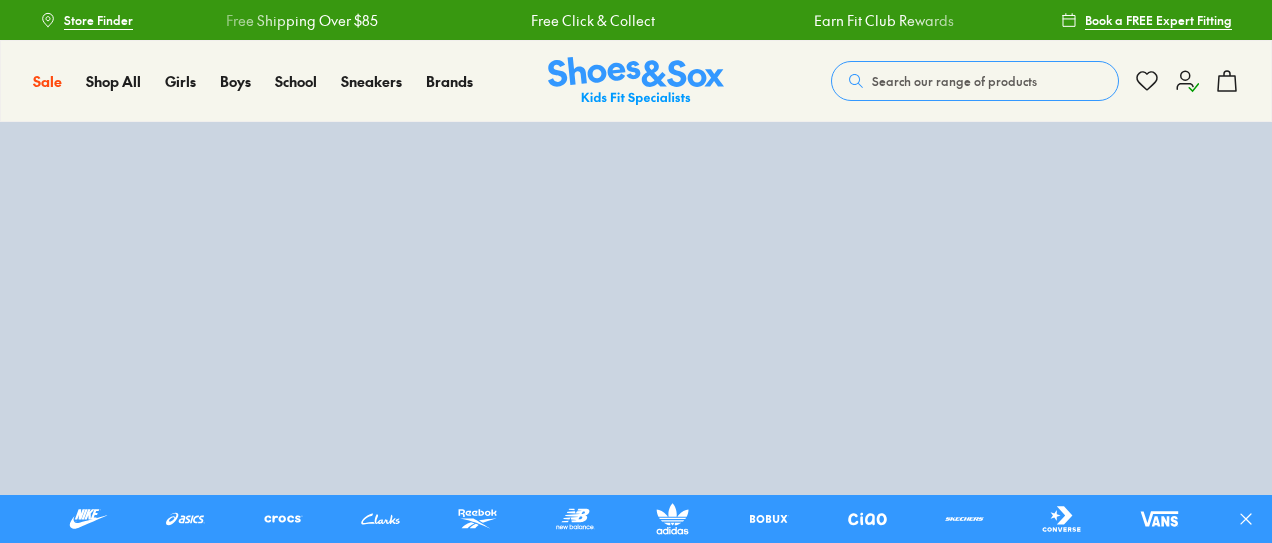 scroll, scrollTop: 0, scrollLeft: 0, axis: both 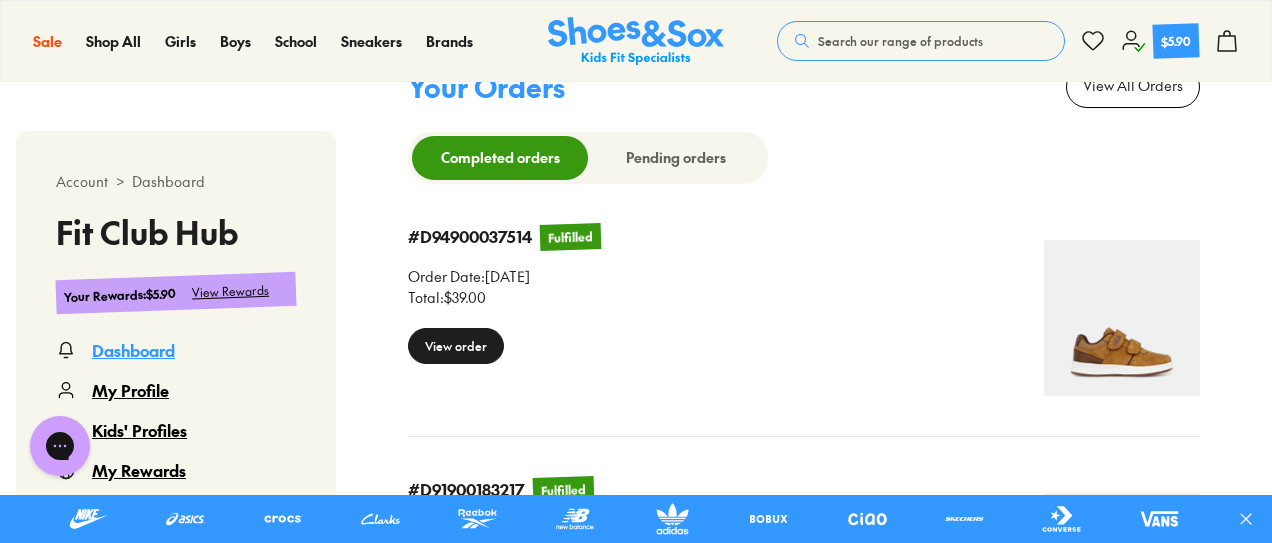 click on "View order" at bounding box center (456, 346) 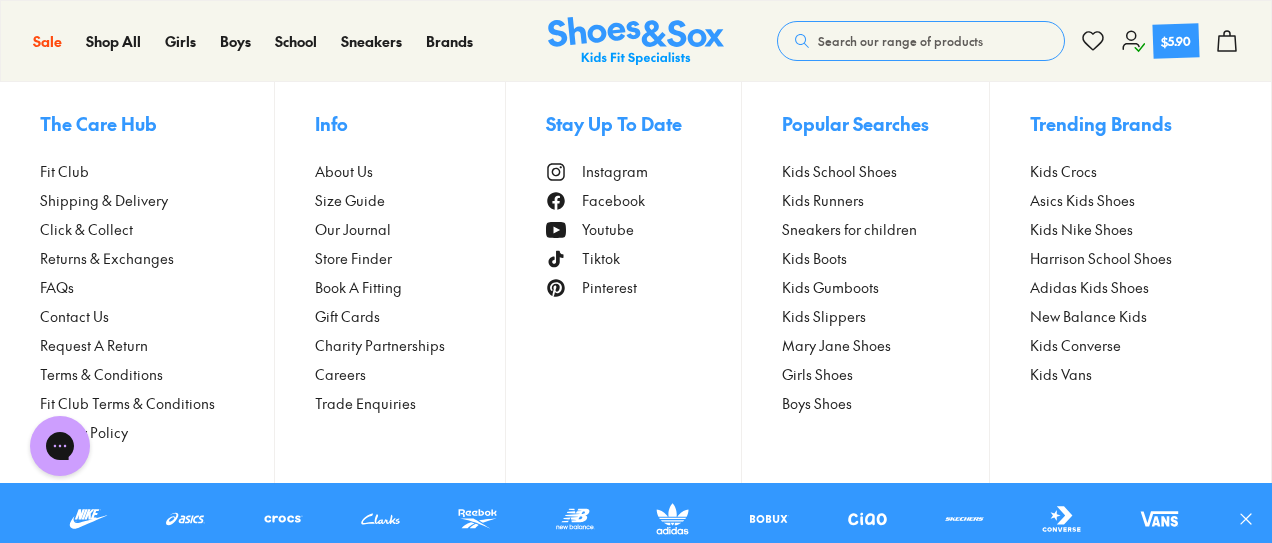 scroll, scrollTop: 122, scrollLeft: 0, axis: vertical 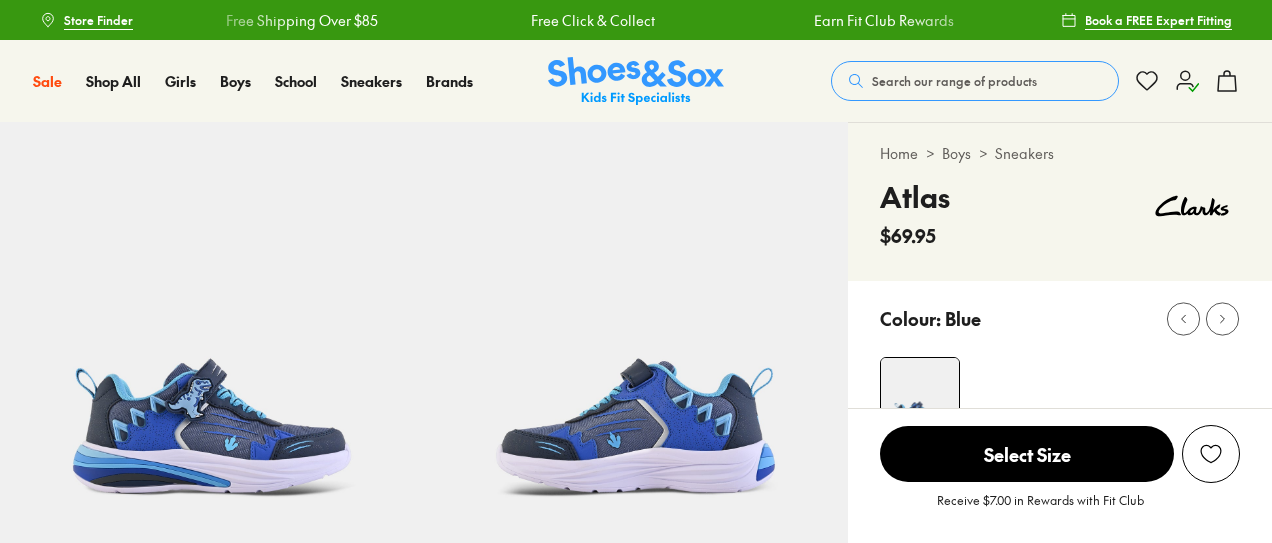 select on "*" 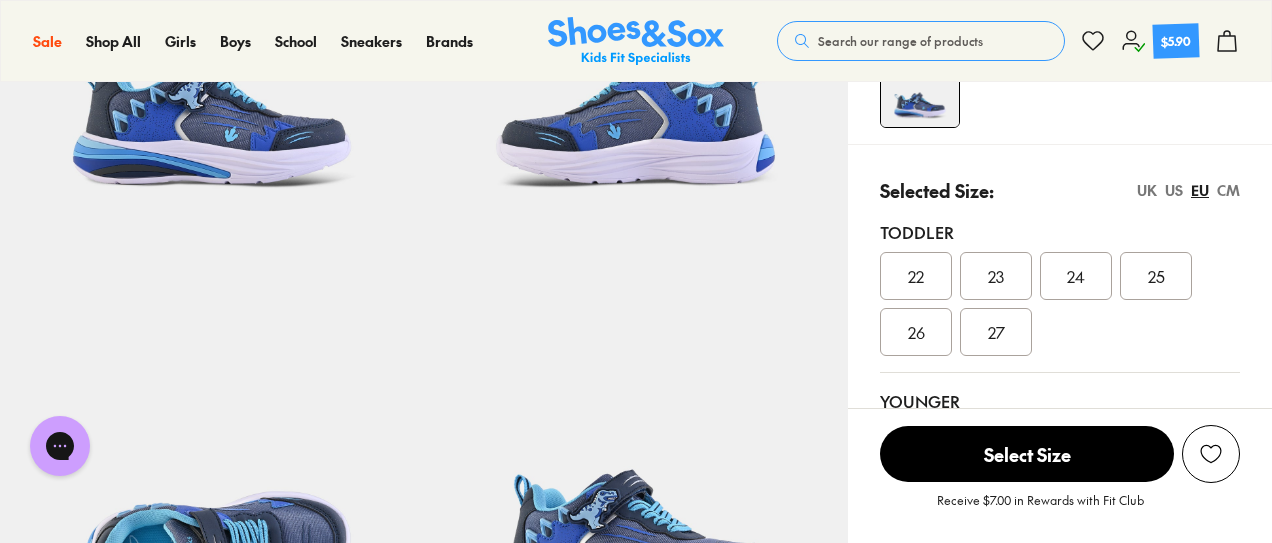 scroll, scrollTop: 464, scrollLeft: 0, axis: vertical 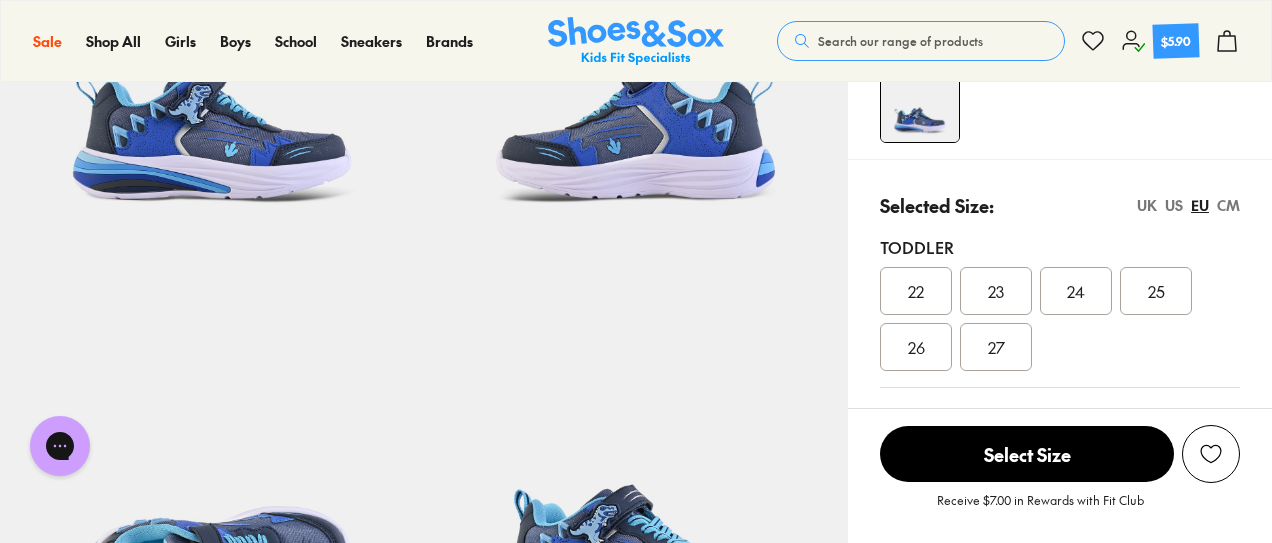 click on "CM" at bounding box center [1228, 205] 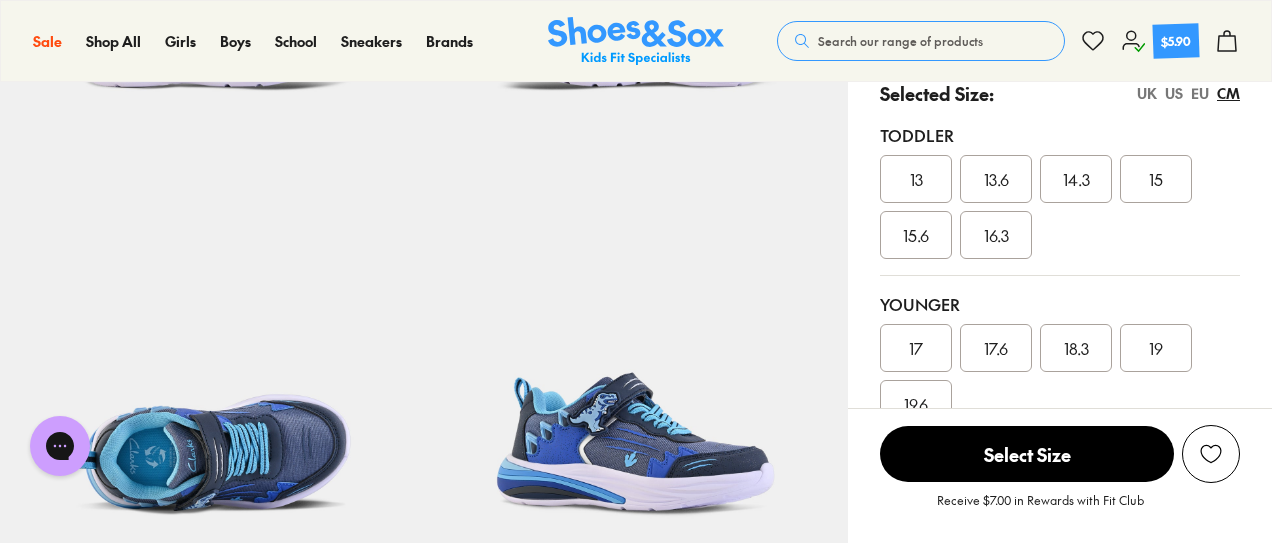 scroll, scrollTop: 425, scrollLeft: 0, axis: vertical 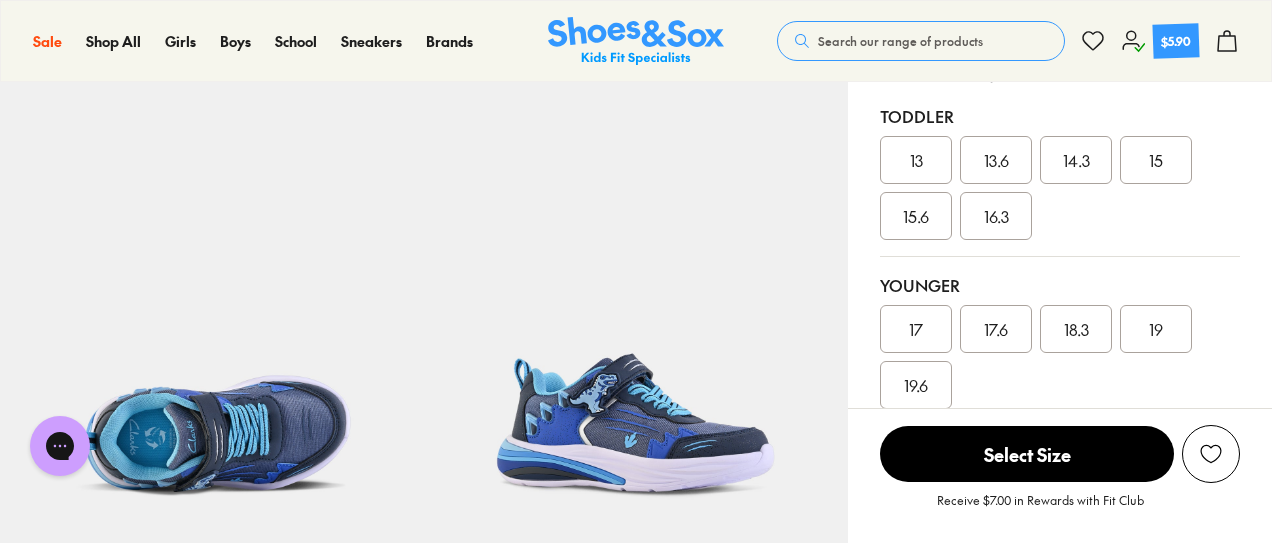 click on "17" at bounding box center (916, 329) 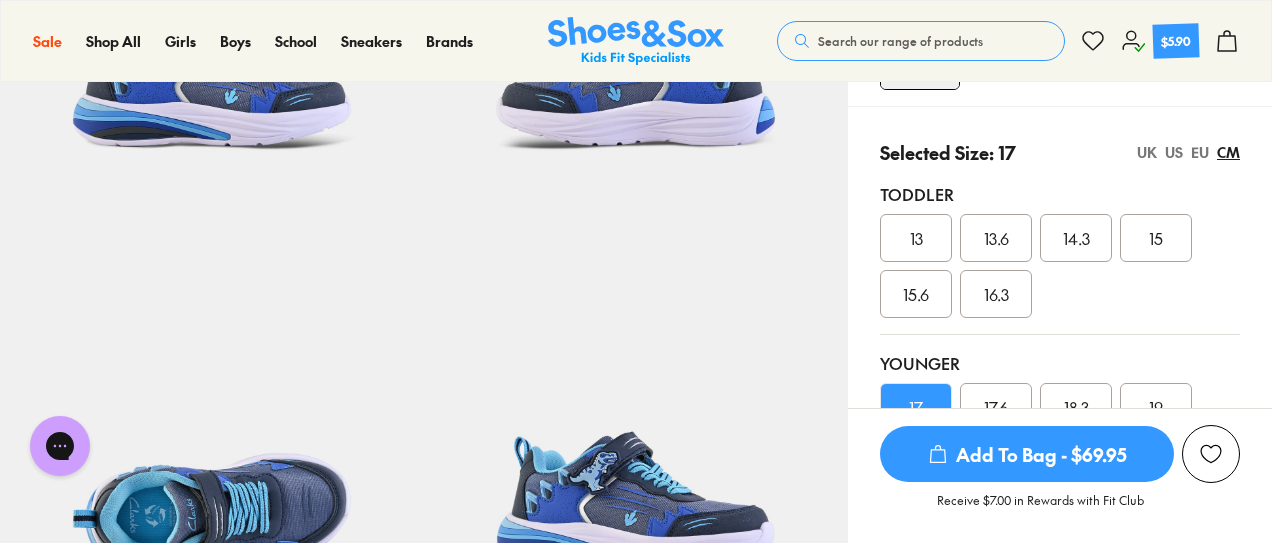 scroll, scrollTop: 299, scrollLeft: 0, axis: vertical 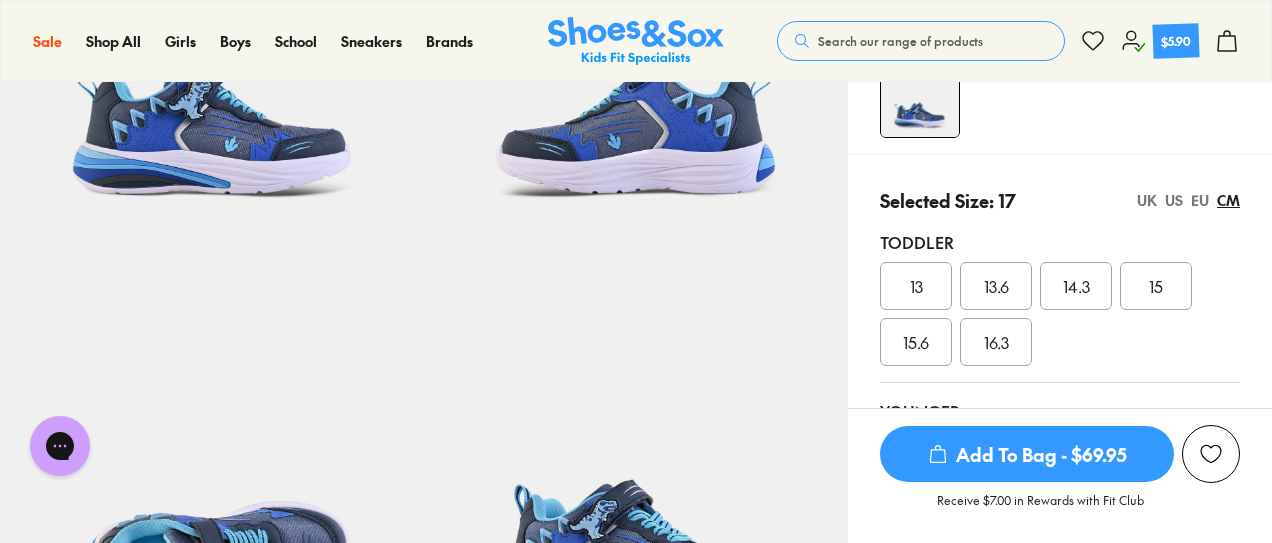 click on "EU" at bounding box center (1200, 200) 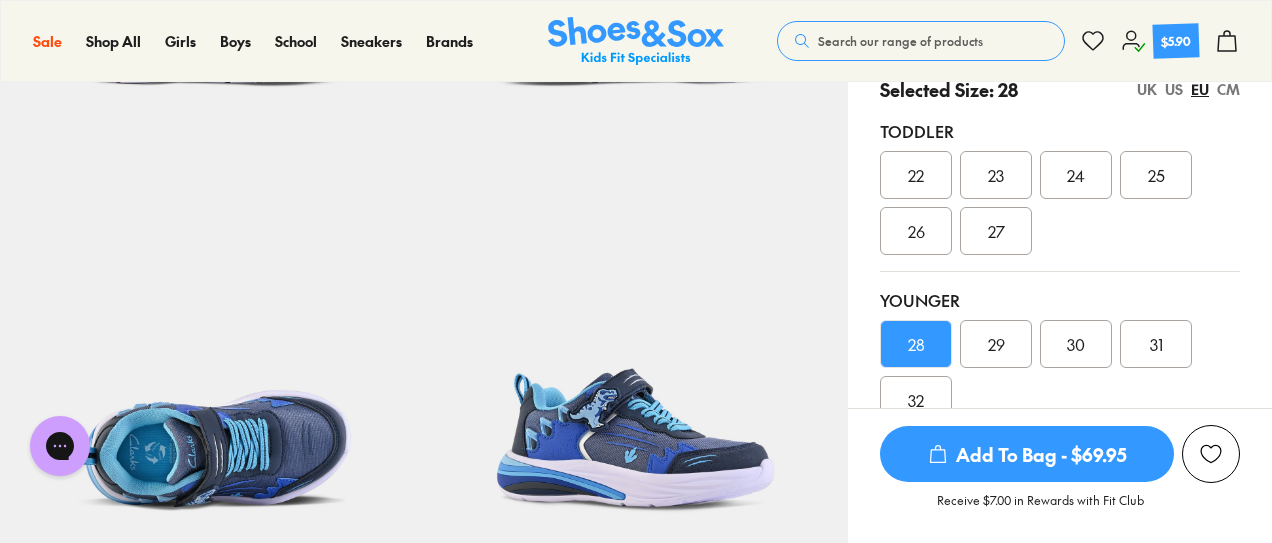 scroll, scrollTop: 416, scrollLeft: 0, axis: vertical 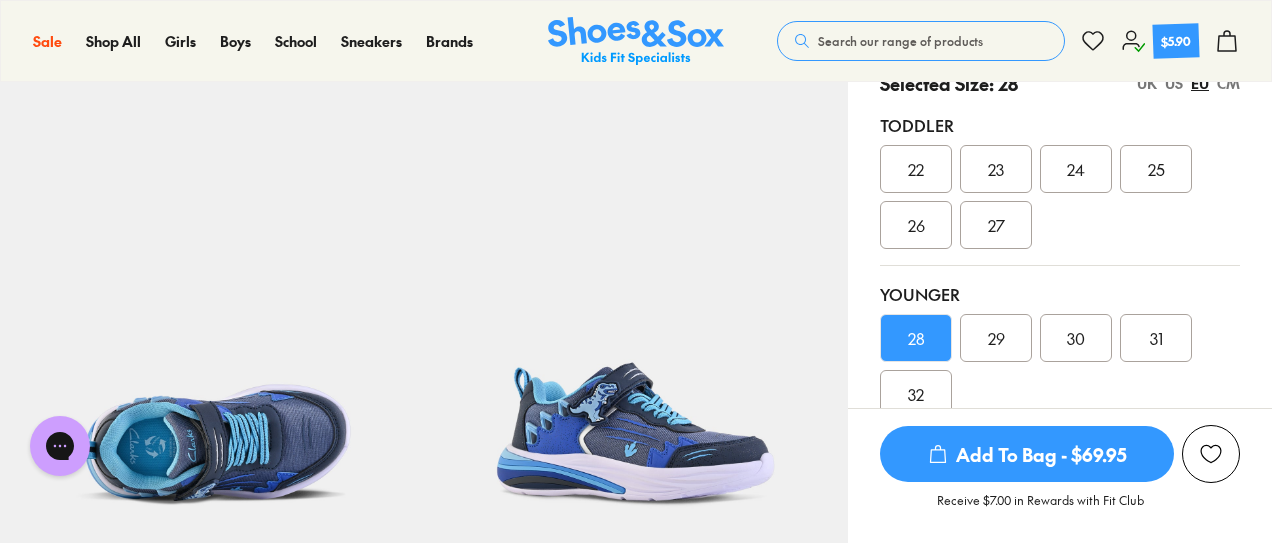click on "29" at bounding box center [996, 338] 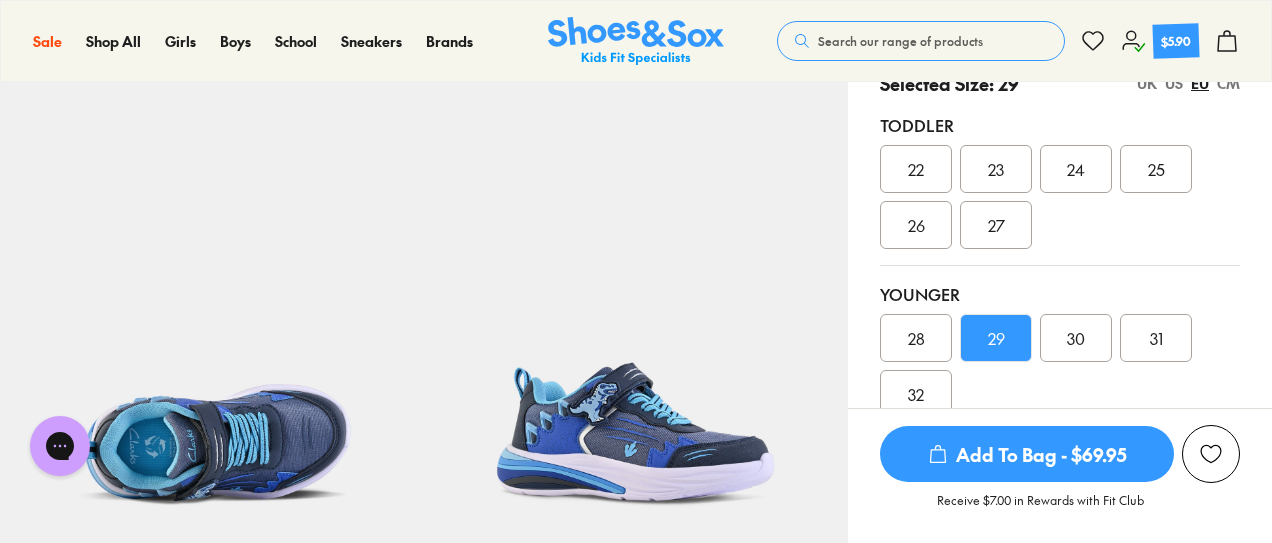 scroll, scrollTop: 512, scrollLeft: 0, axis: vertical 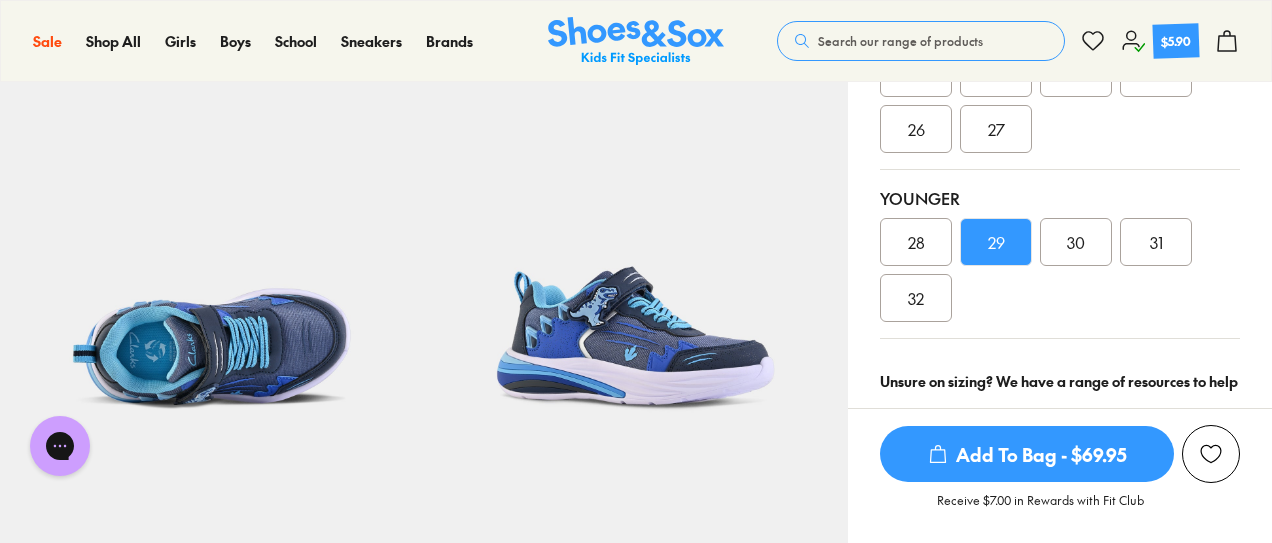 click on "Add To Bag - $69.95" at bounding box center [1027, 454] 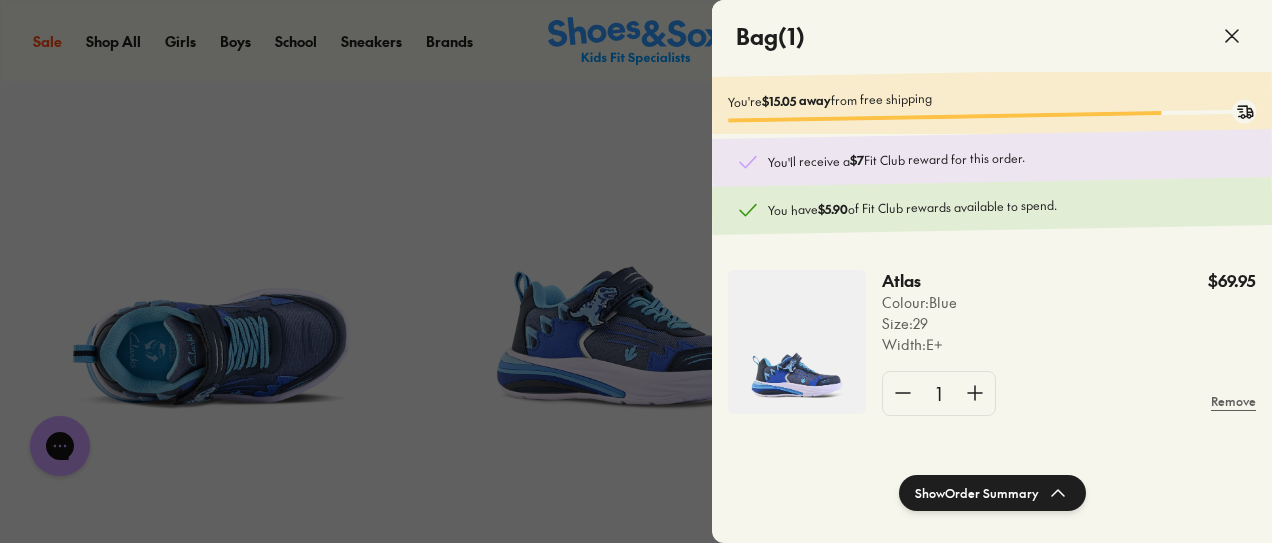 click 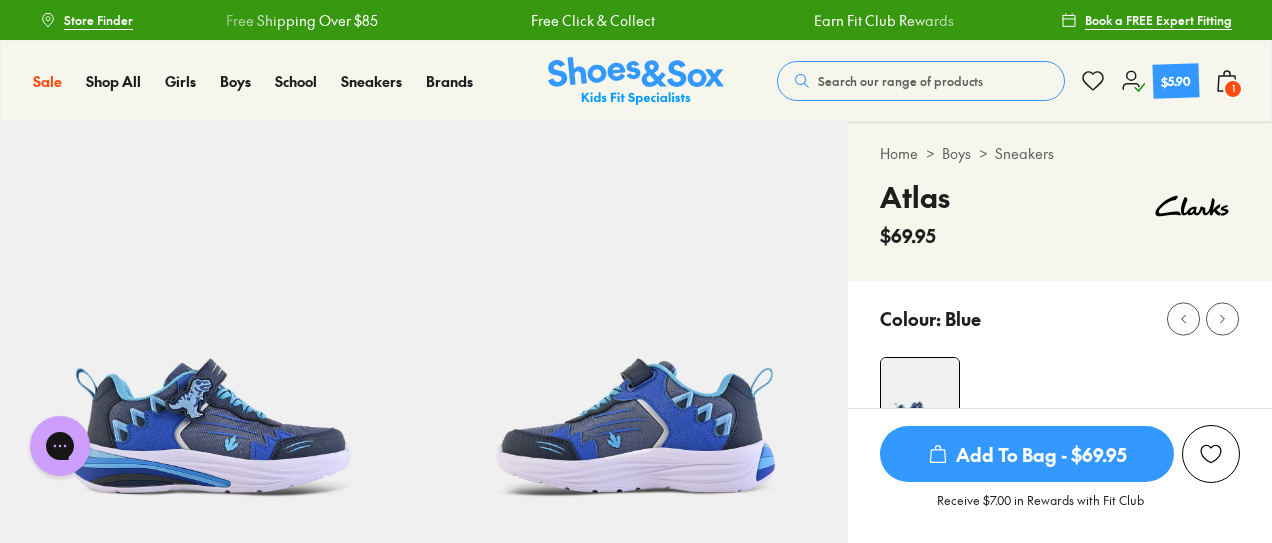 scroll, scrollTop: 38, scrollLeft: 0, axis: vertical 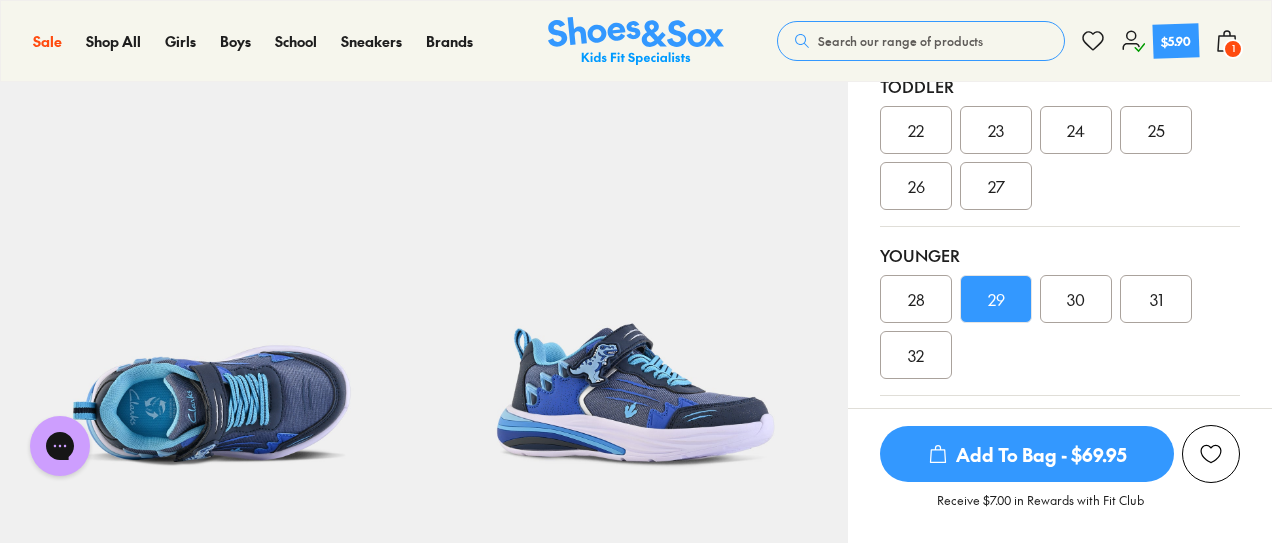 click on "1" at bounding box center (1233, 49) 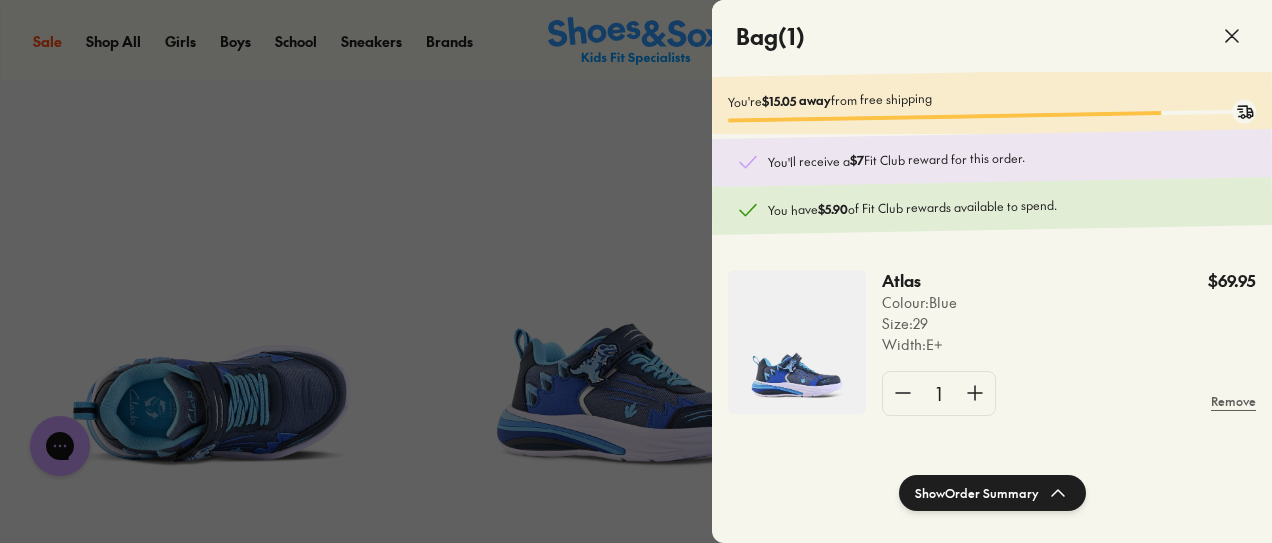 click on "Show  Order Summary" 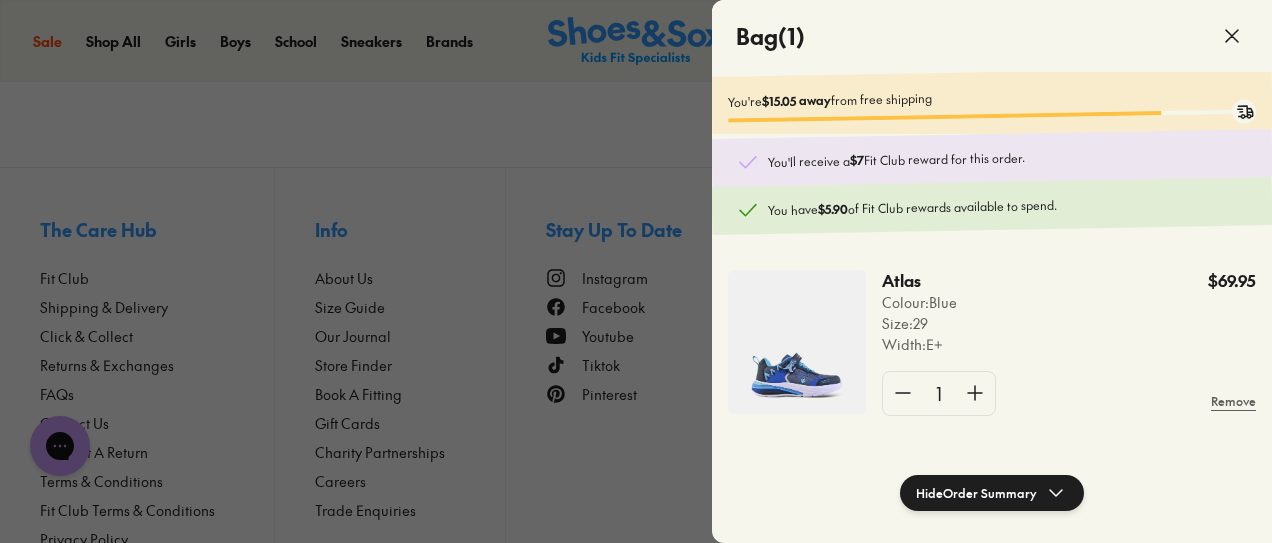 scroll, scrollTop: 3393, scrollLeft: 0, axis: vertical 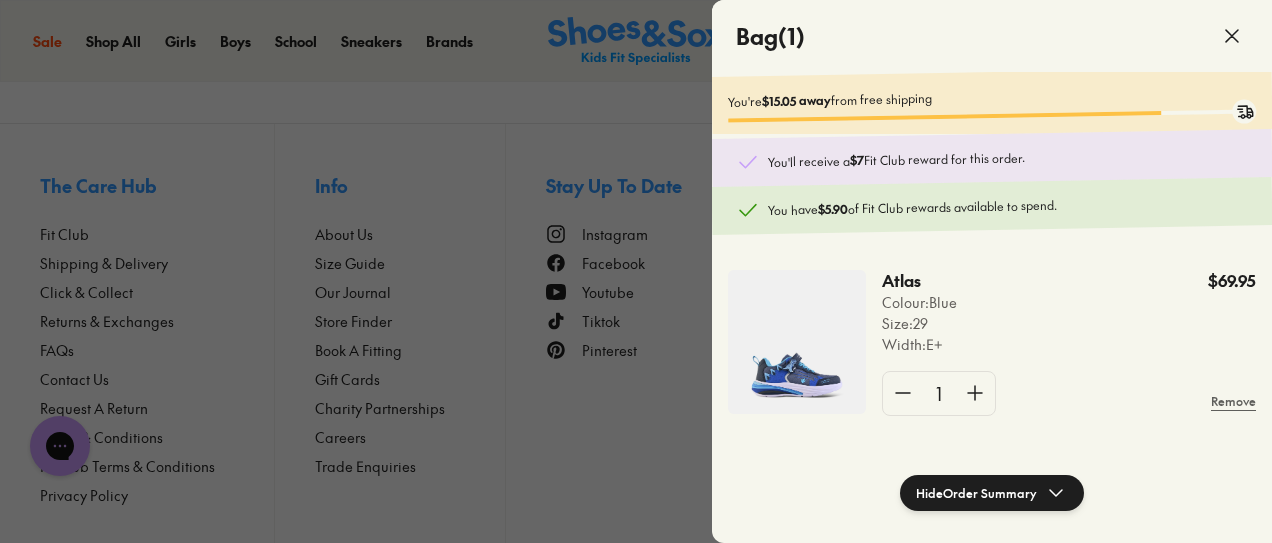 click on "Hide  Order Summary" 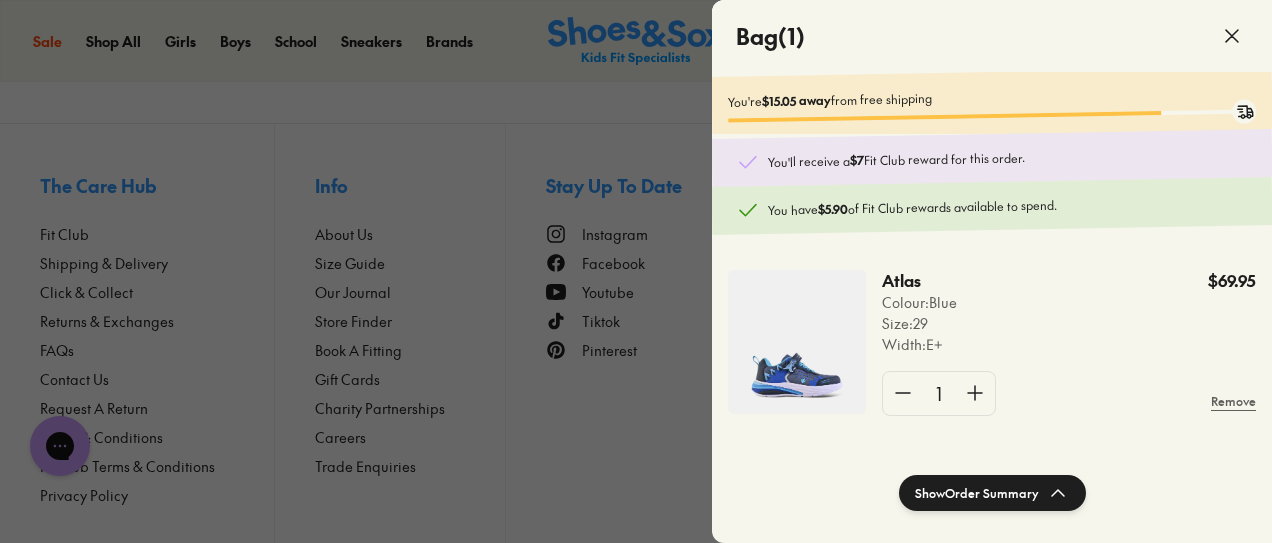 click on "Show  Order Summary" 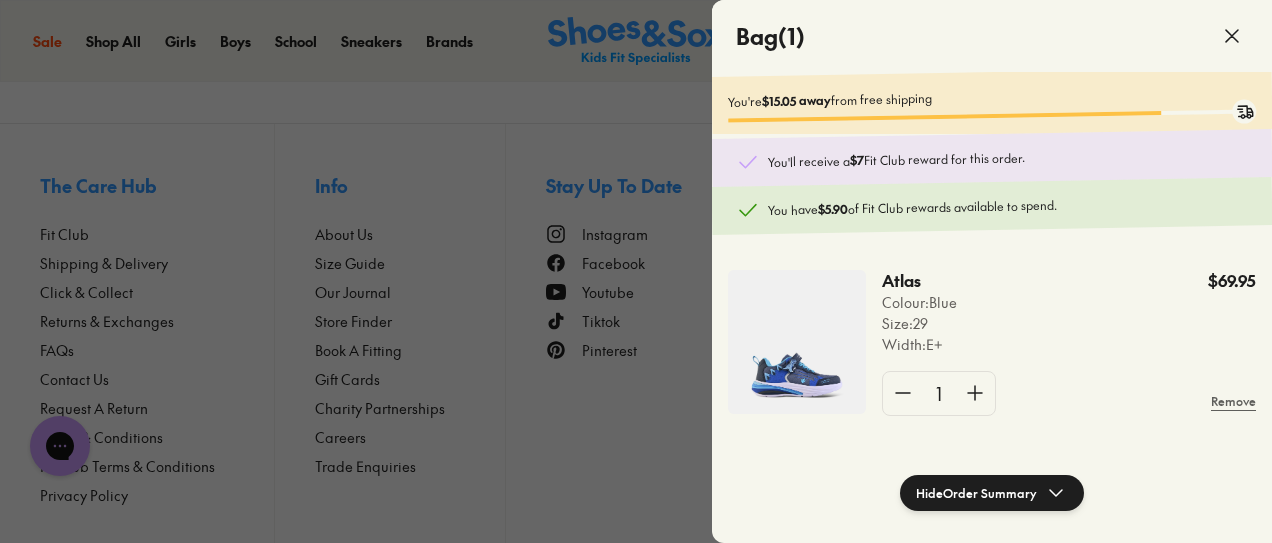 click on "Hide  Order Summary" 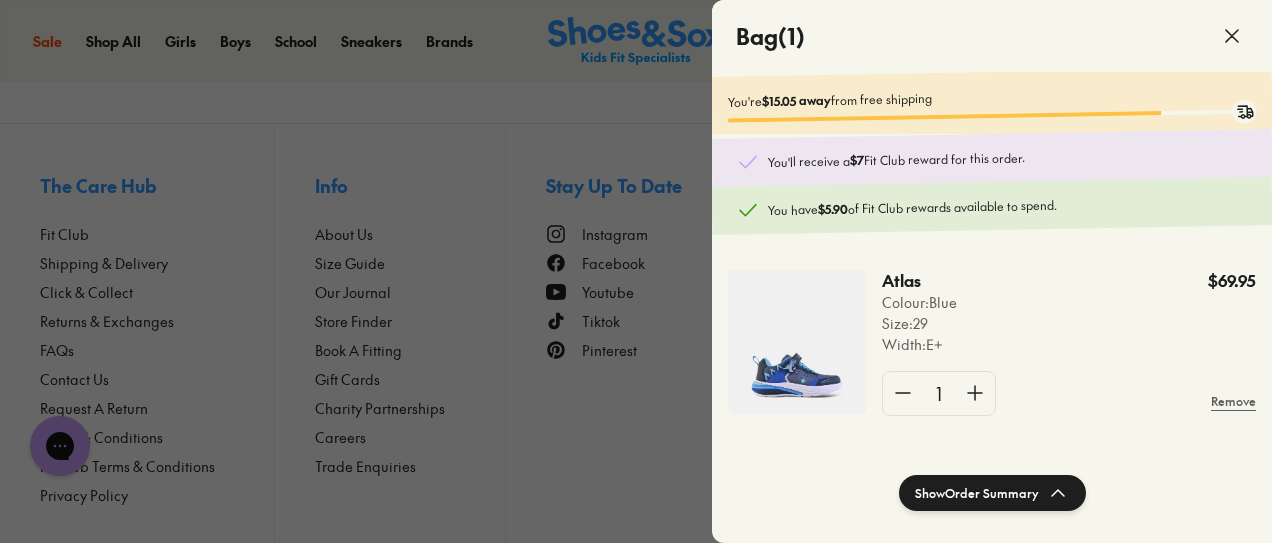 scroll, scrollTop: 3447, scrollLeft: 0, axis: vertical 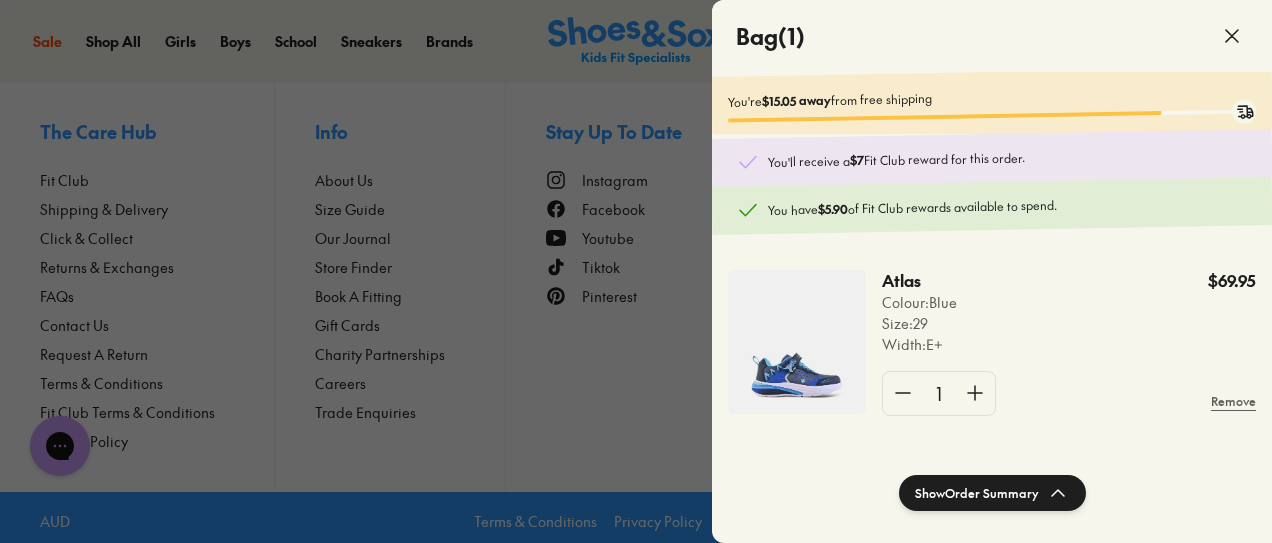 click 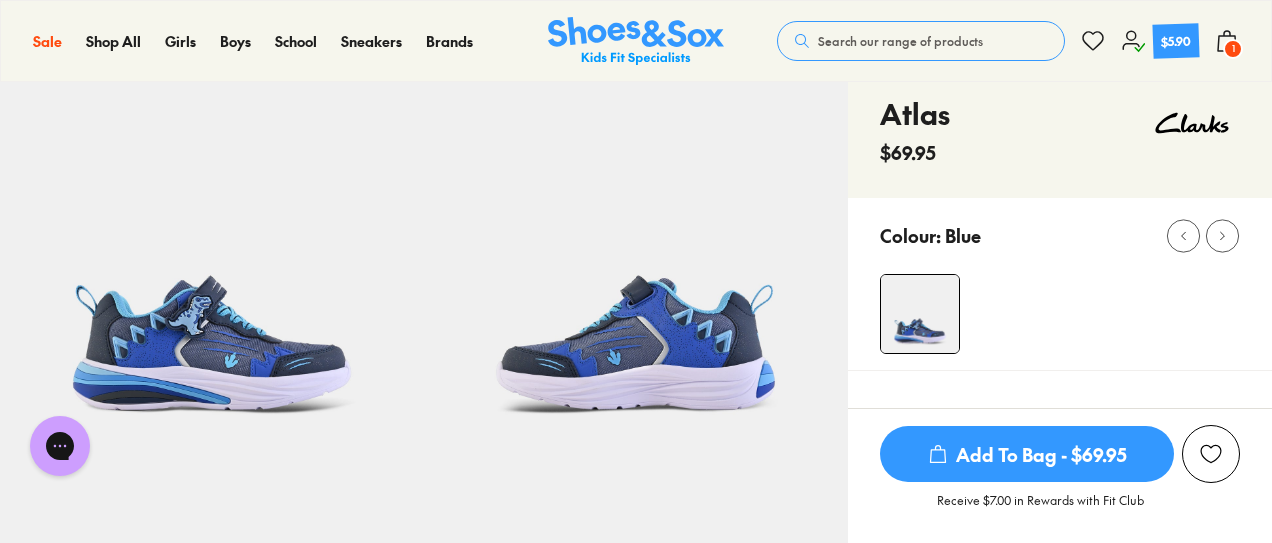 scroll, scrollTop: 0, scrollLeft: 0, axis: both 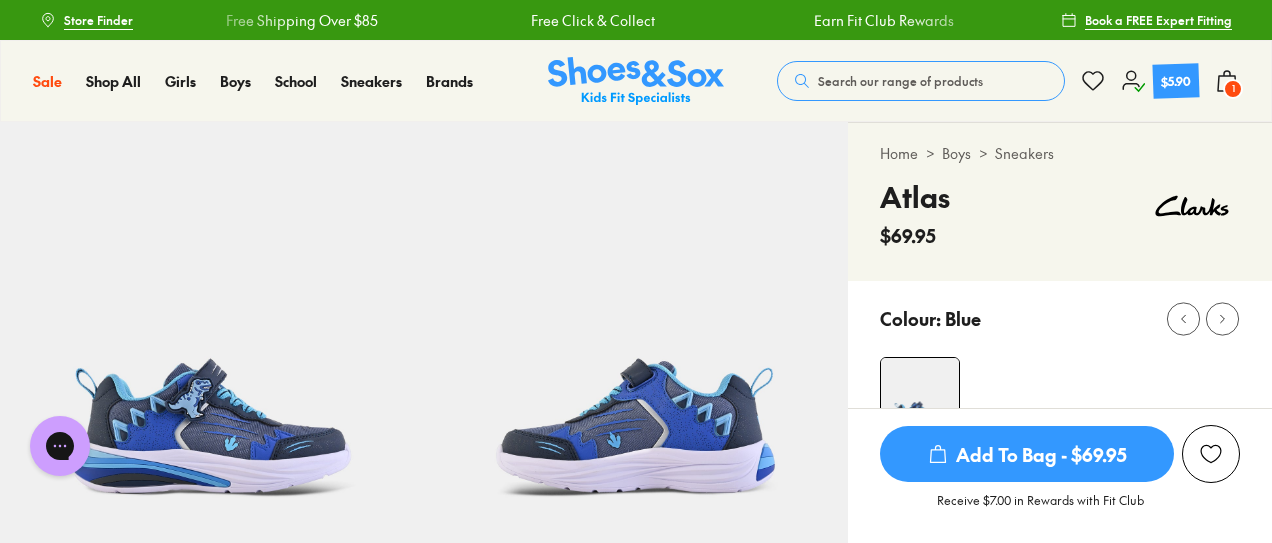 click on "1" at bounding box center (1233, 89) 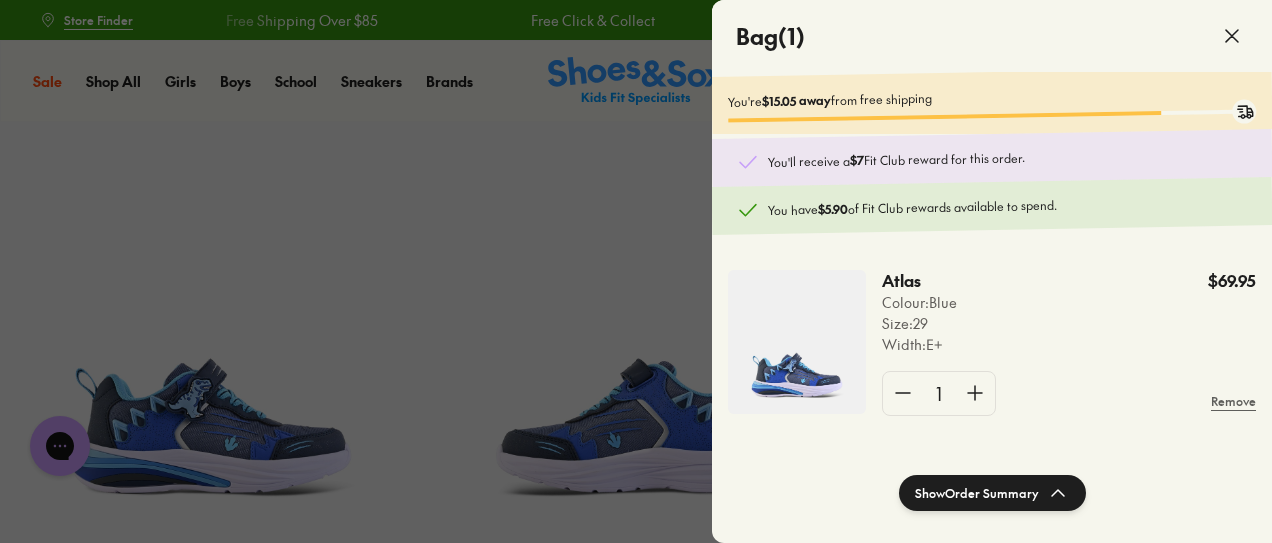 click on "Show  Order Summary" 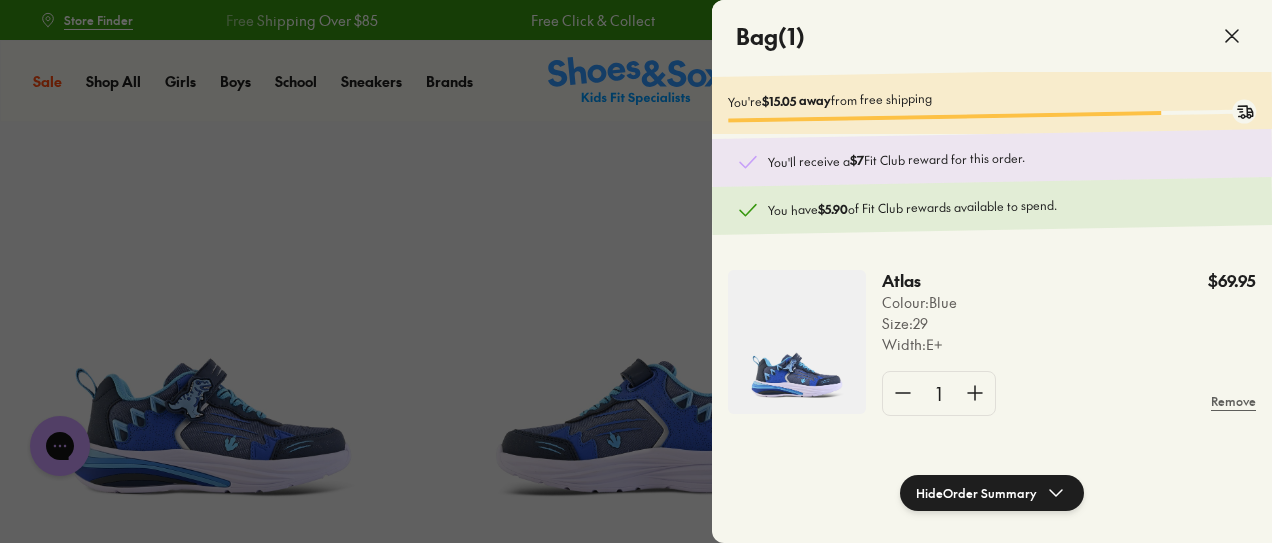 click on "Hide  Order Summary" 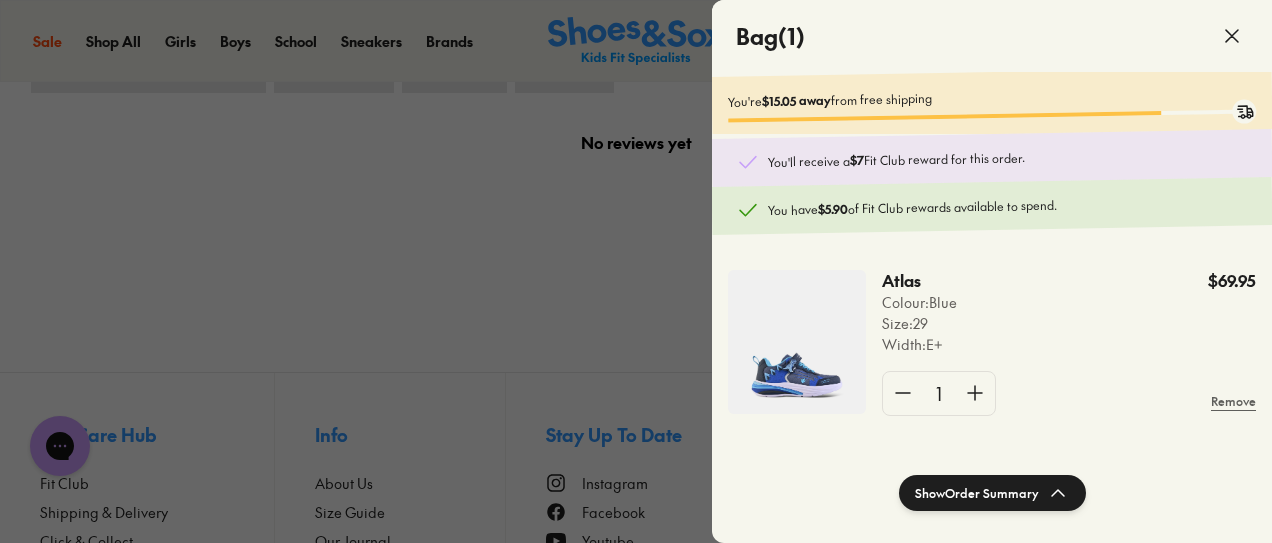 scroll, scrollTop: 3447, scrollLeft: 0, axis: vertical 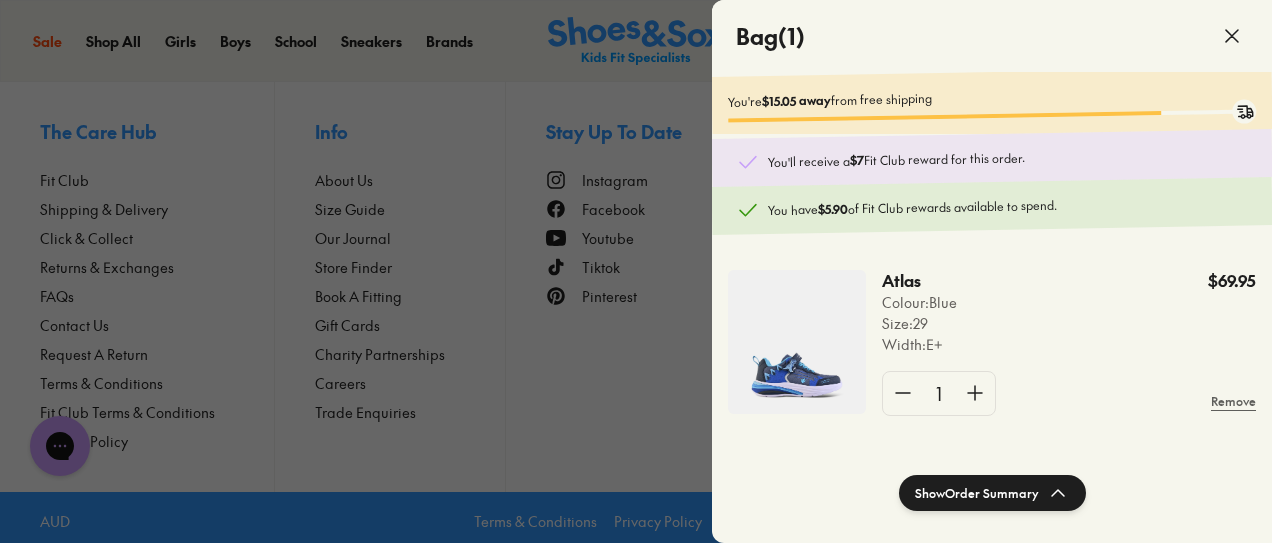 click 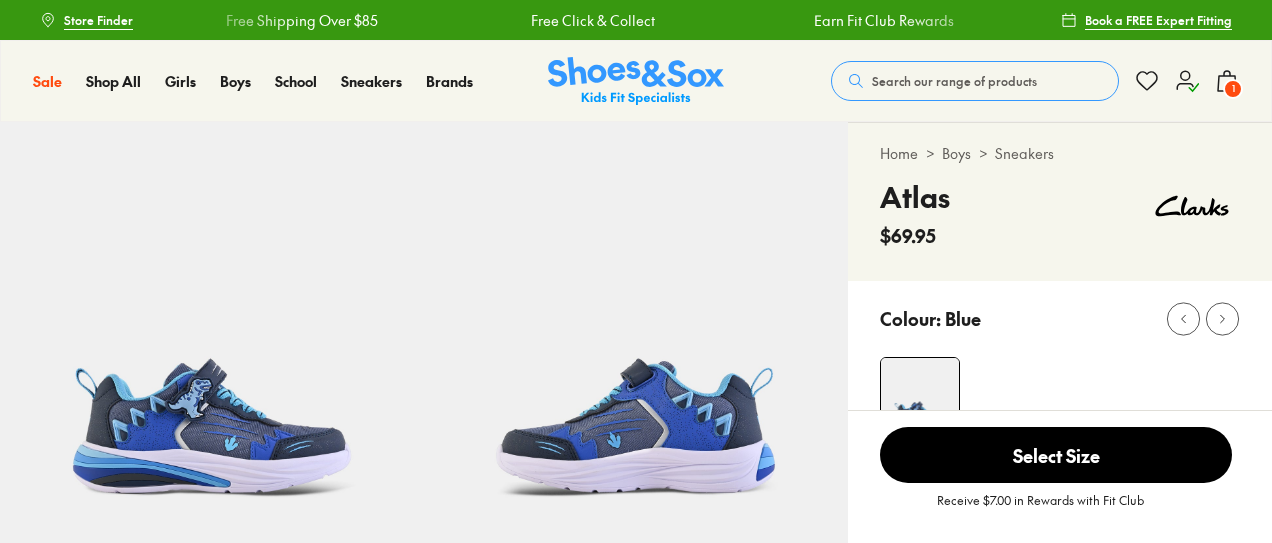 scroll, scrollTop: 0, scrollLeft: 0, axis: both 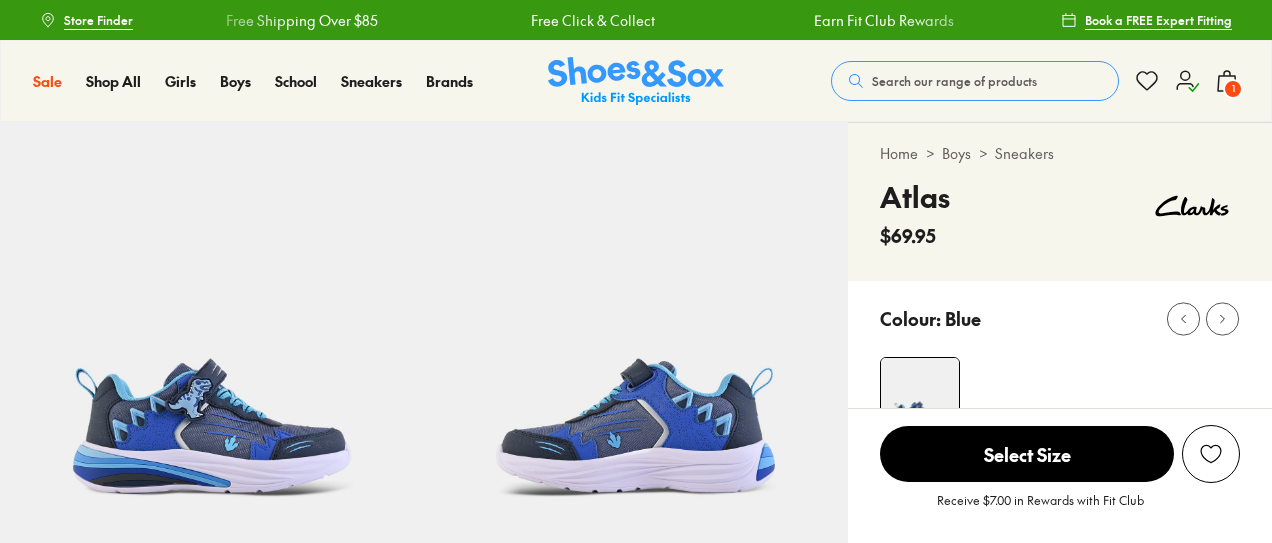 select on "*" 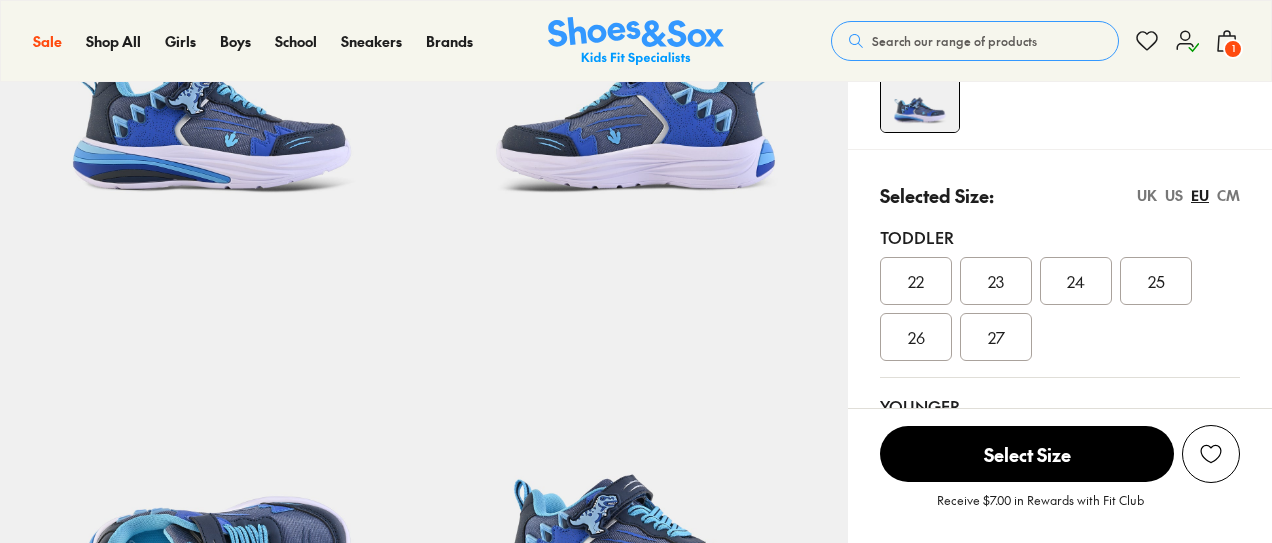 scroll, scrollTop: 421, scrollLeft: 0, axis: vertical 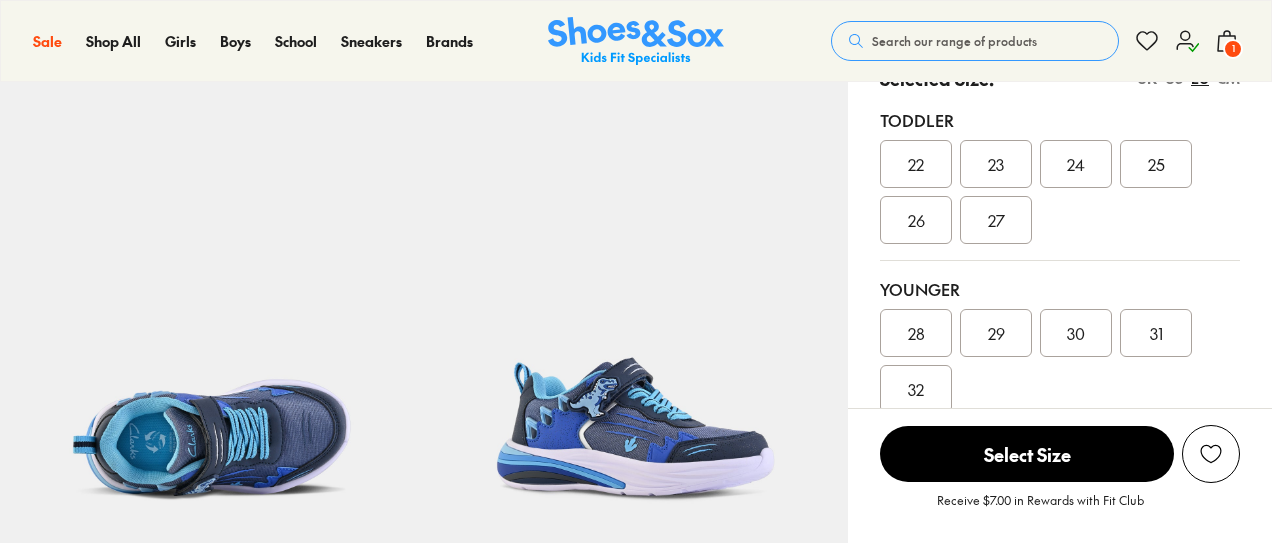 drag, startPoint x: 1279, startPoint y: 37, endPoint x: 1259, endPoint y: 140, distance: 104.92378 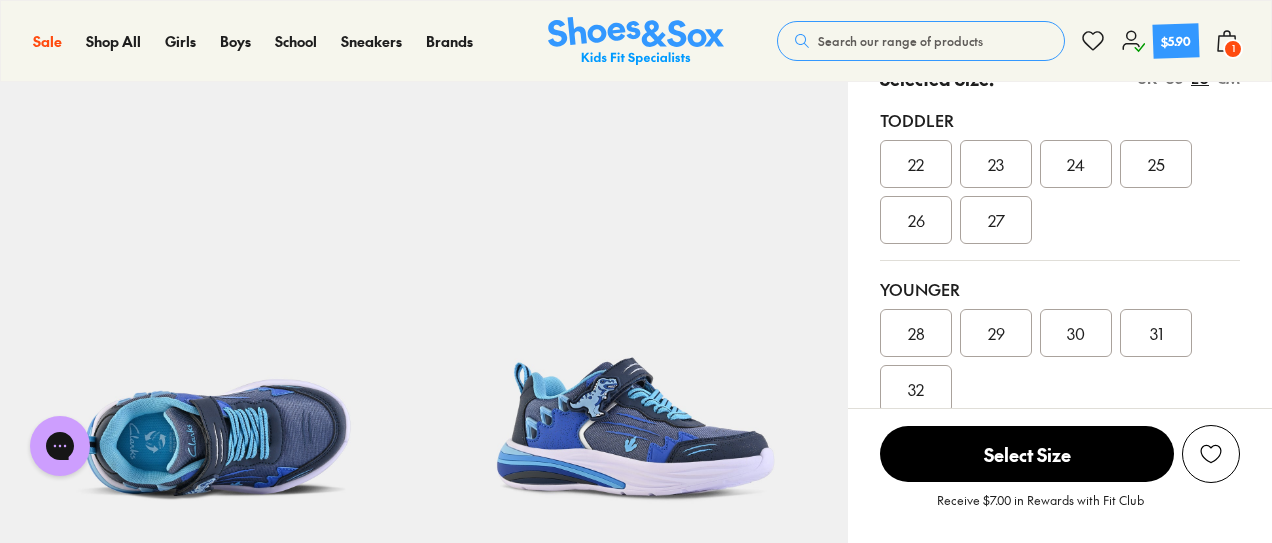 scroll, scrollTop: 0, scrollLeft: 0, axis: both 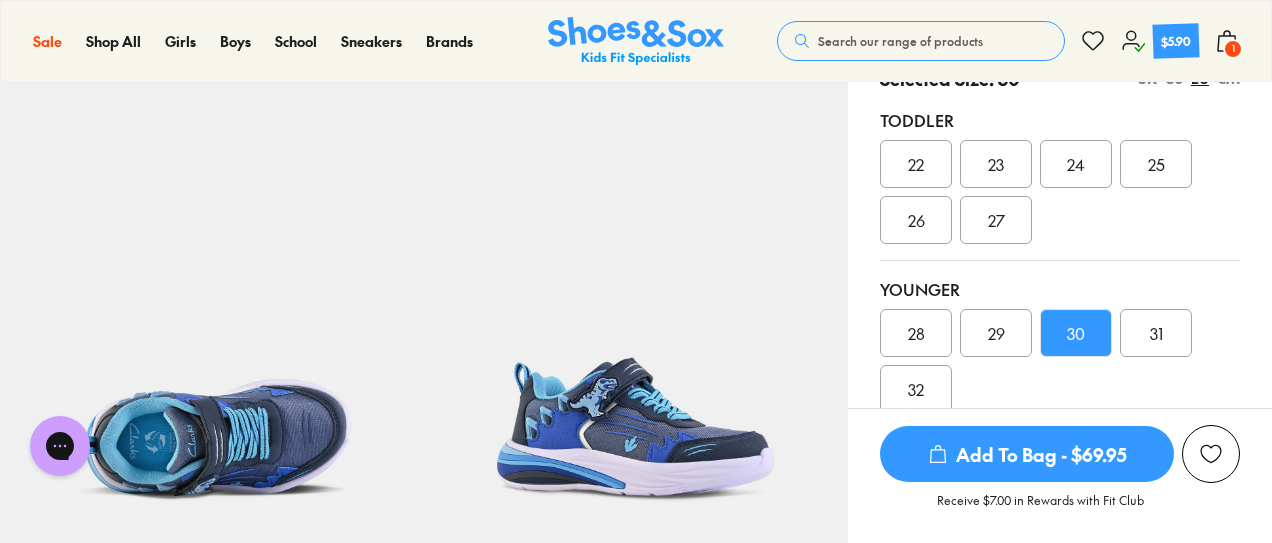 click on "Add To Bag - $69.95" at bounding box center [1027, 454] 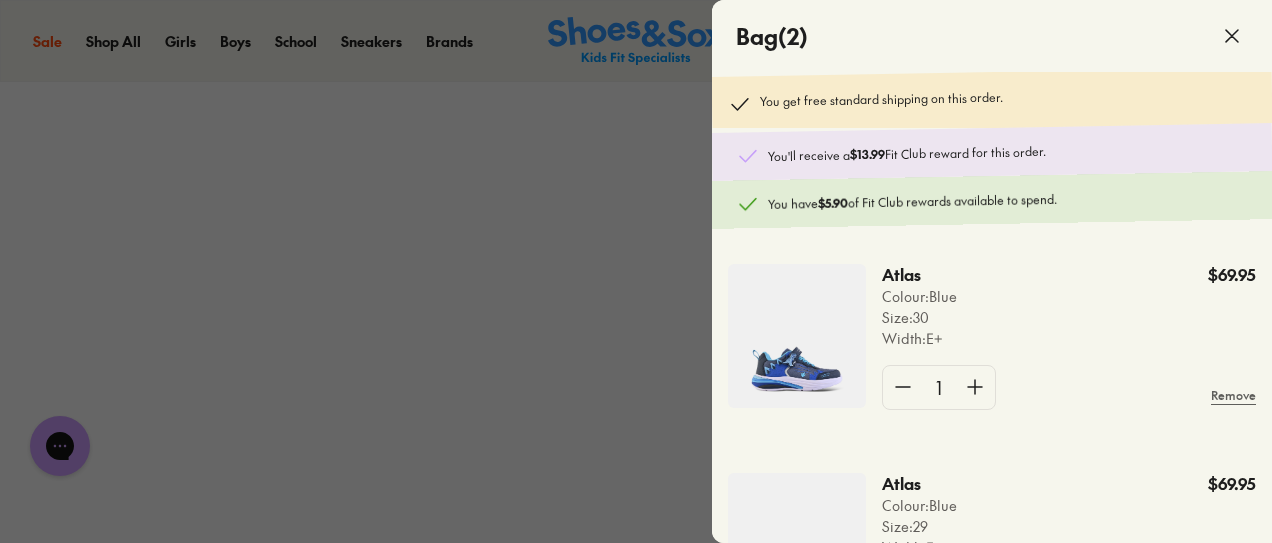 scroll, scrollTop: 2066, scrollLeft: 0, axis: vertical 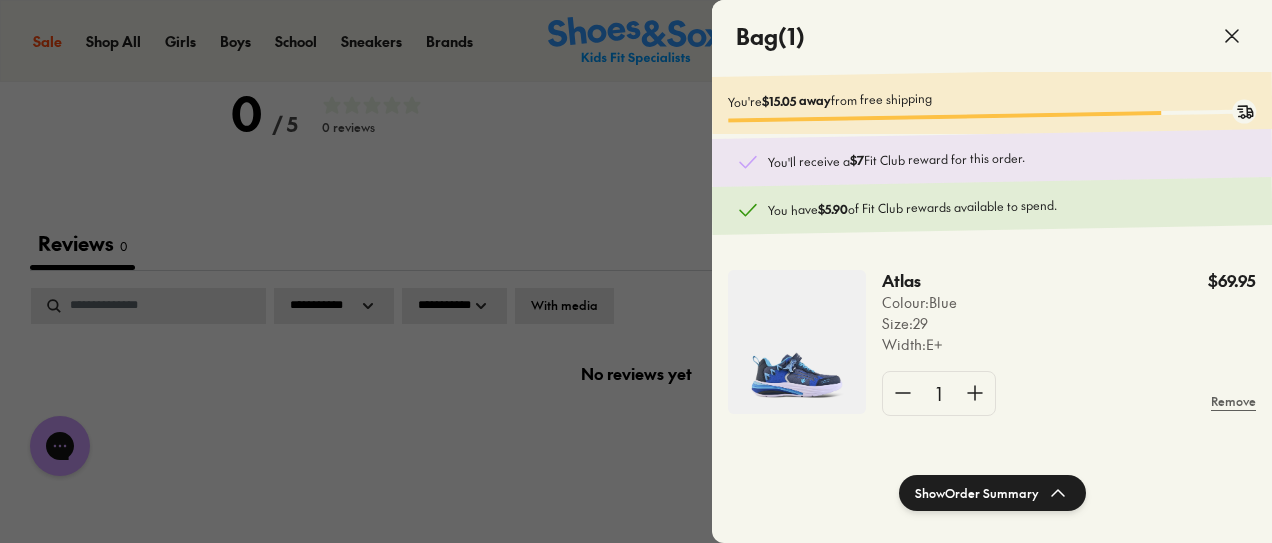 click 